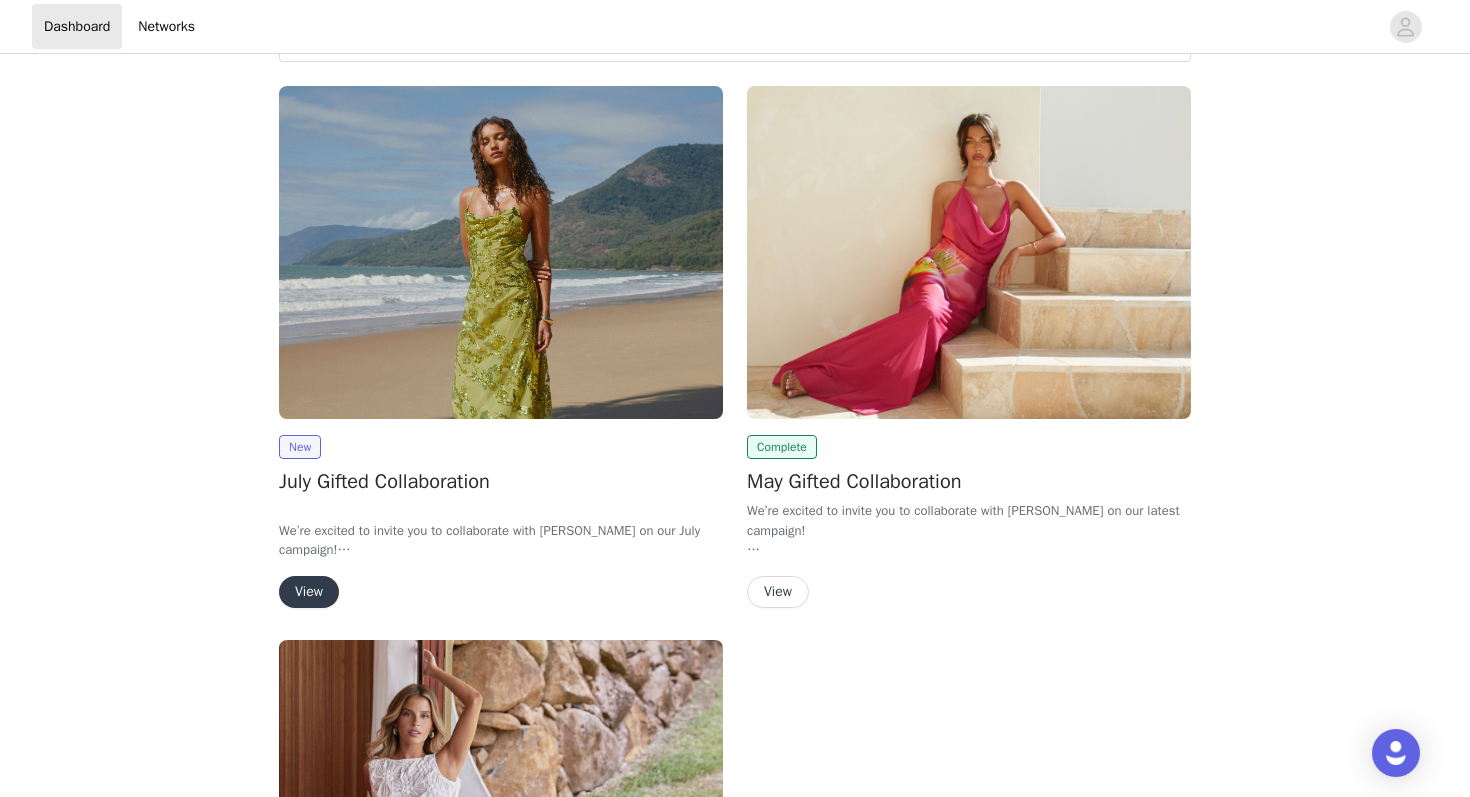 scroll, scrollTop: 258, scrollLeft: 0, axis: vertical 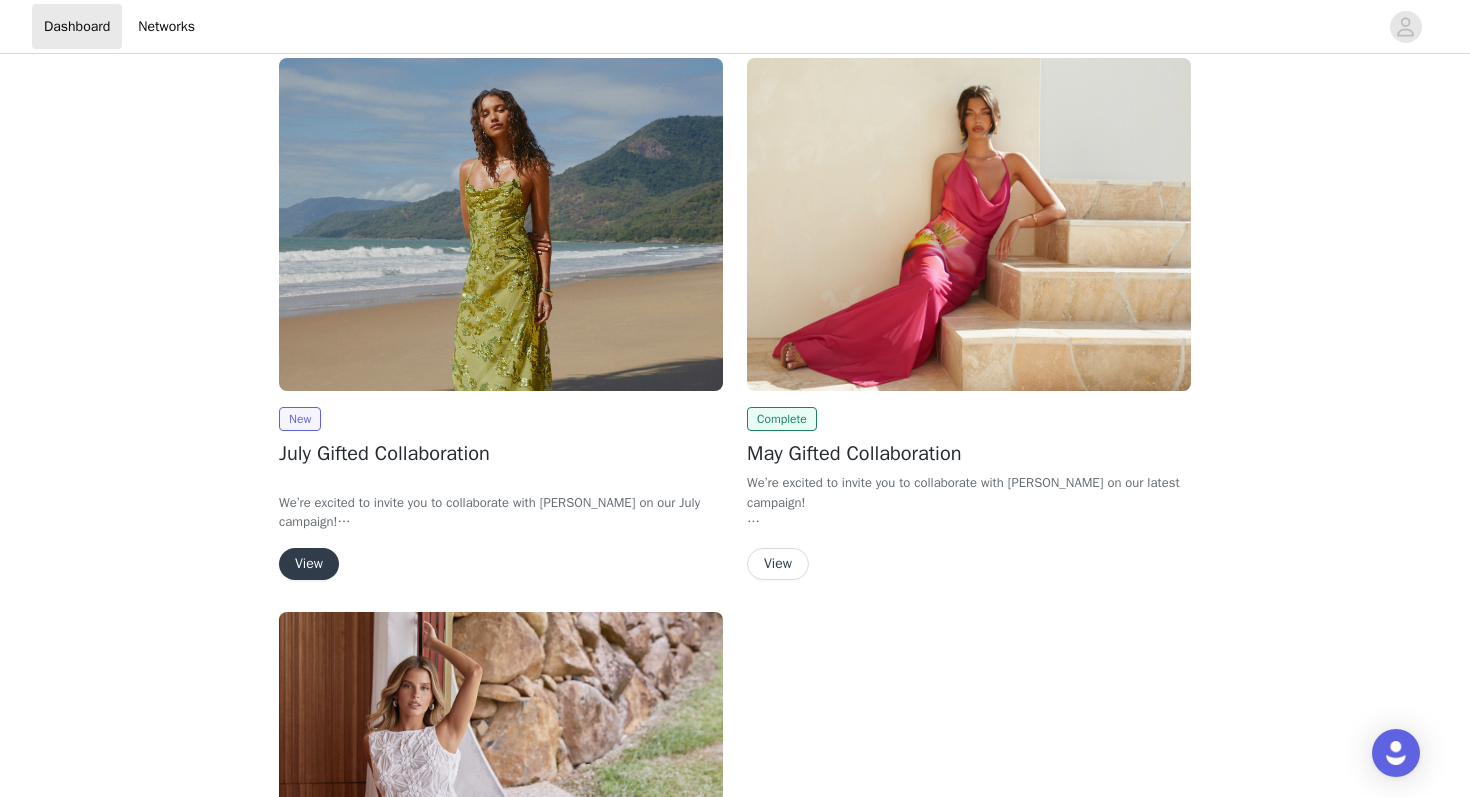 click on "View" at bounding box center [309, 564] 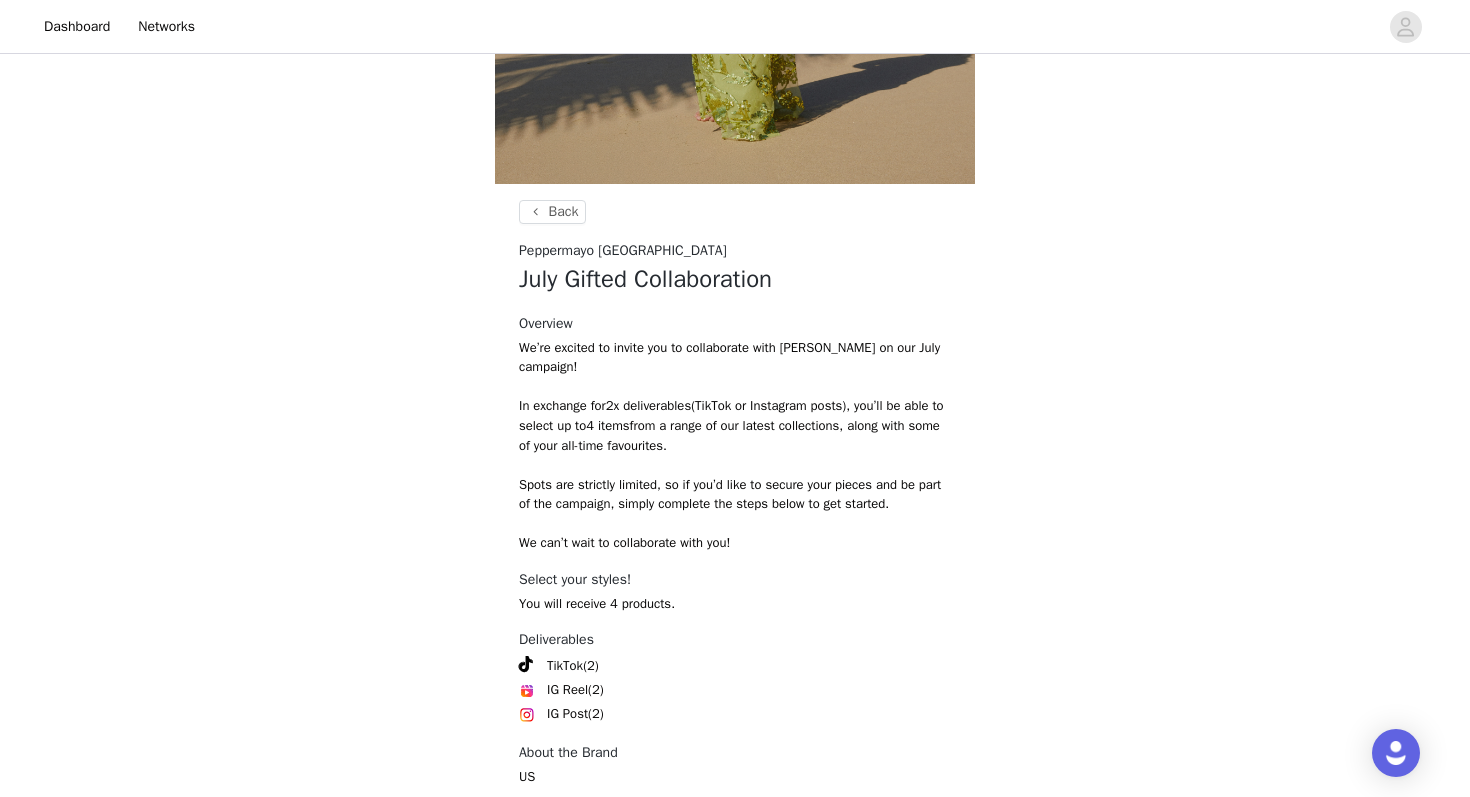 scroll, scrollTop: 719, scrollLeft: 0, axis: vertical 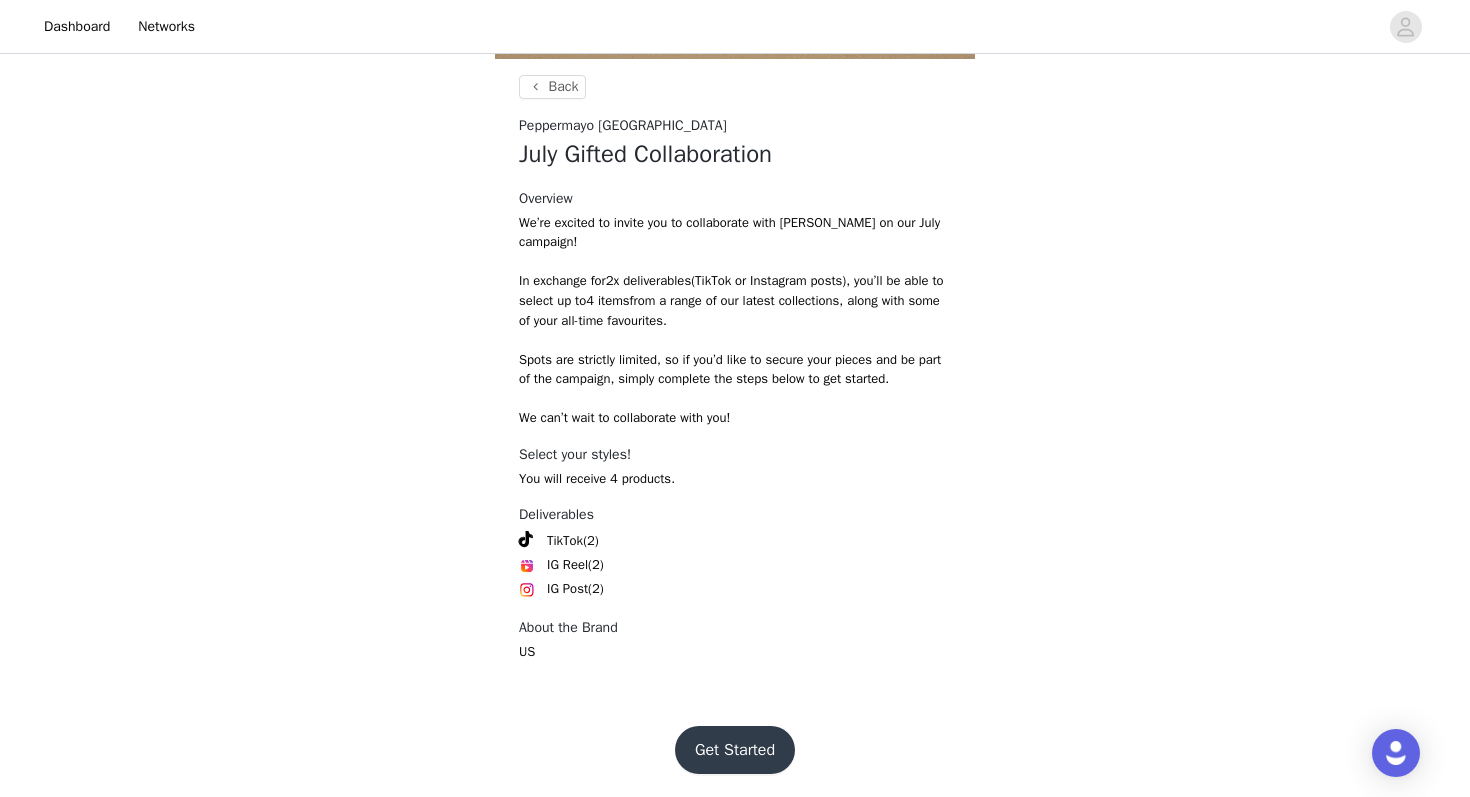 click on "Get Started" at bounding box center (735, 750) 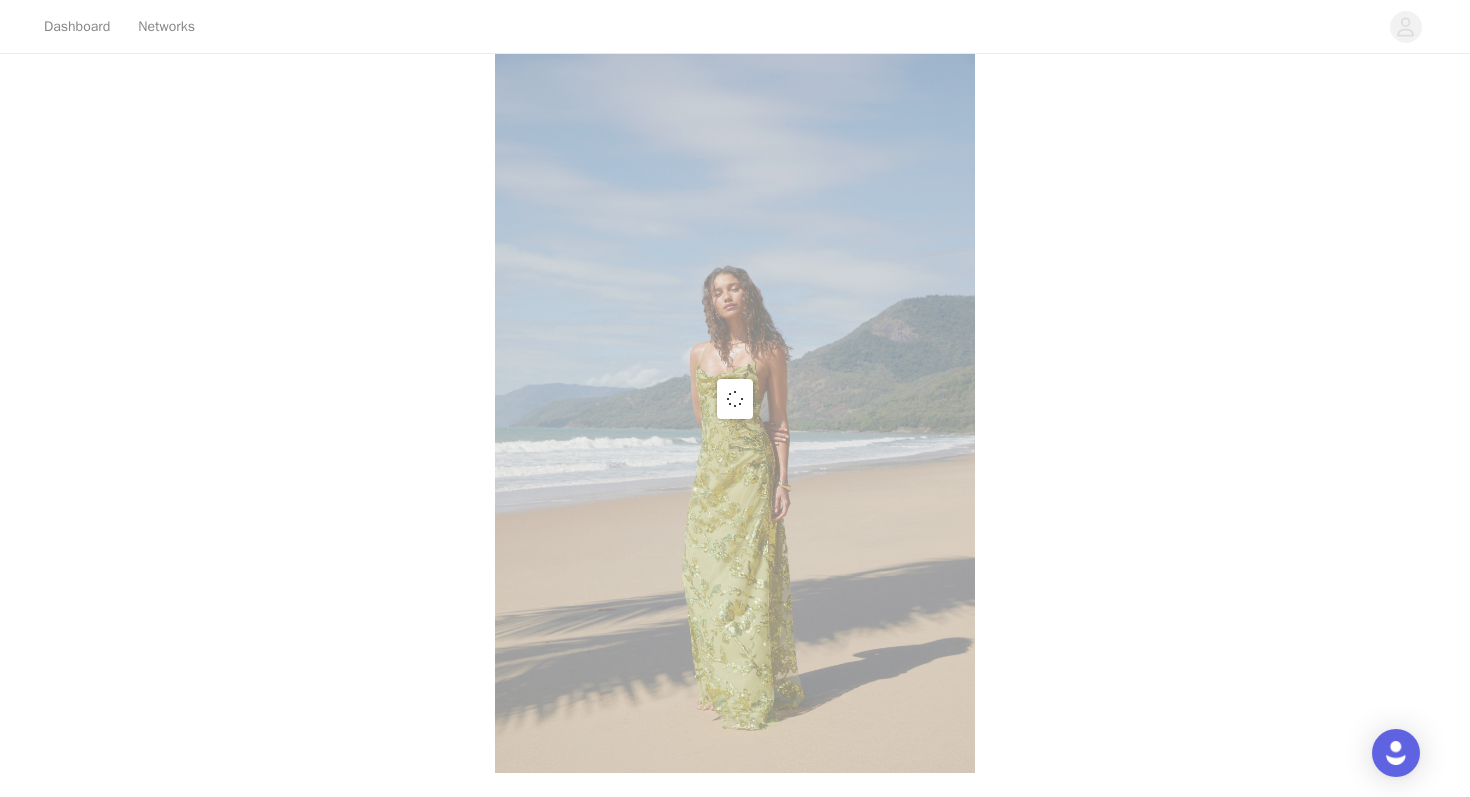 scroll, scrollTop: 719, scrollLeft: 0, axis: vertical 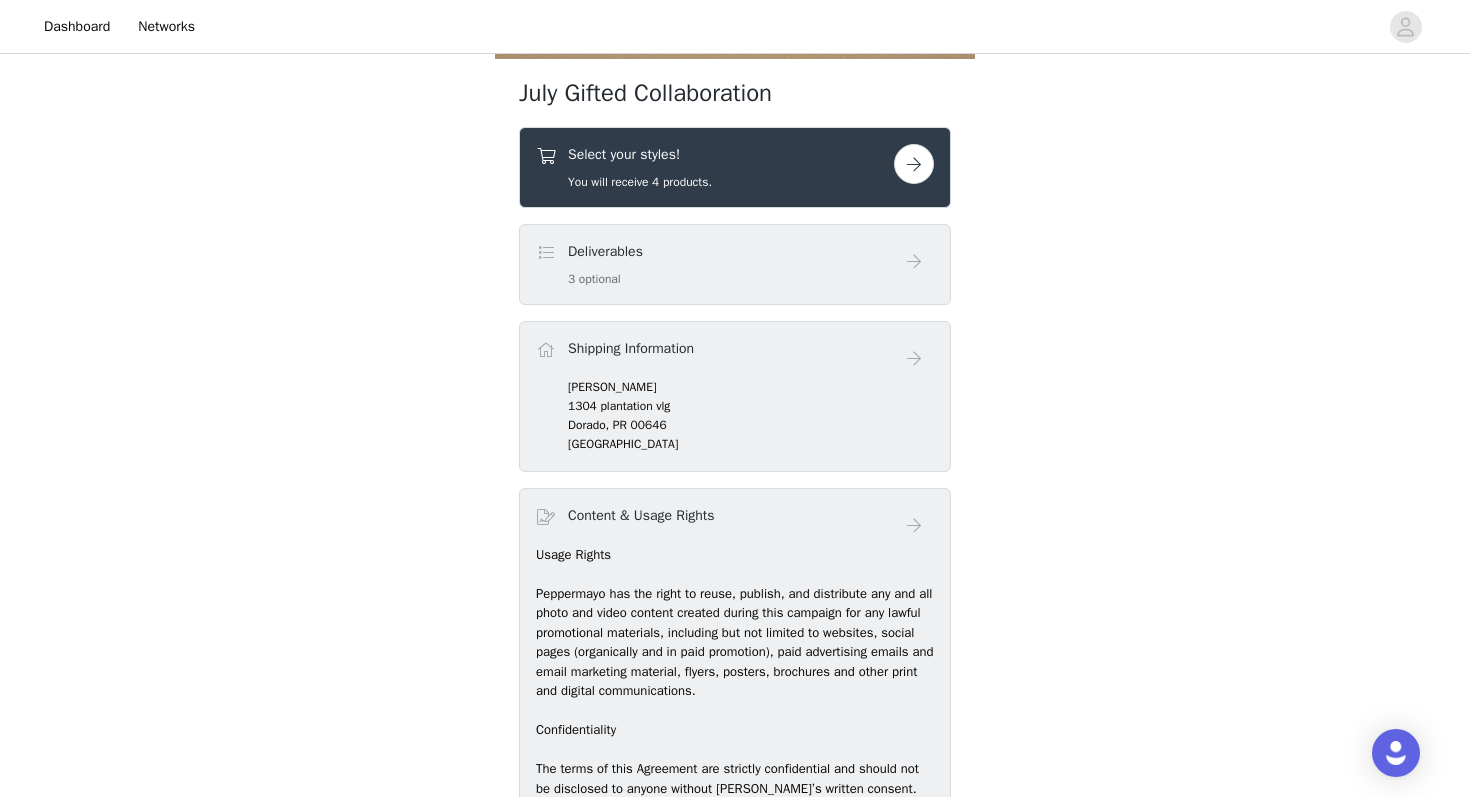 click at bounding box center [914, 164] 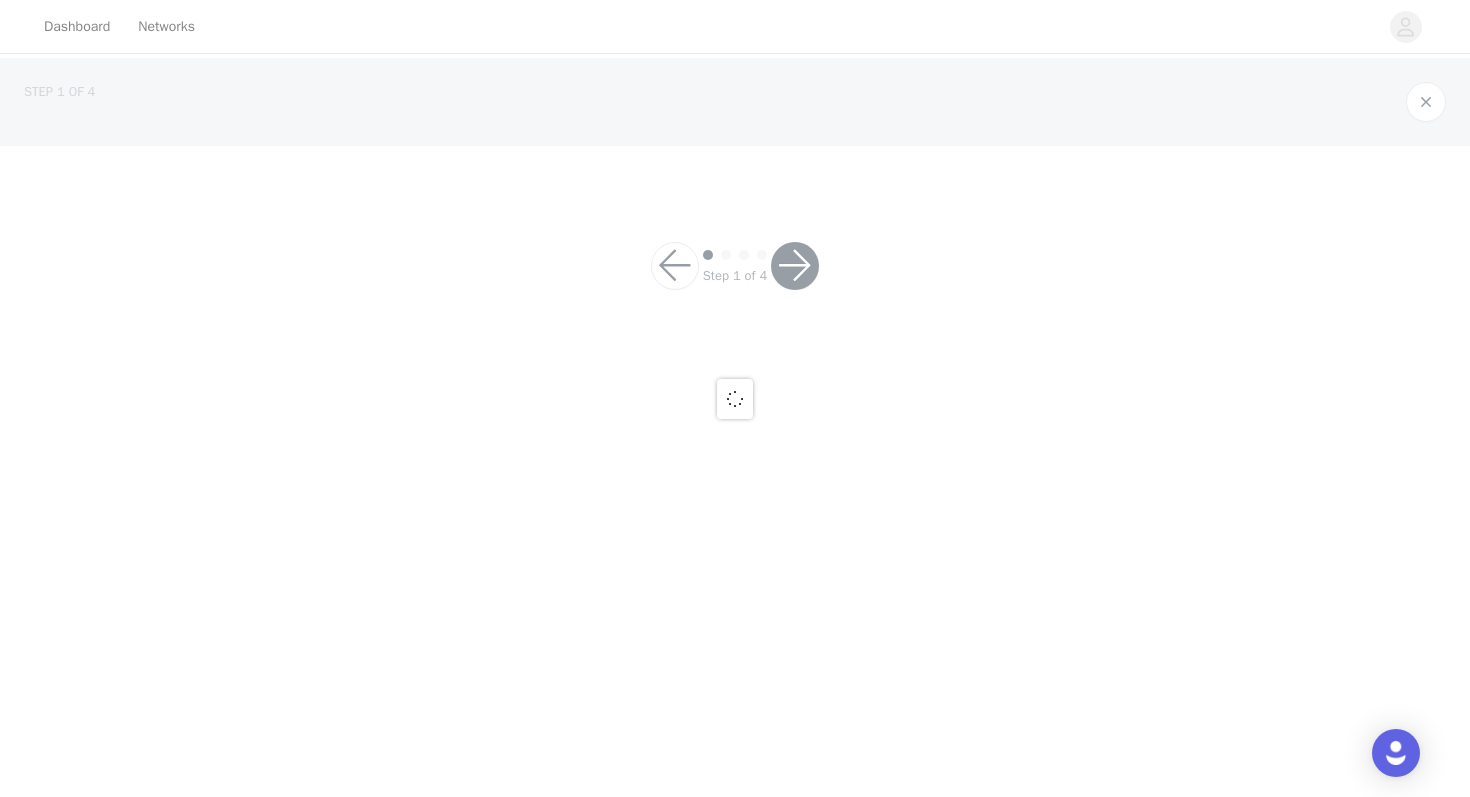 scroll, scrollTop: 0, scrollLeft: 0, axis: both 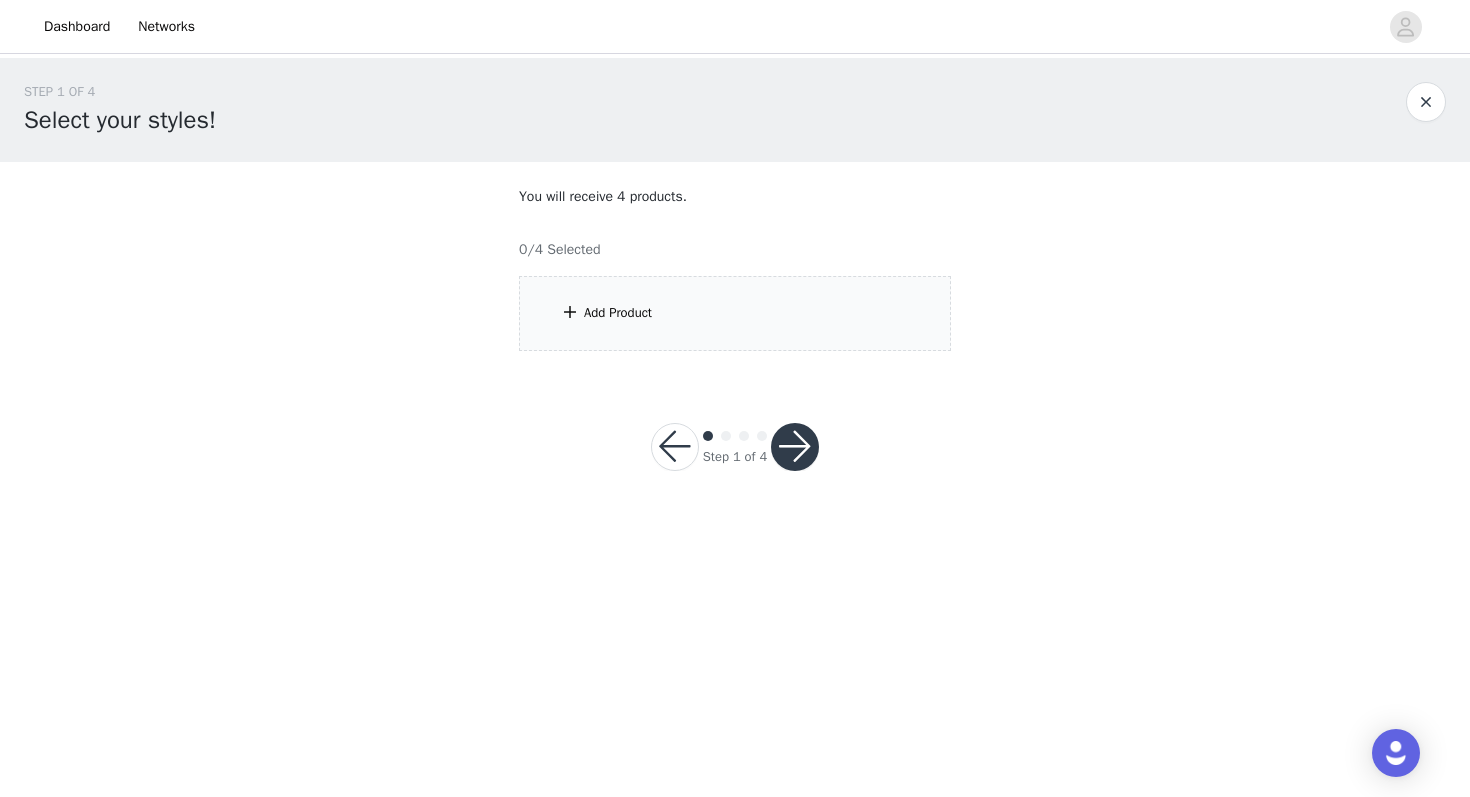 click on "Add Product" at bounding box center [735, 313] 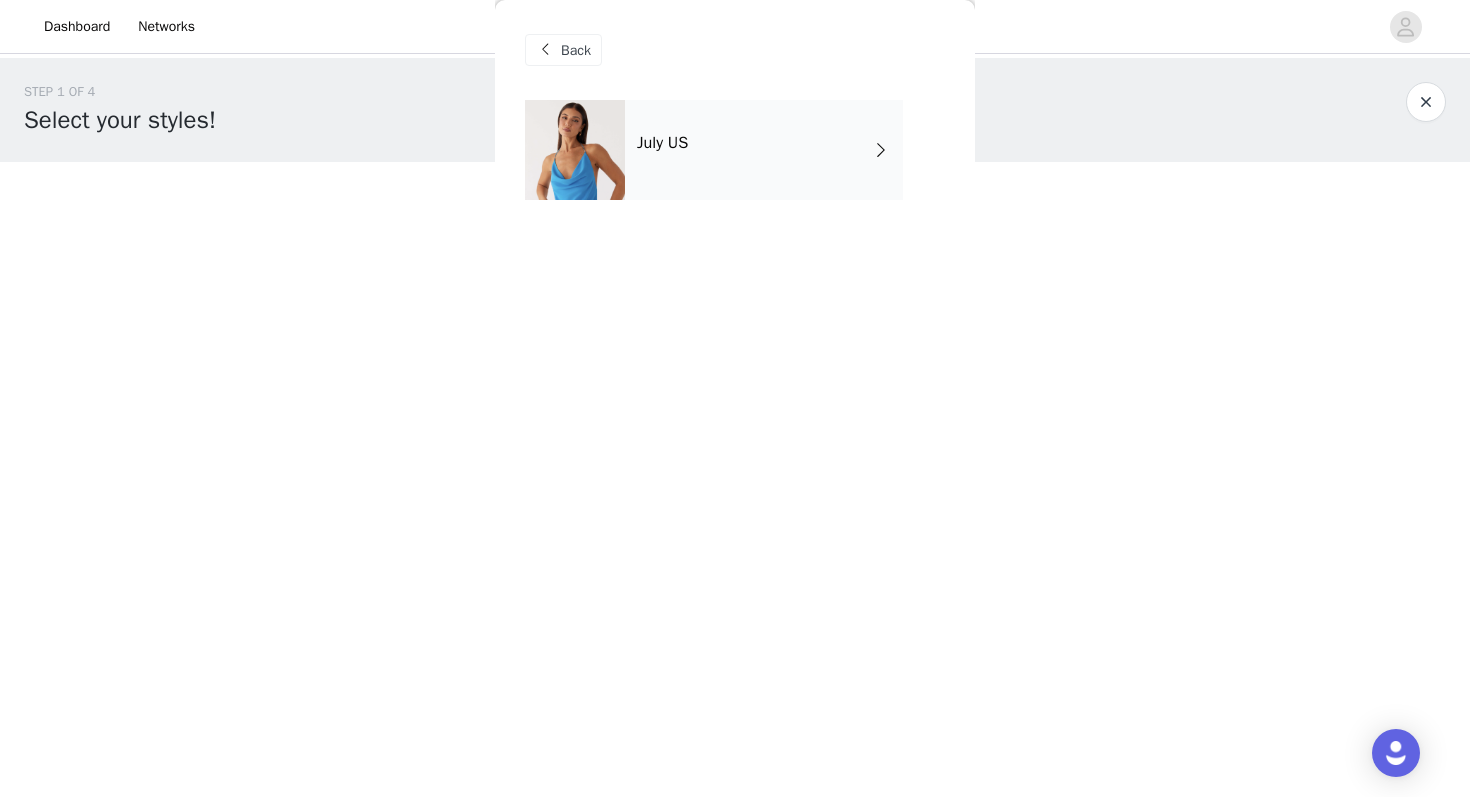click on "July US" at bounding box center (764, 150) 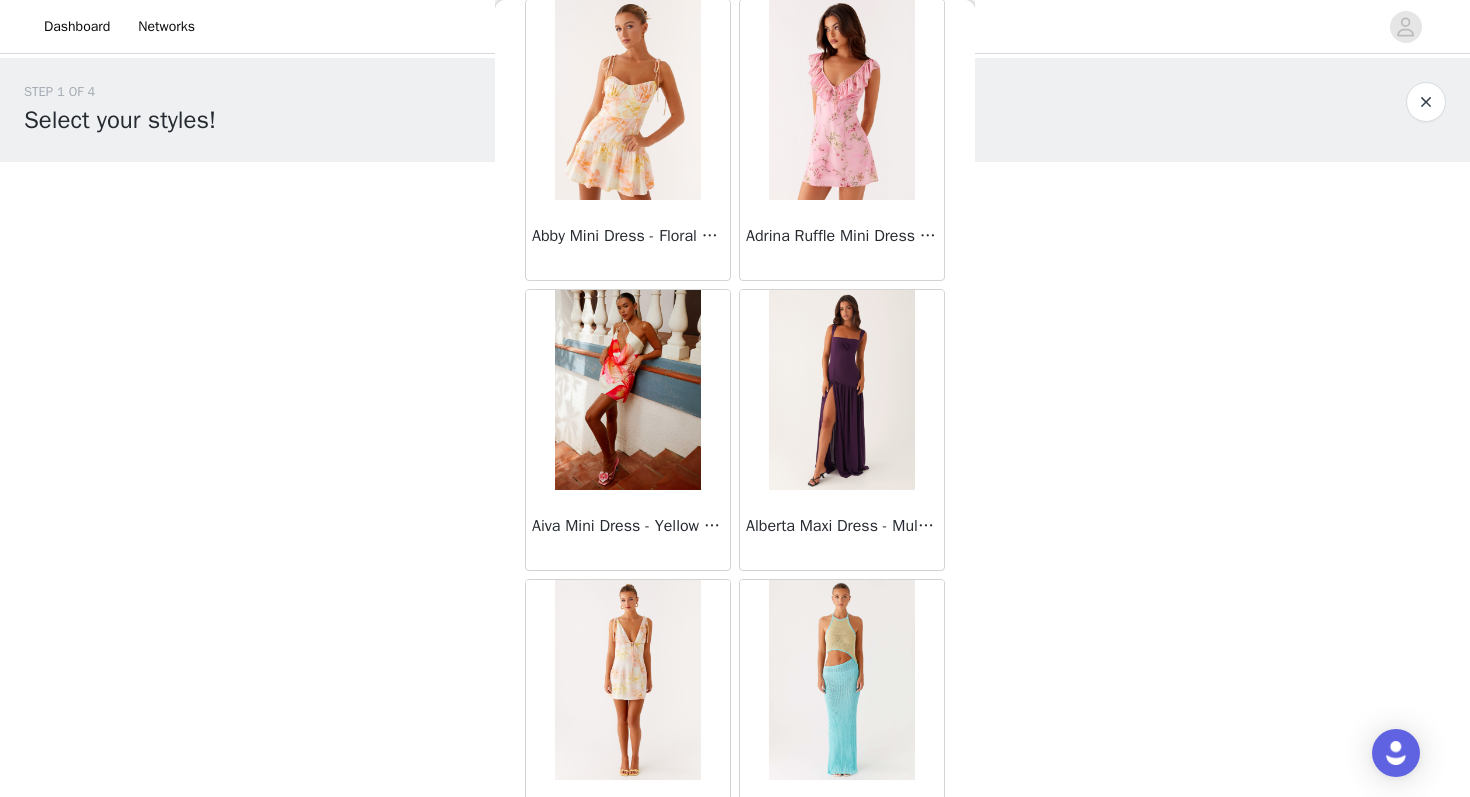 scroll, scrollTop: 412, scrollLeft: 0, axis: vertical 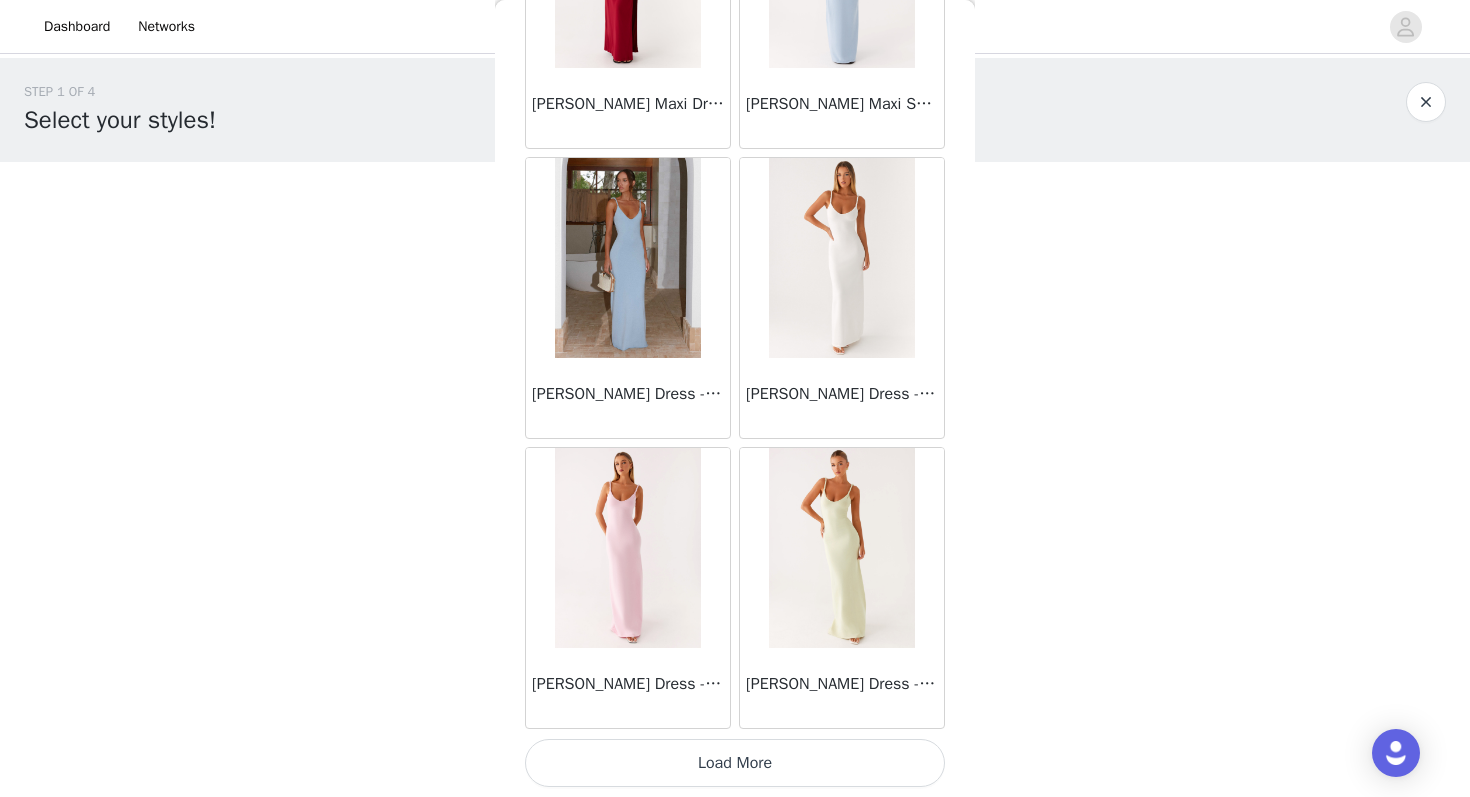 click on "Load More" at bounding box center (735, 763) 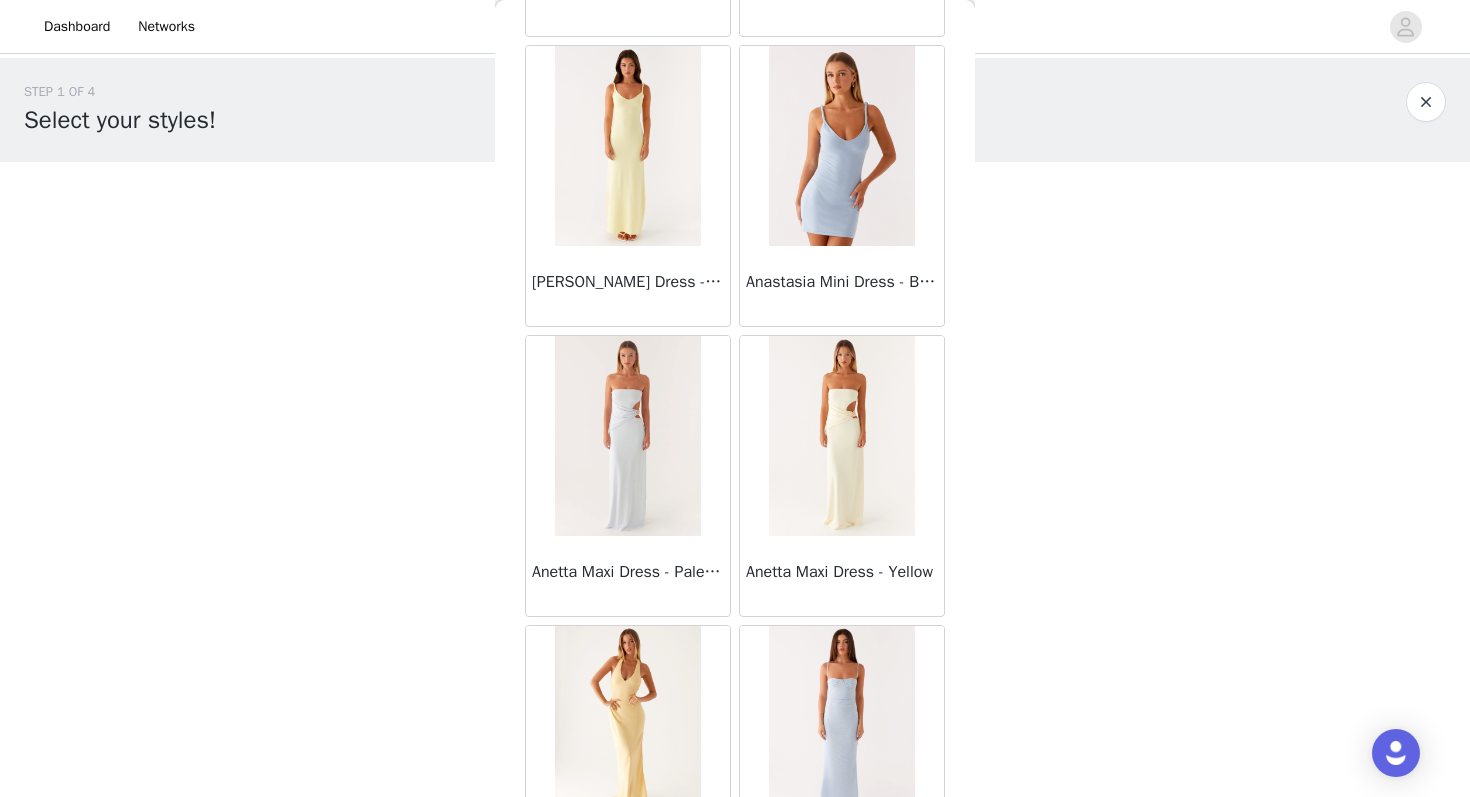 scroll, scrollTop: 2995, scrollLeft: 0, axis: vertical 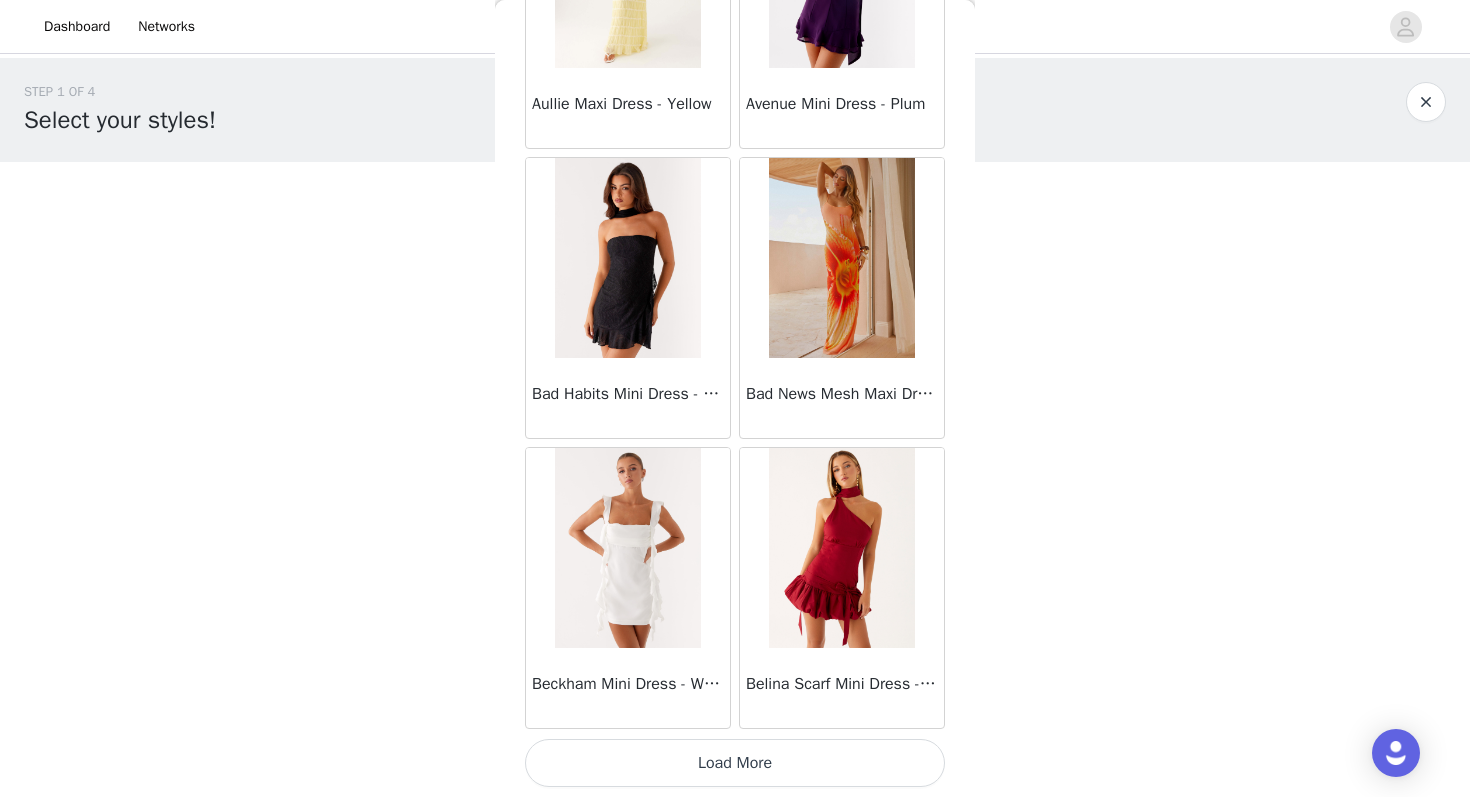 click on "Load More" at bounding box center [735, 763] 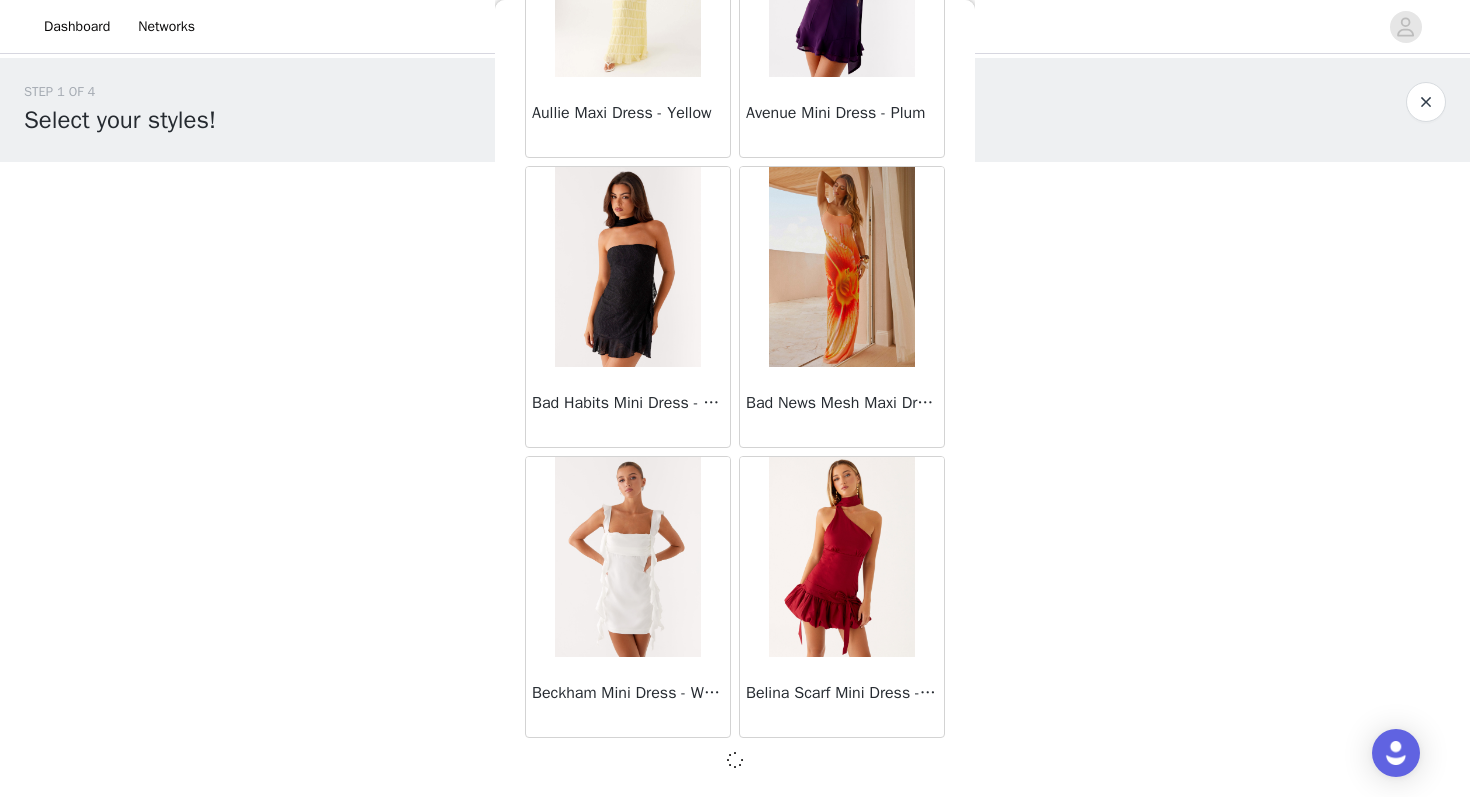 scroll, scrollTop: 5154, scrollLeft: 0, axis: vertical 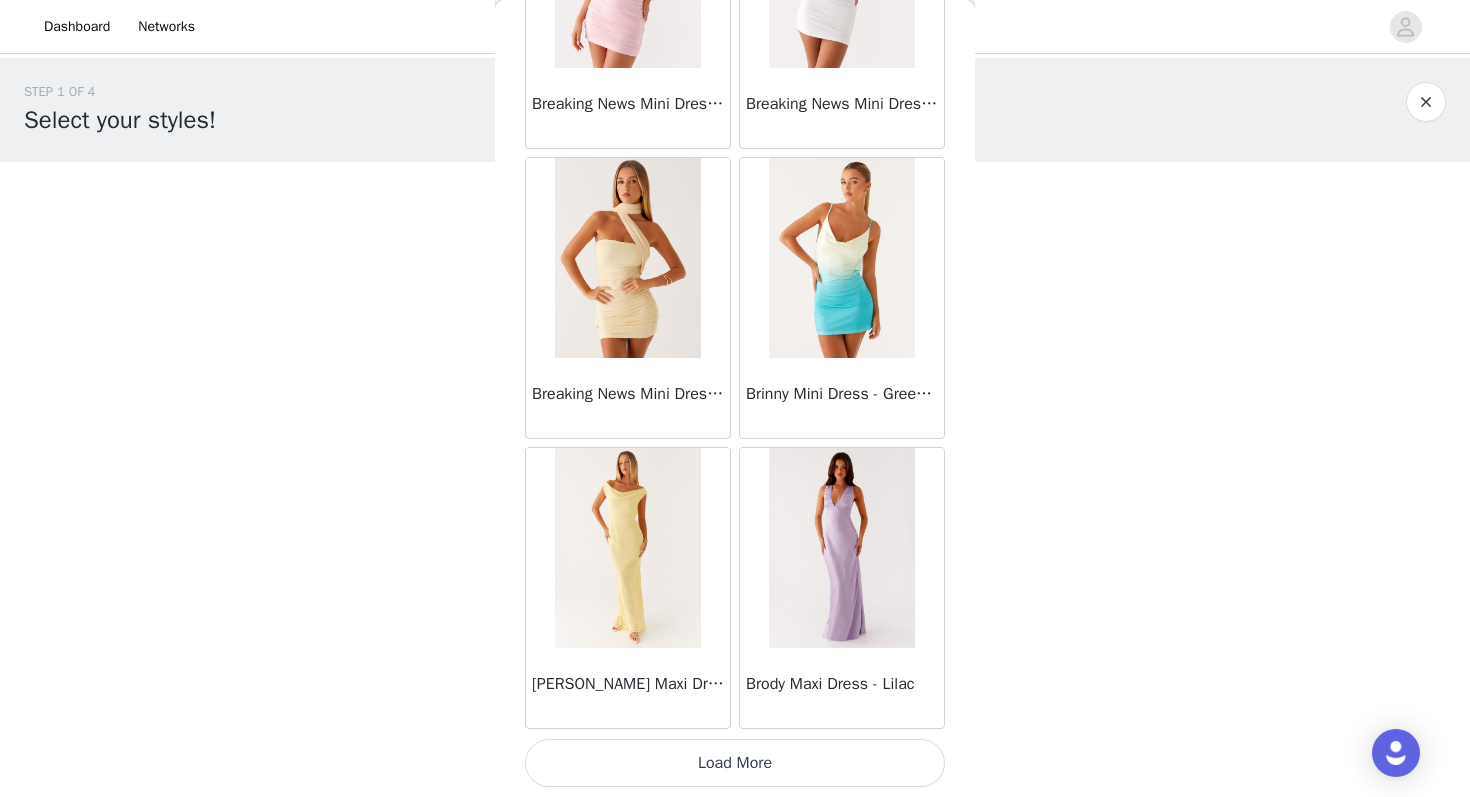 click on "Load More" at bounding box center (735, 763) 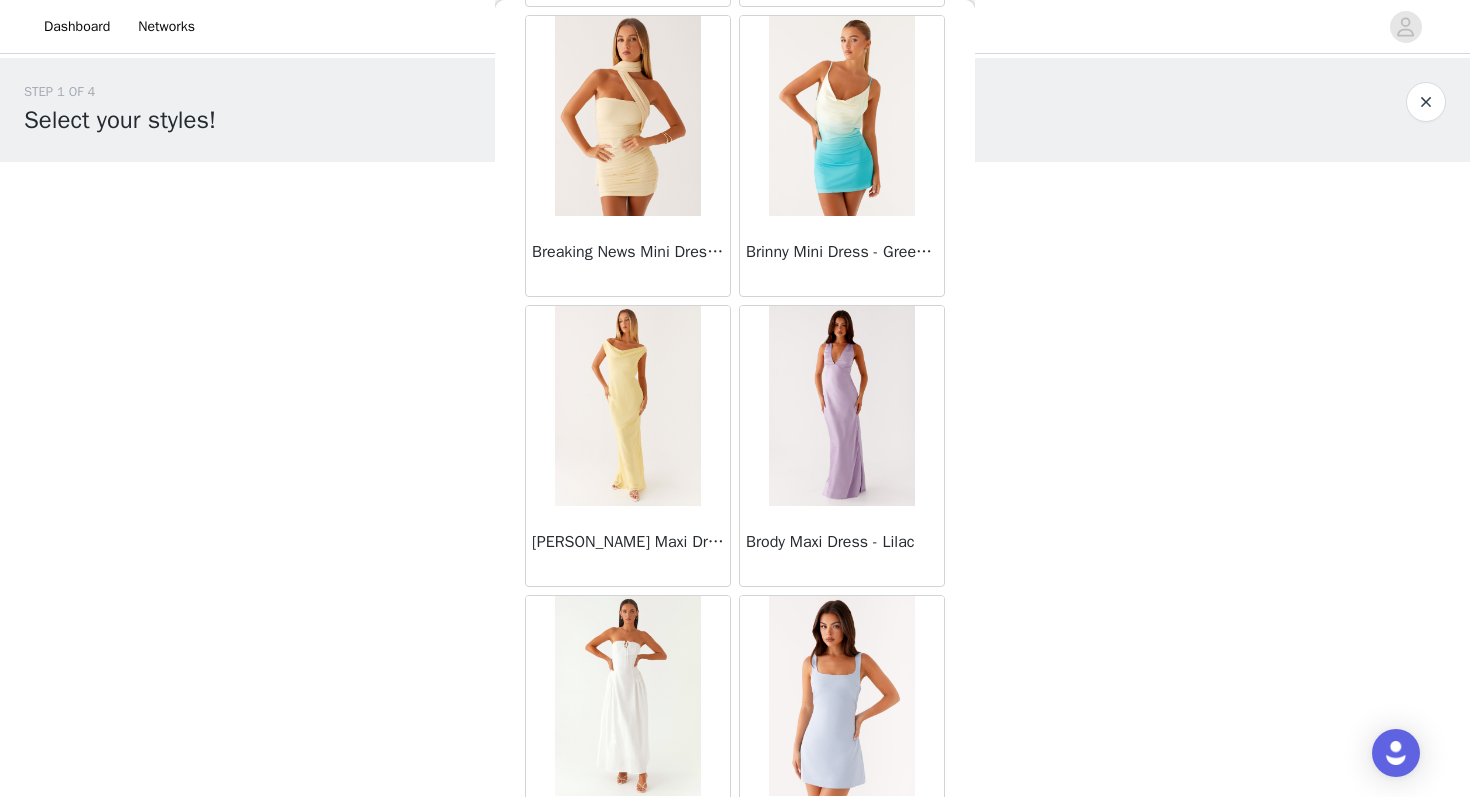 scroll, scrollTop: 8506, scrollLeft: 0, axis: vertical 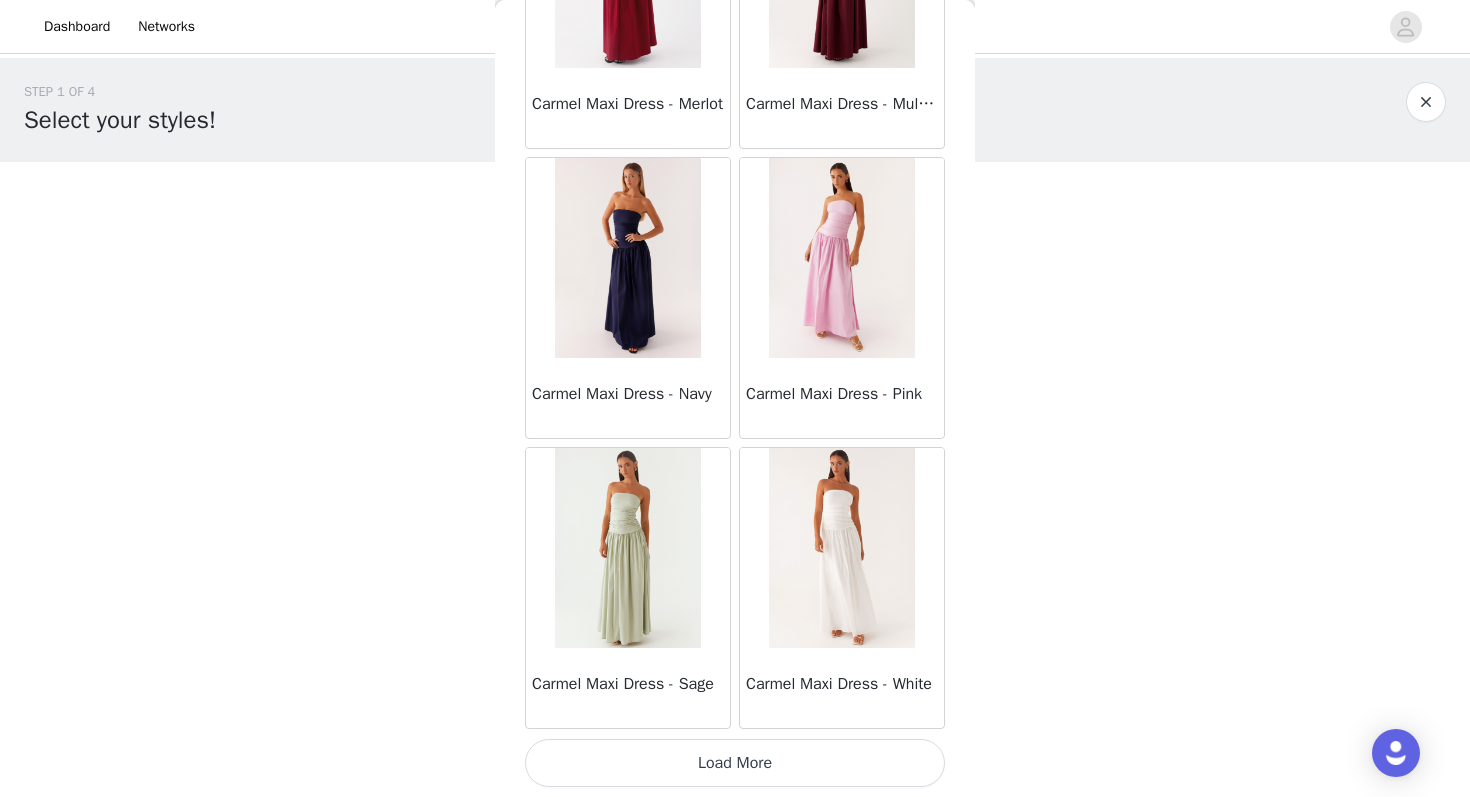 click on "Load More" at bounding box center (735, 763) 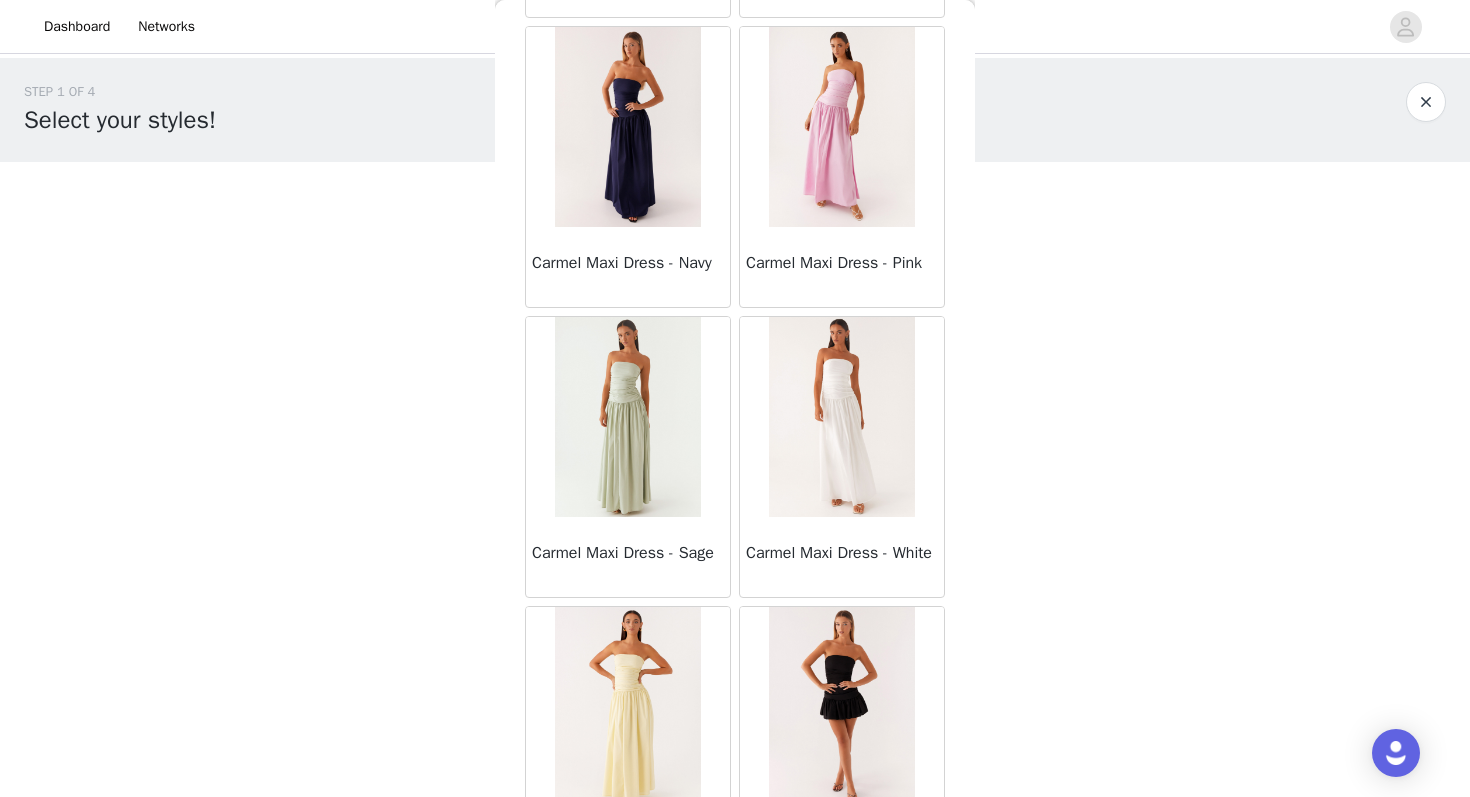 scroll, scrollTop: 11296, scrollLeft: 0, axis: vertical 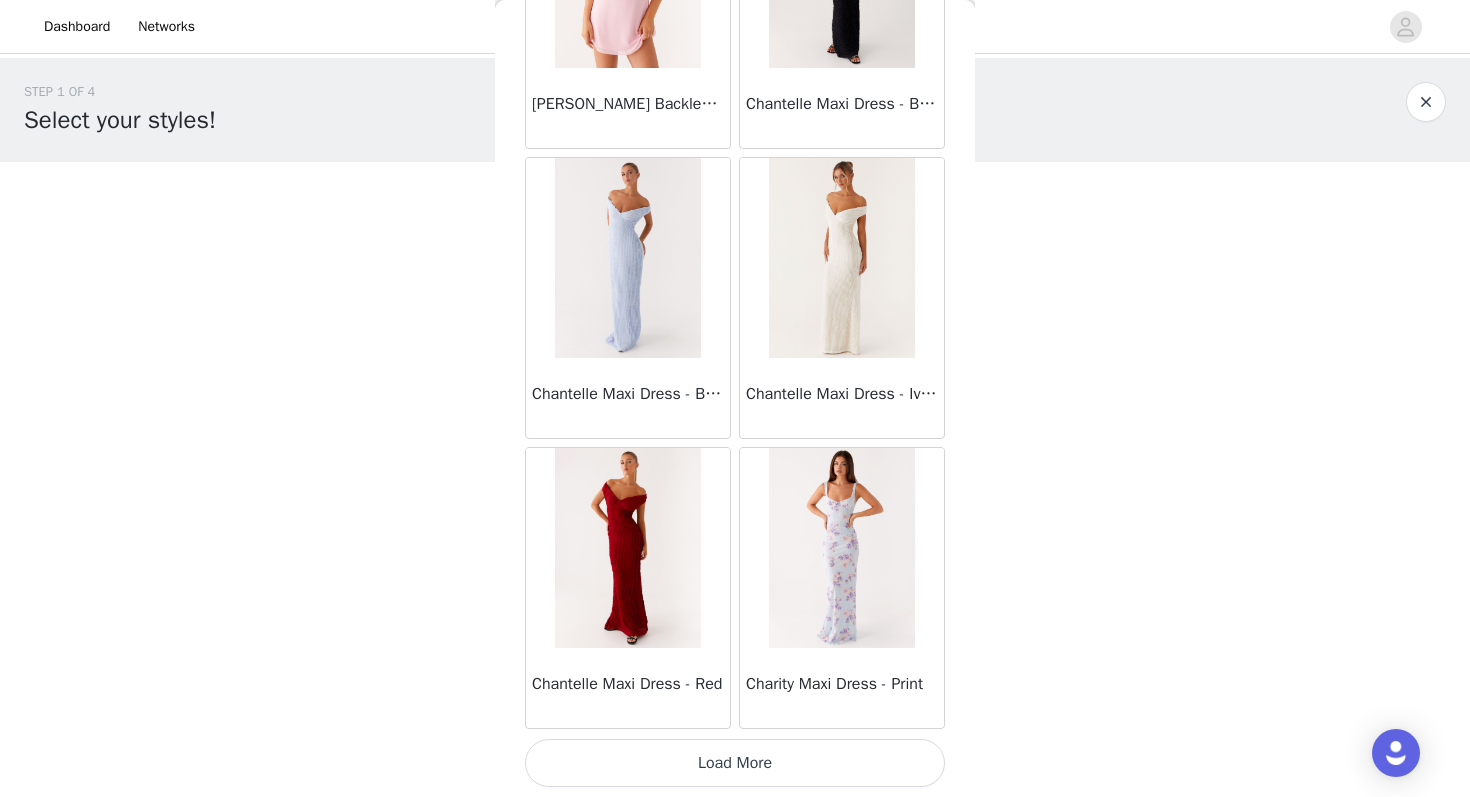 click on "Load More" at bounding box center (735, 763) 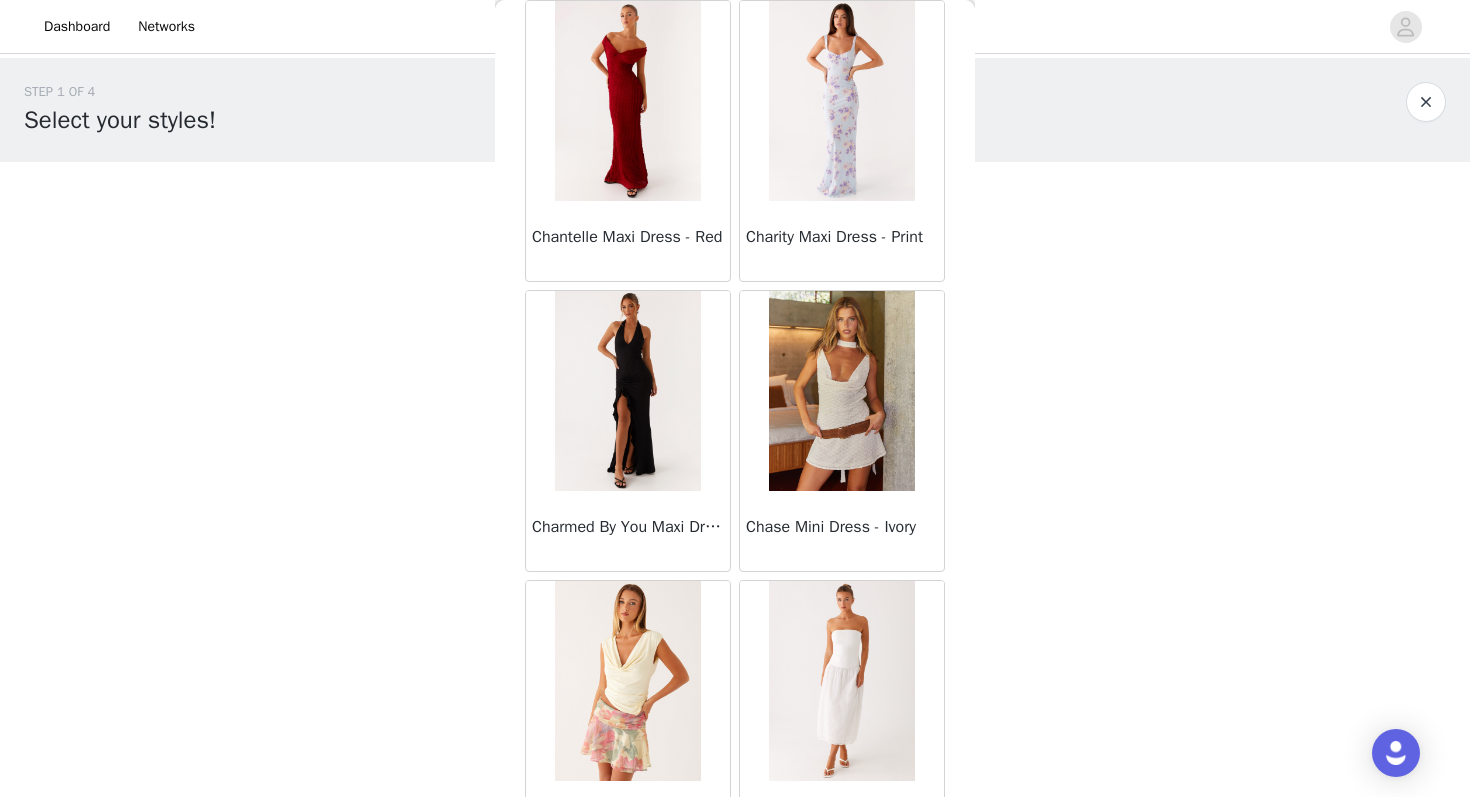 scroll, scrollTop: 14361, scrollLeft: 0, axis: vertical 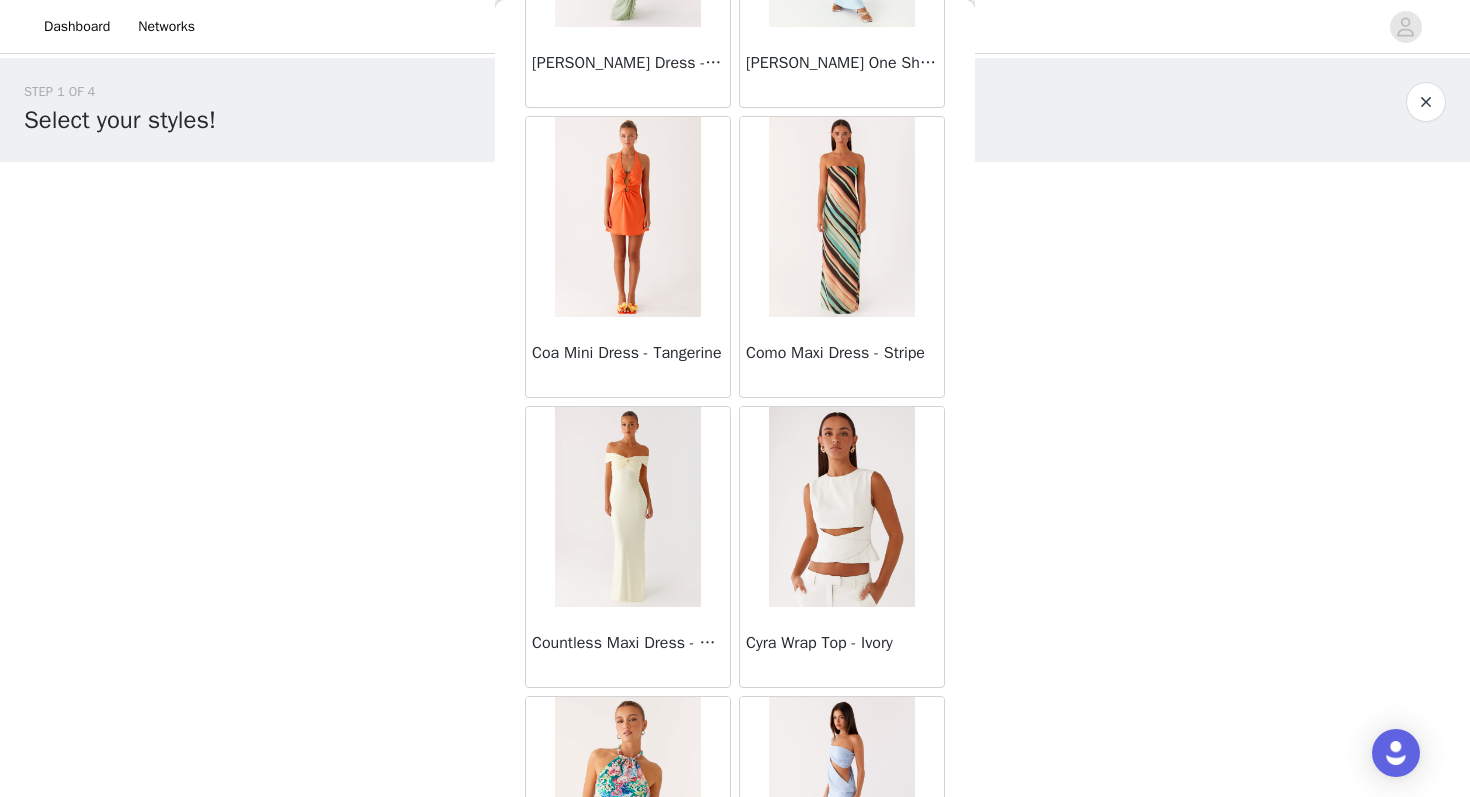 click at bounding box center (841, 217) 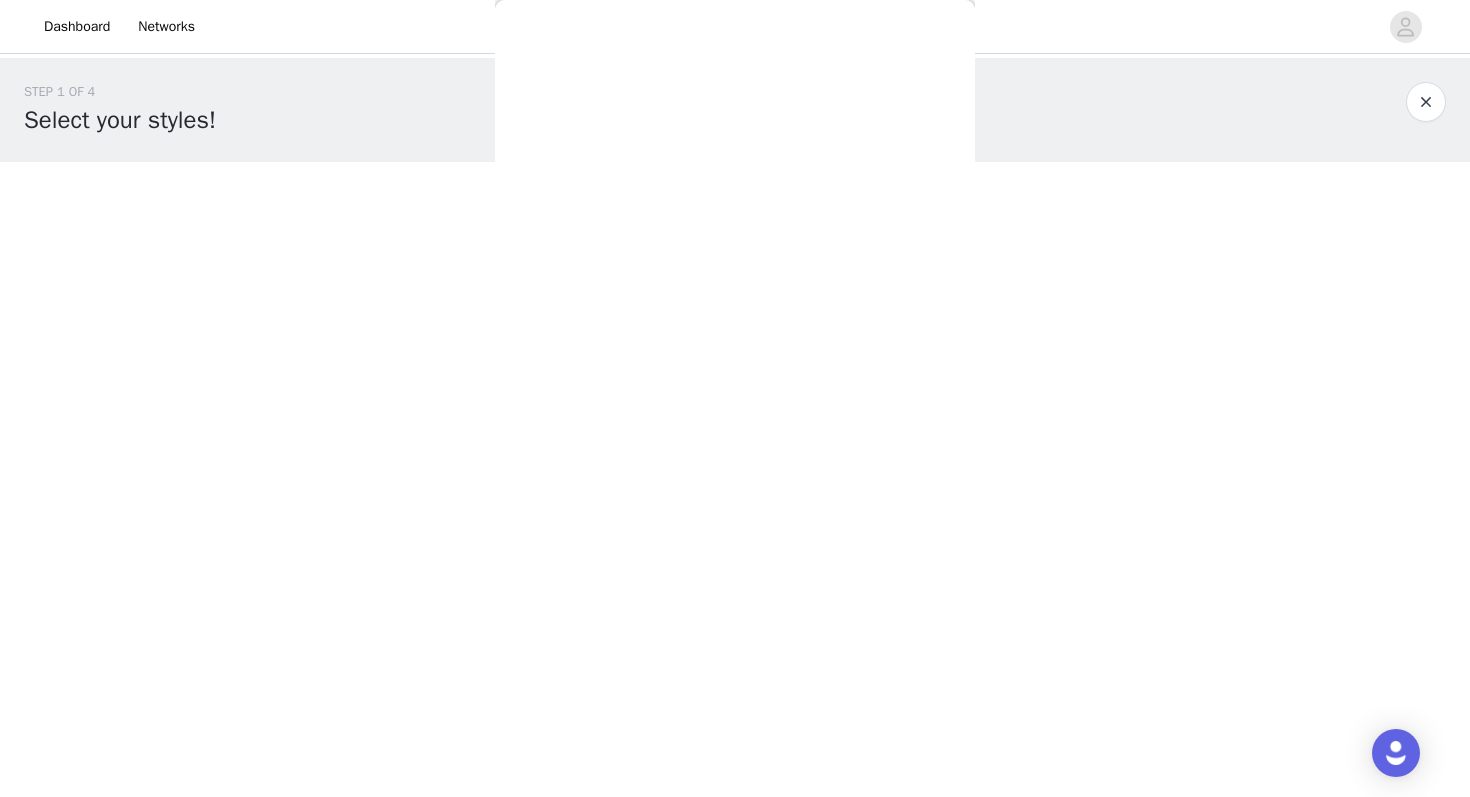 scroll, scrollTop: 0, scrollLeft: 0, axis: both 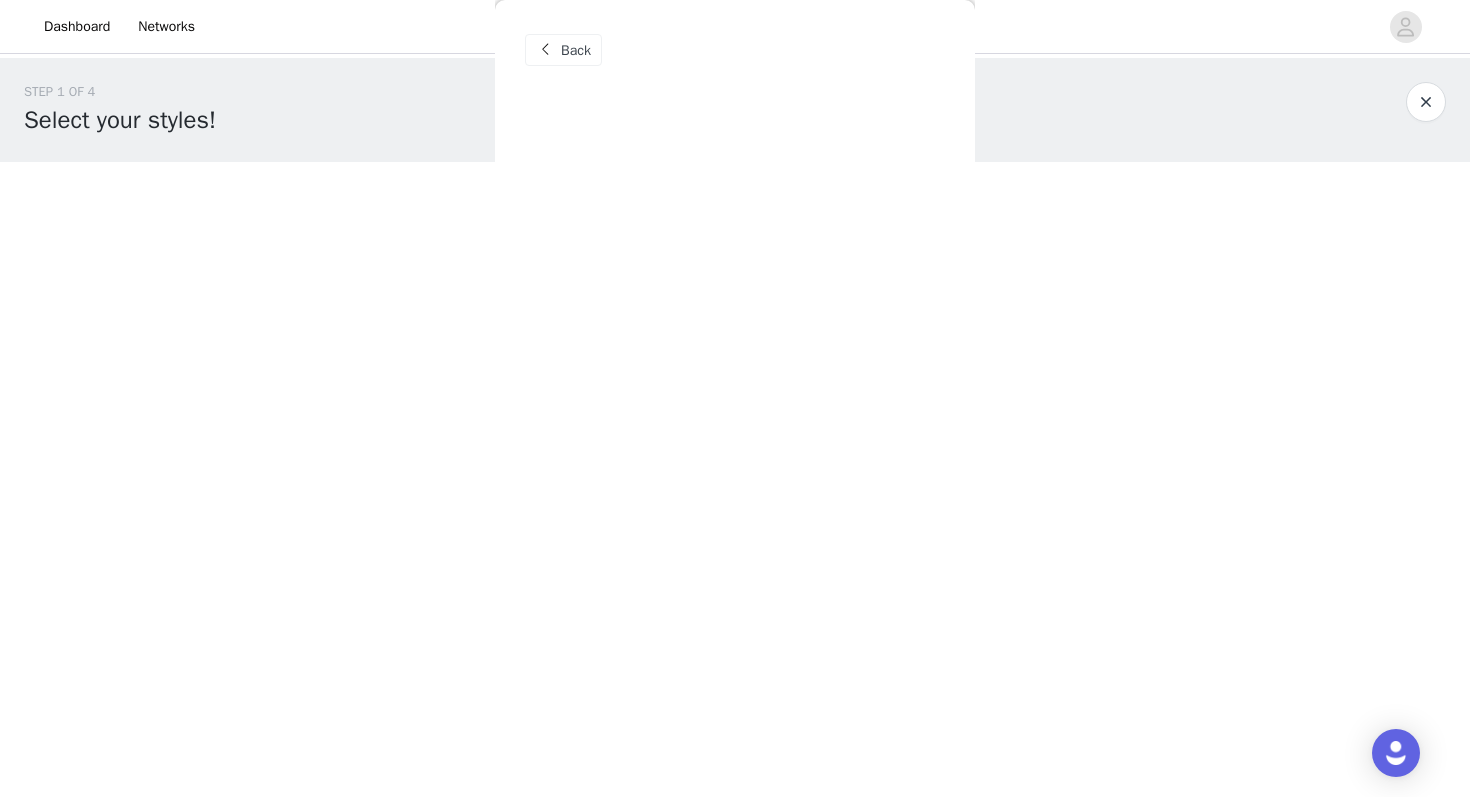 click at bounding box center [-735, 398] 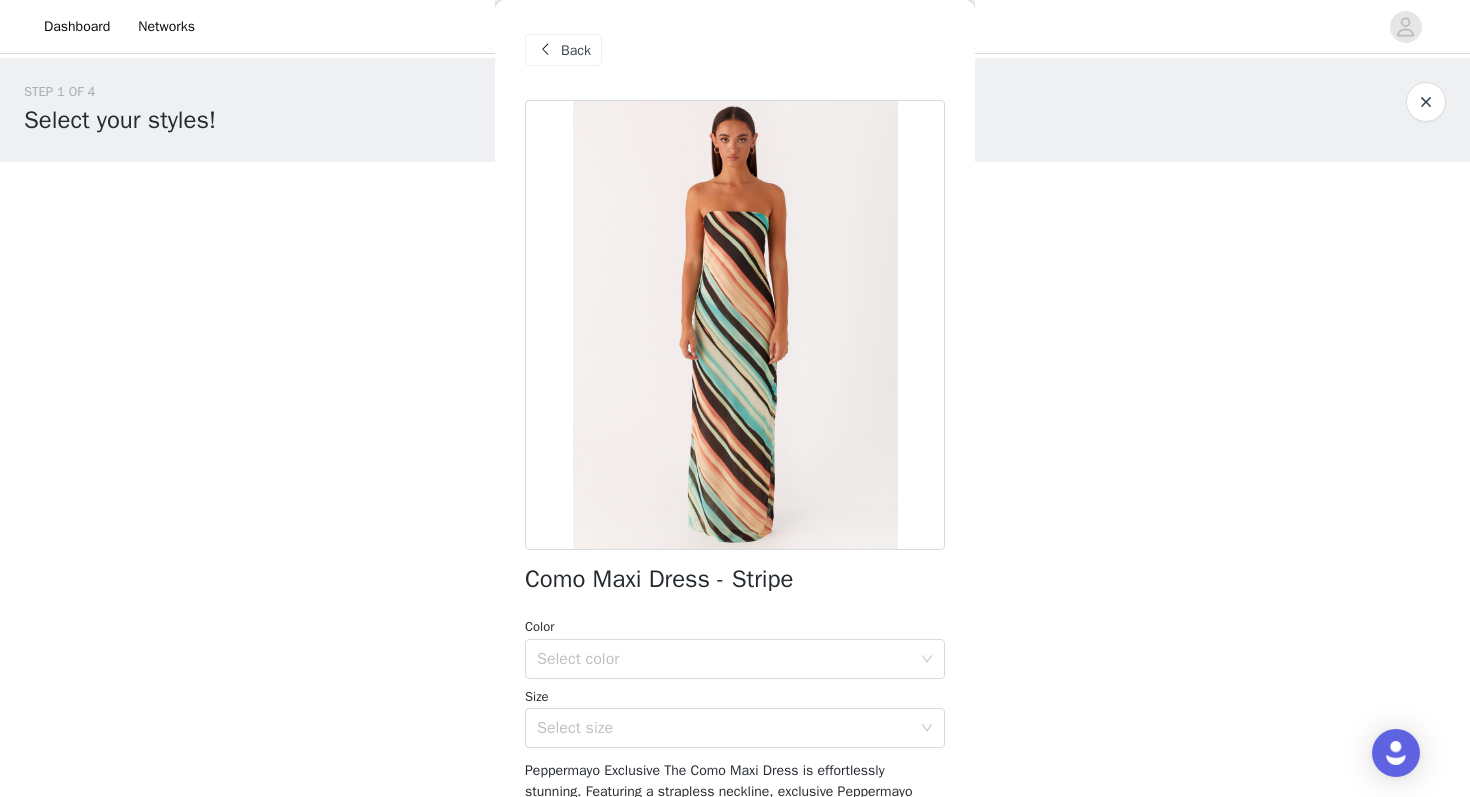 click on "Back" at bounding box center (576, 50) 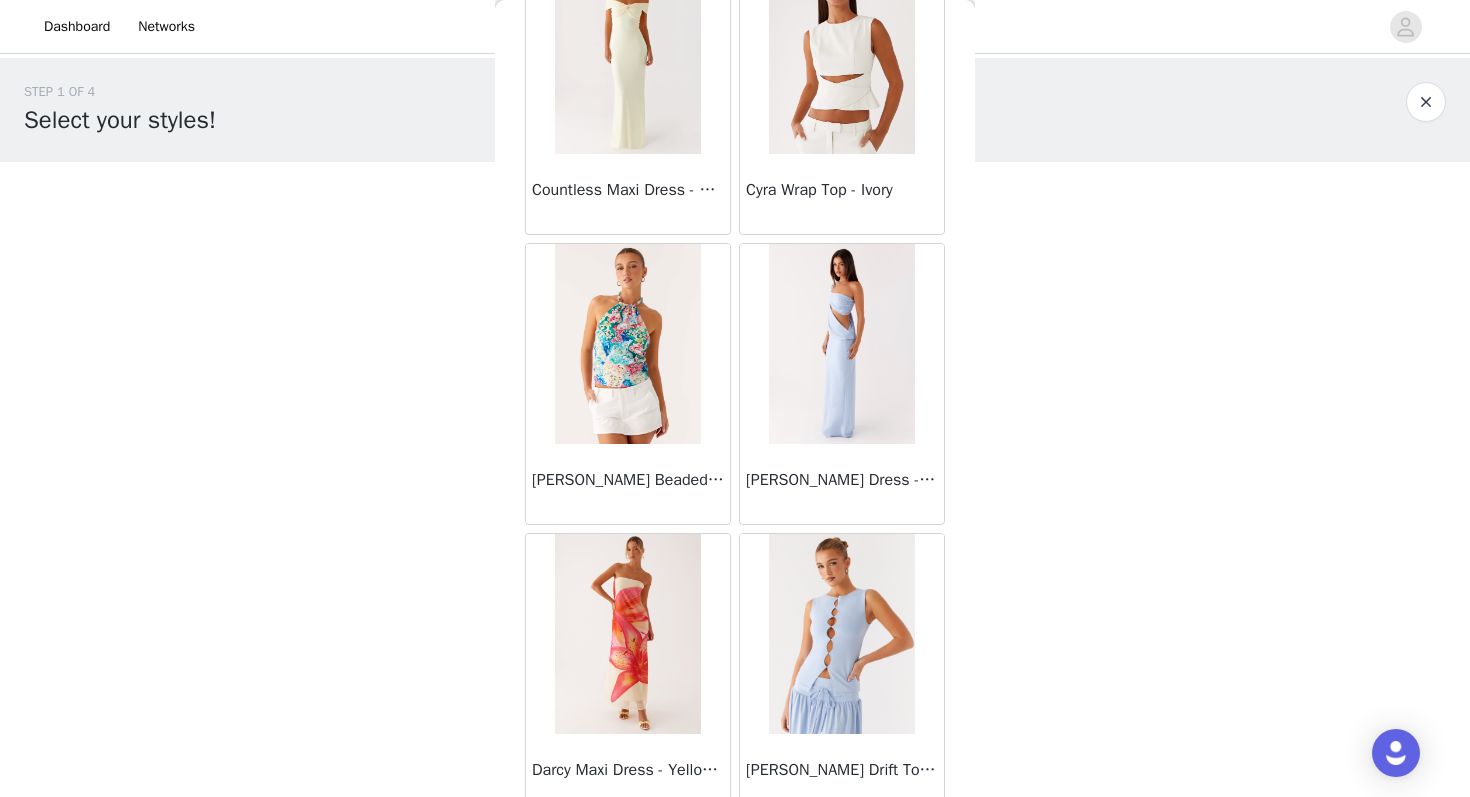 scroll, scrollTop: 16488, scrollLeft: 0, axis: vertical 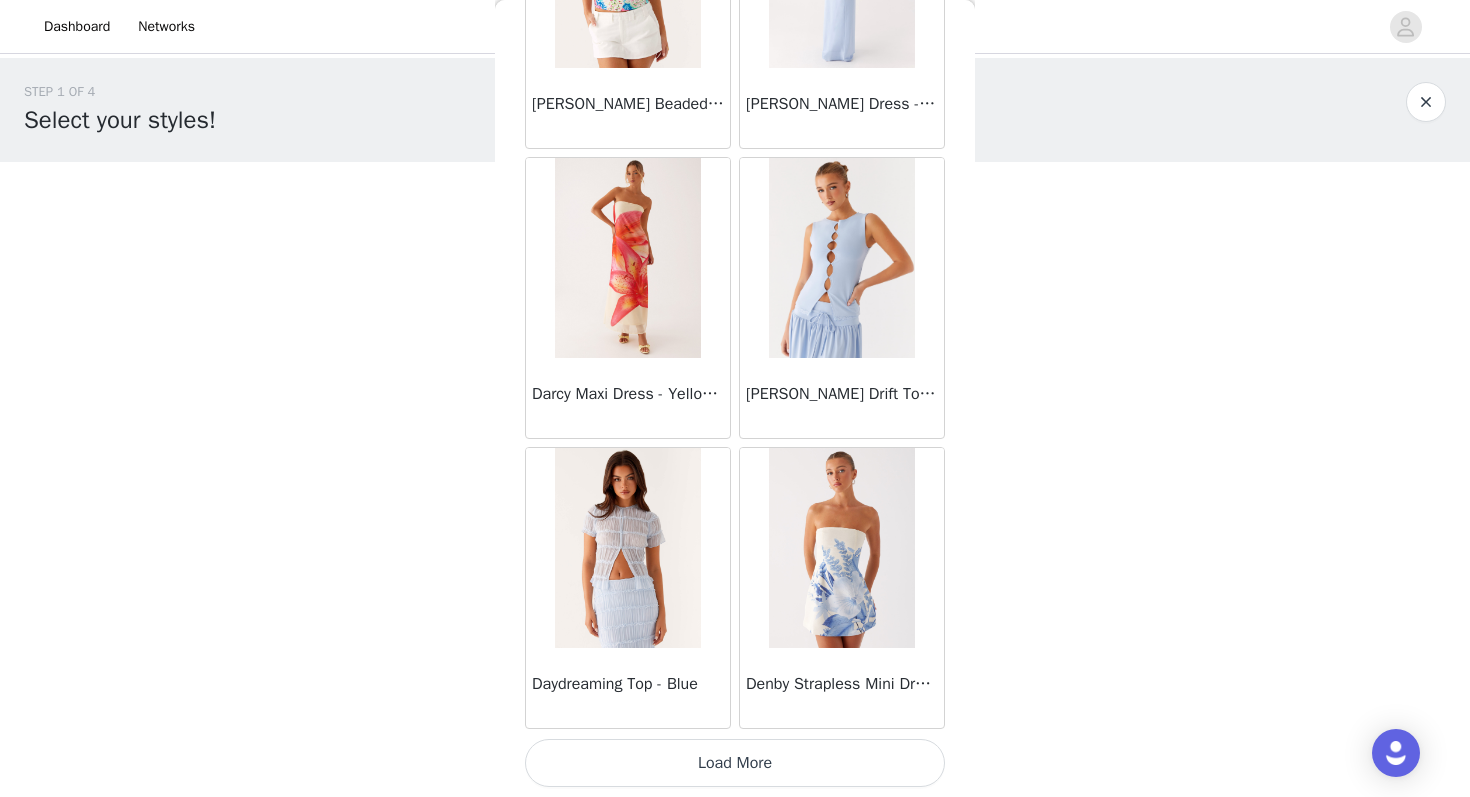 click on "Load More" at bounding box center [735, 763] 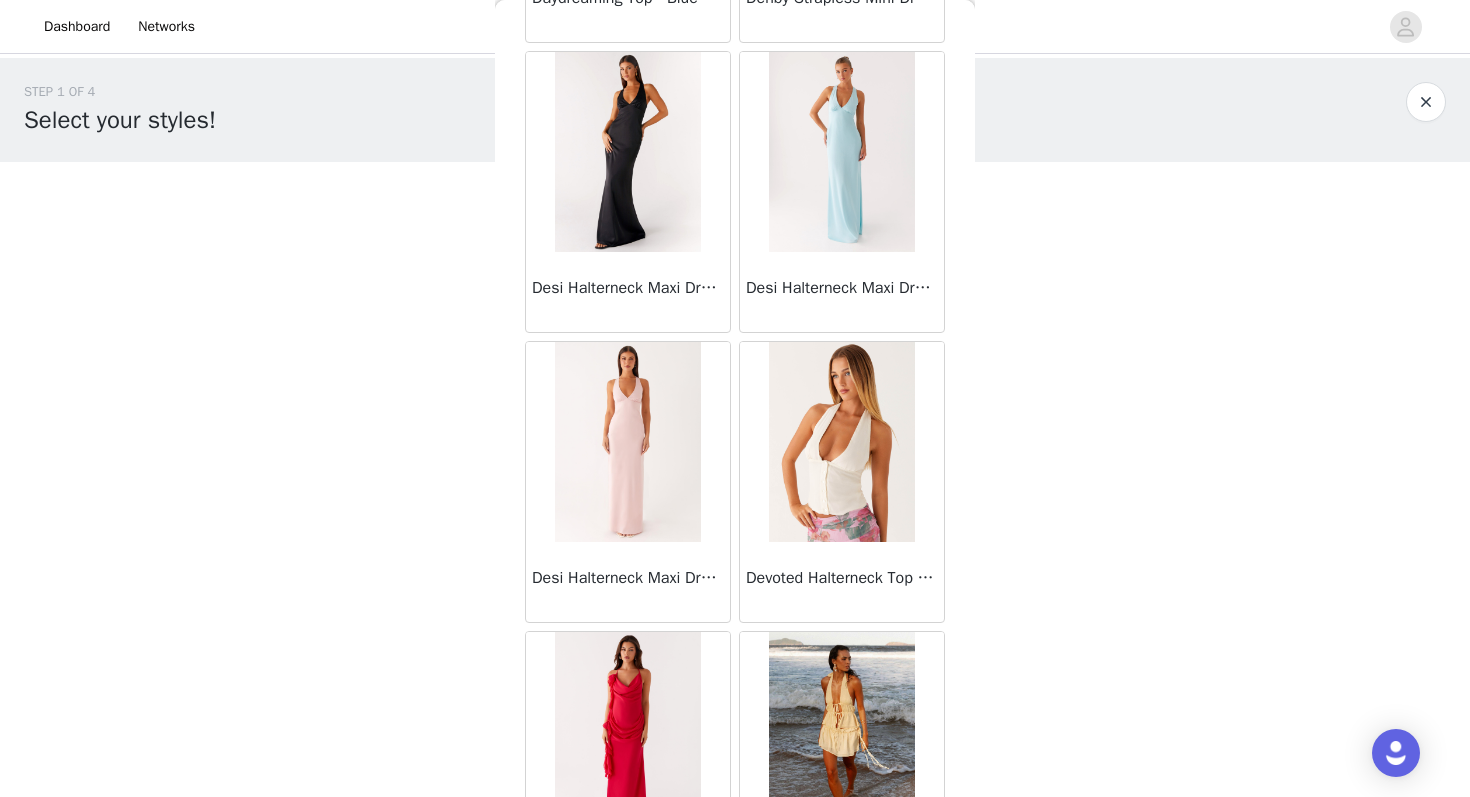 scroll, scrollTop: 17451, scrollLeft: 0, axis: vertical 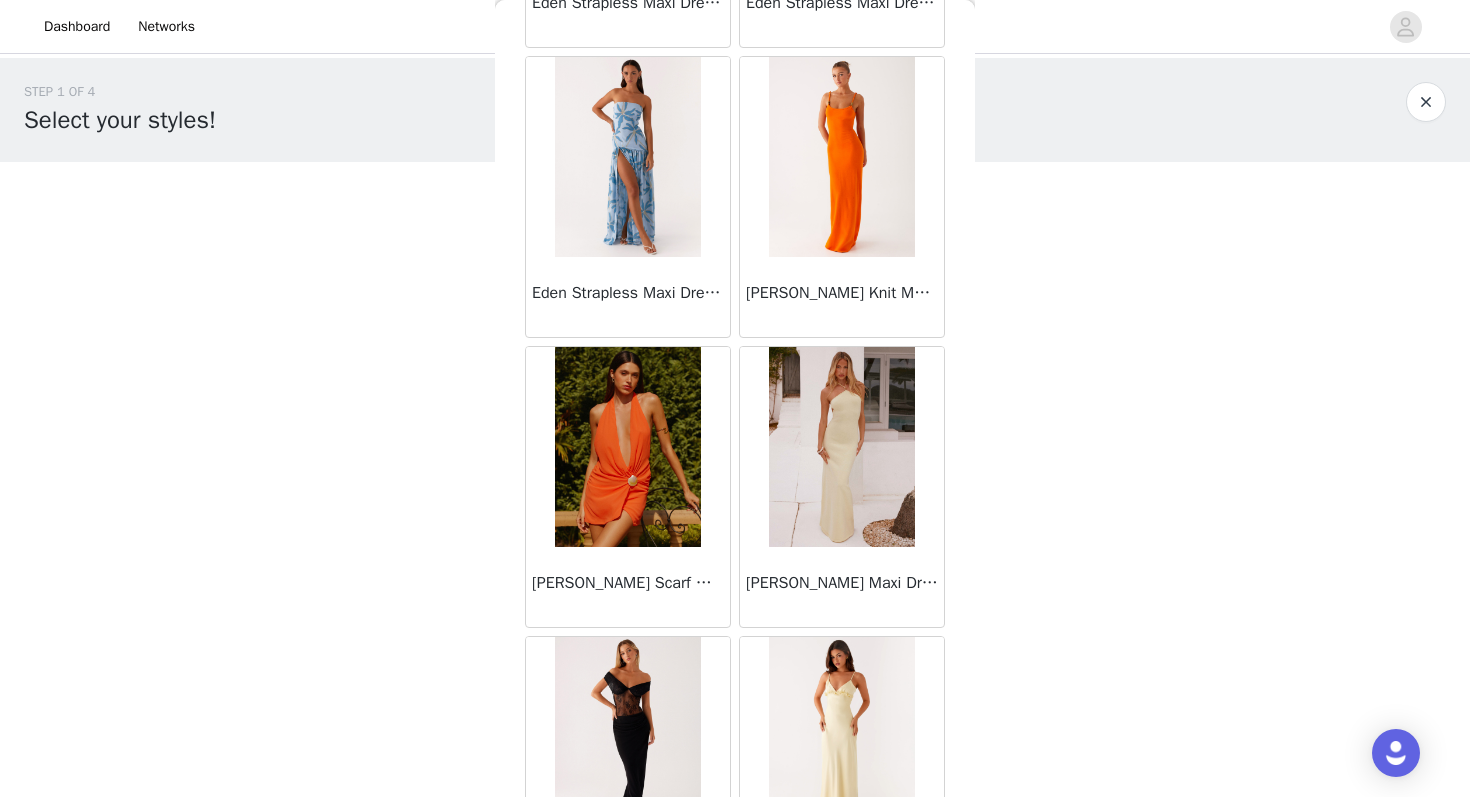 click at bounding box center [841, 447] 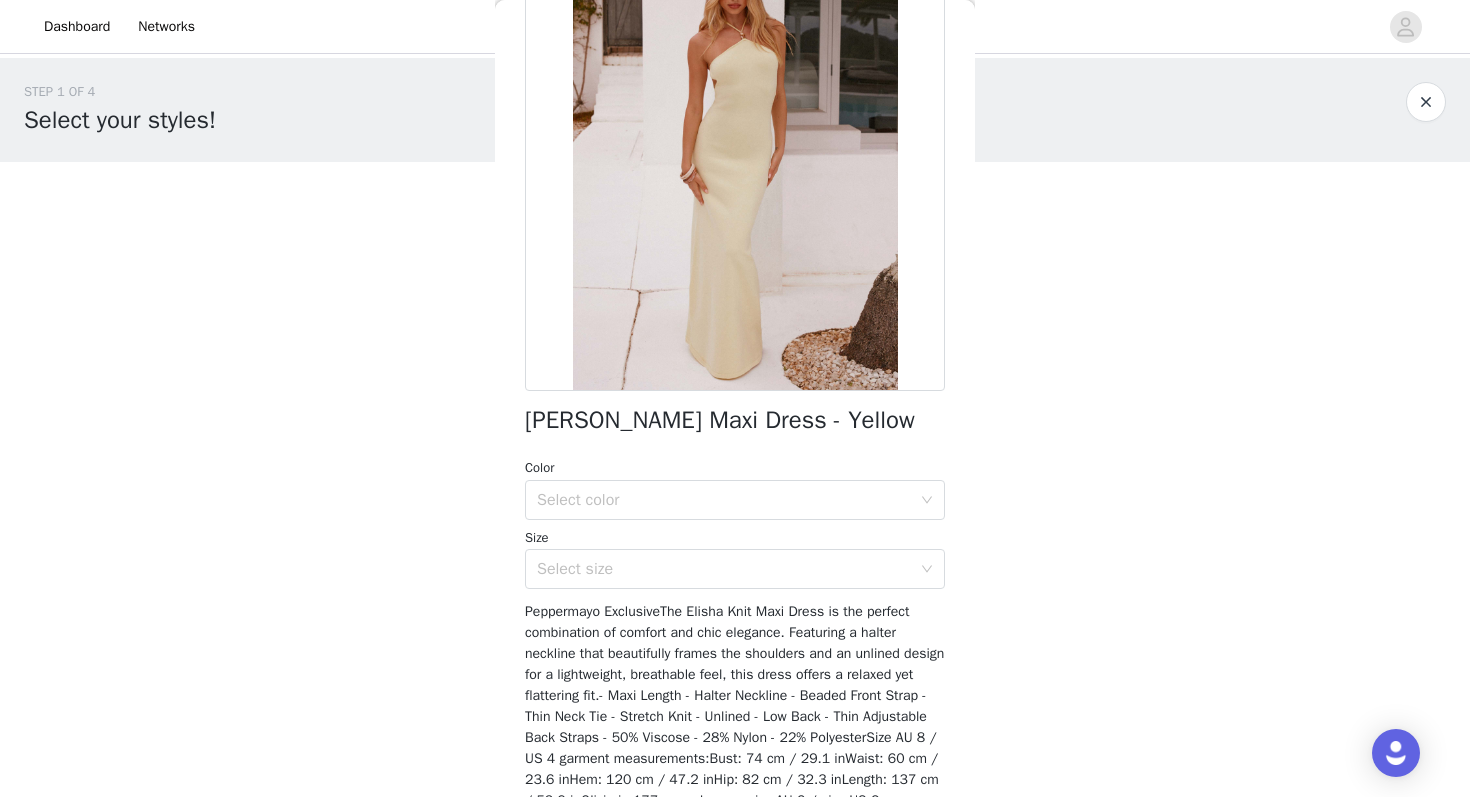 scroll, scrollTop: 167, scrollLeft: 0, axis: vertical 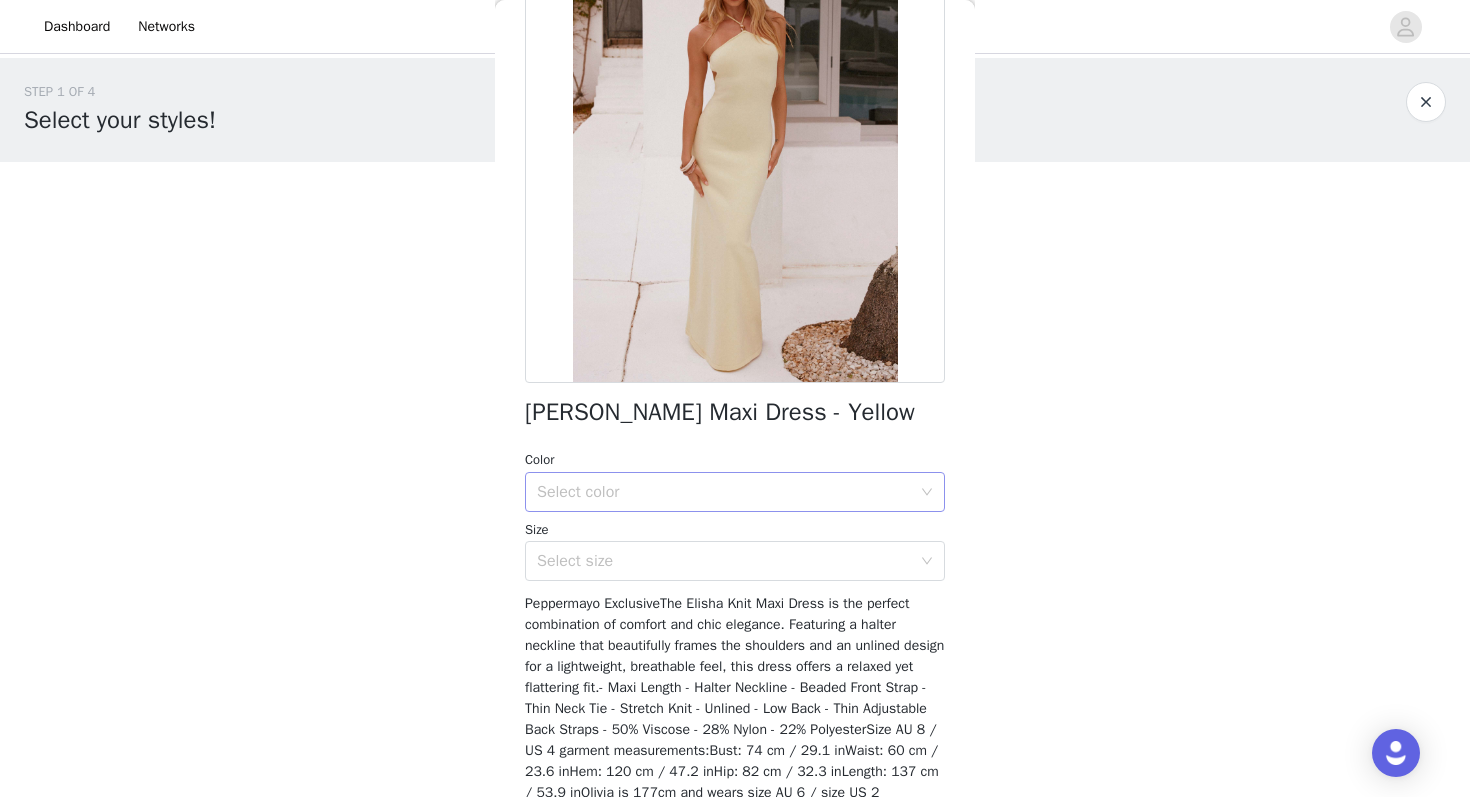 click on "Select color" at bounding box center (728, 492) 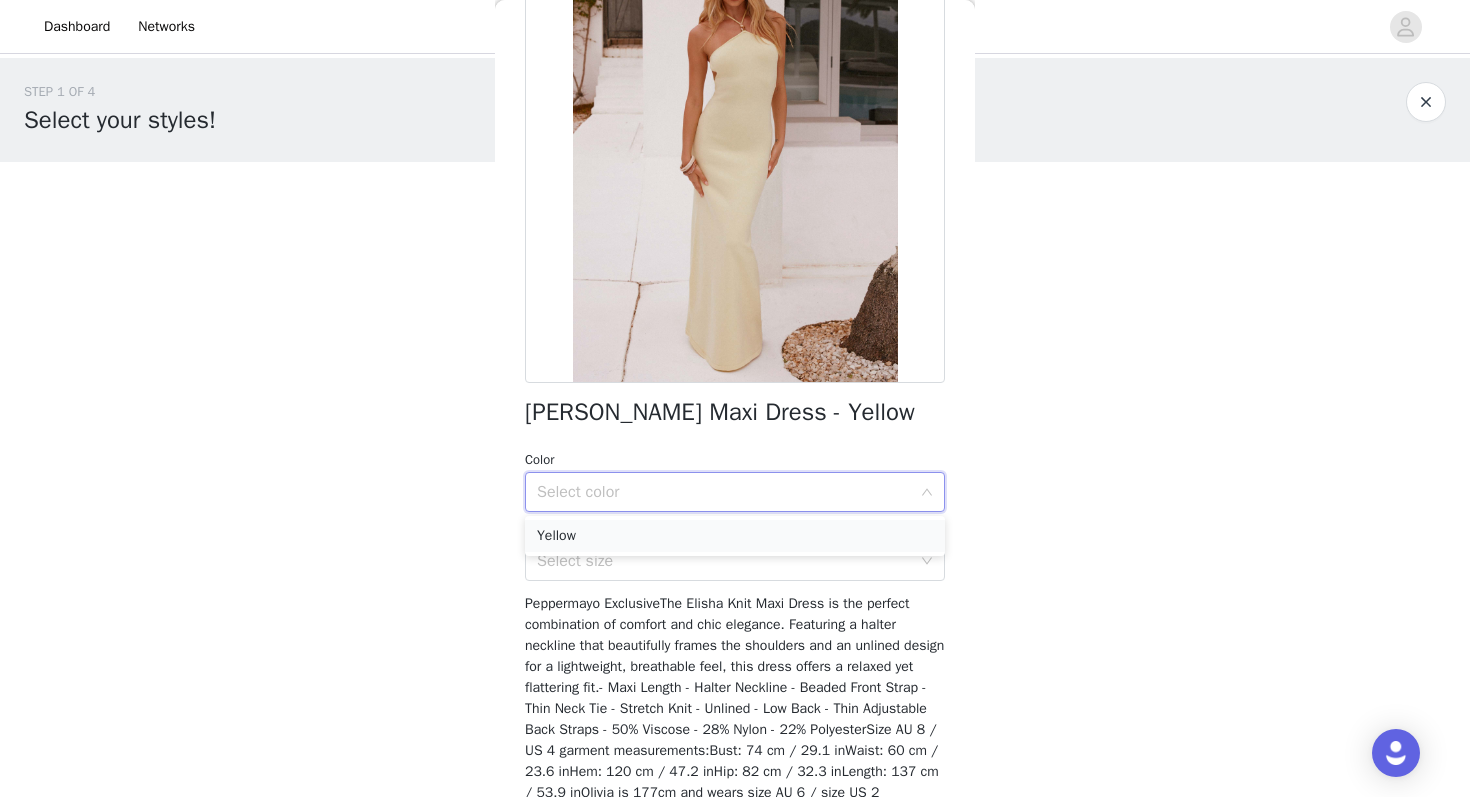 click on "Yellow" at bounding box center (735, 536) 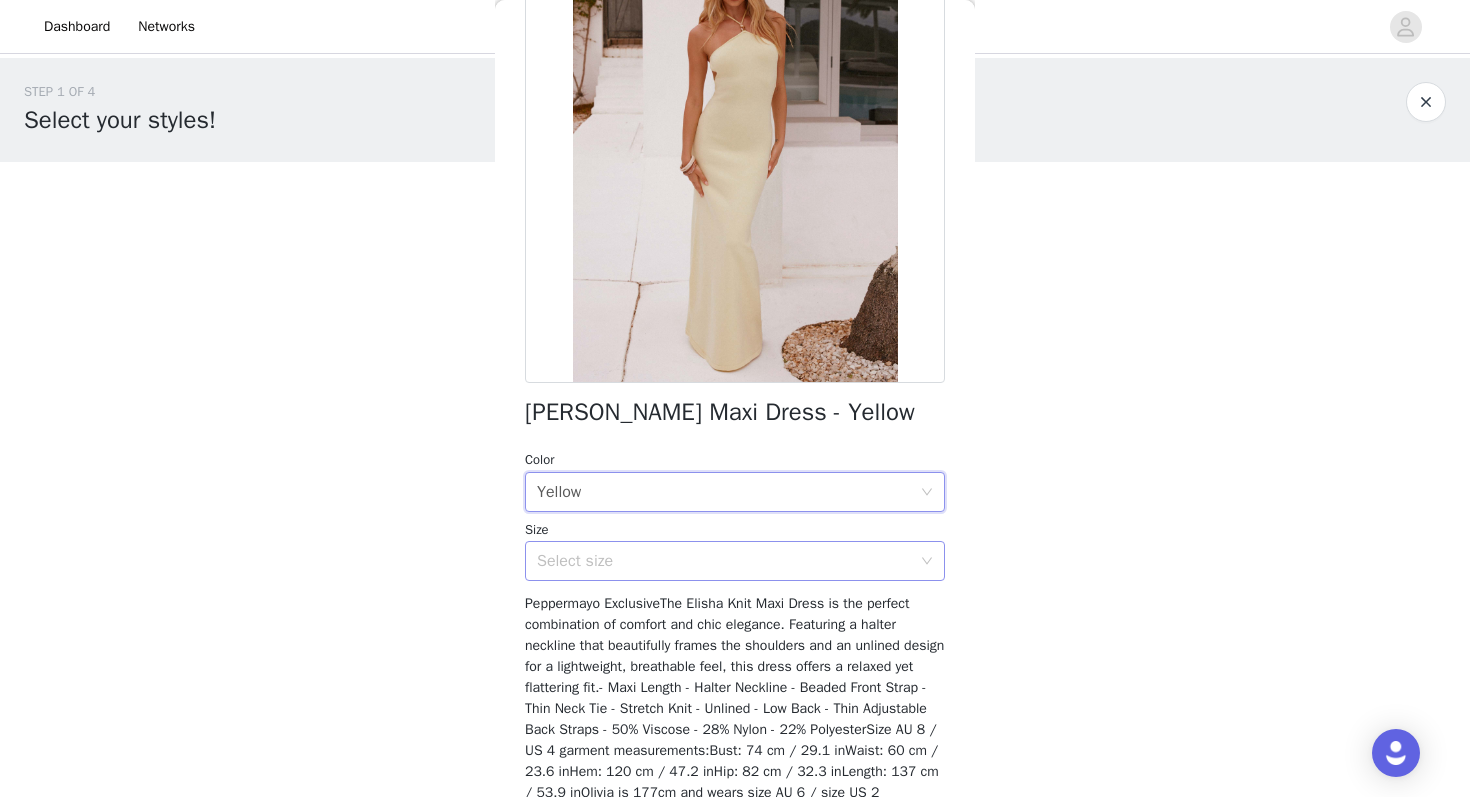 click on "Select size" at bounding box center (724, 561) 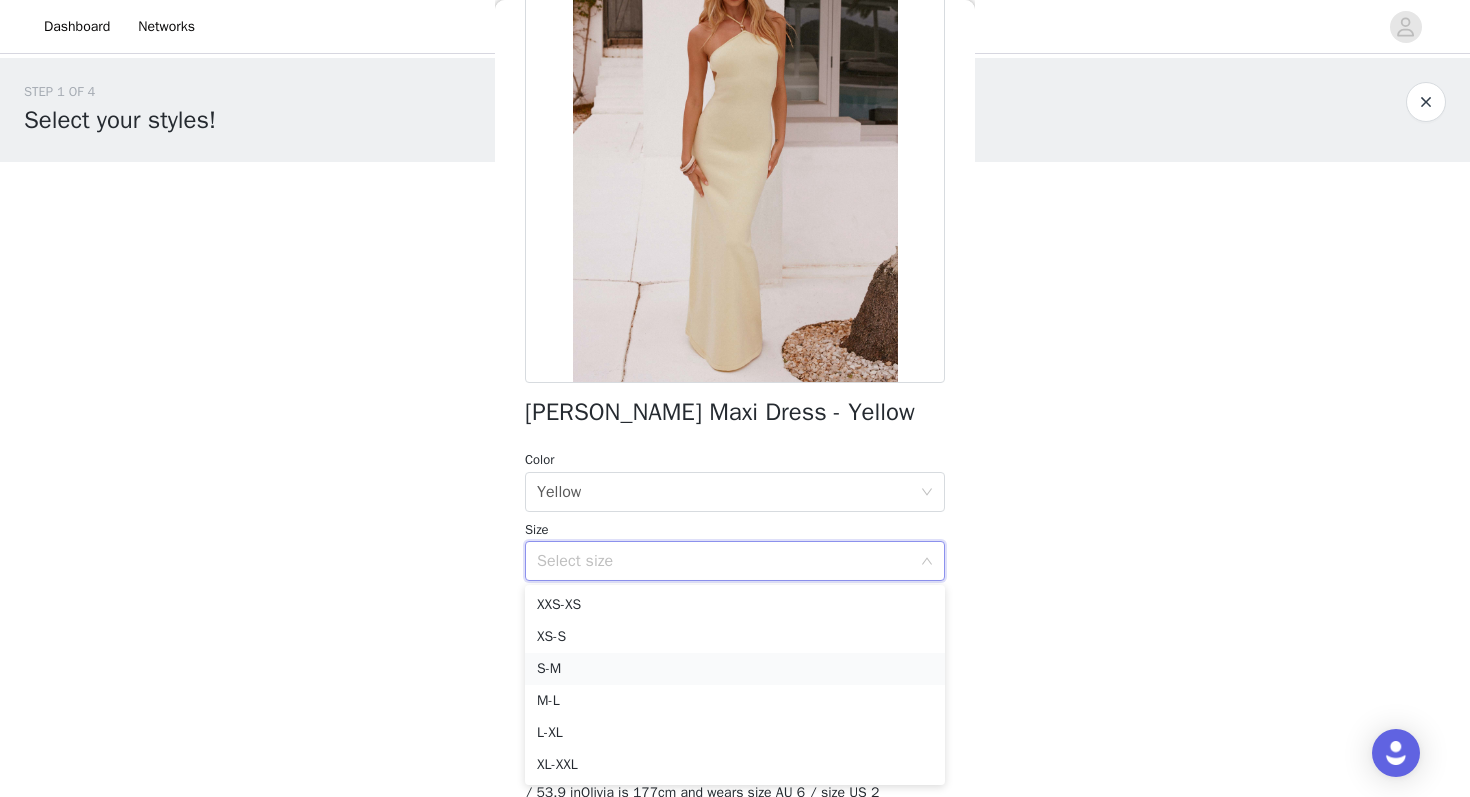 click on "S-M" at bounding box center (735, 669) 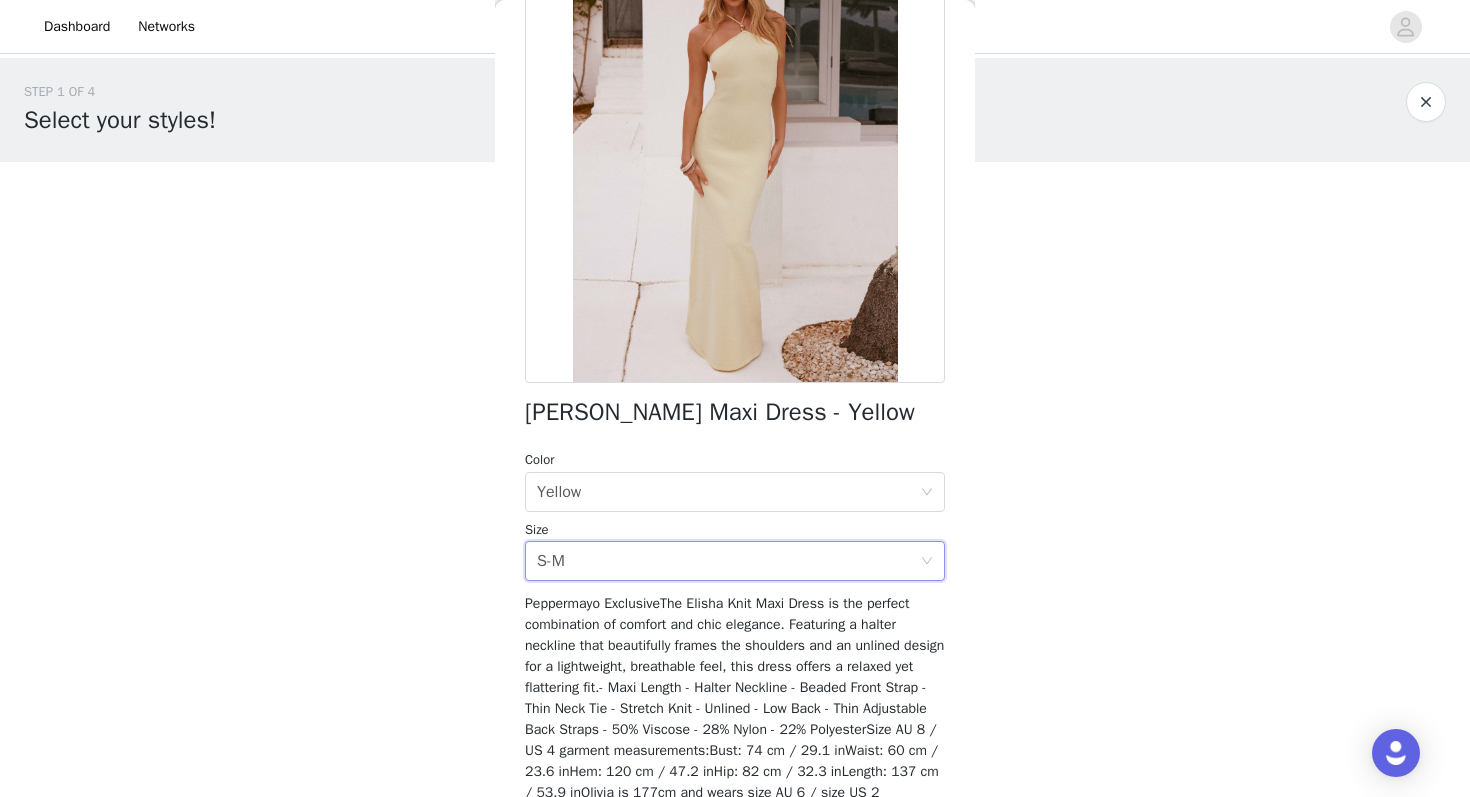 scroll, scrollTop: 278, scrollLeft: 0, axis: vertical 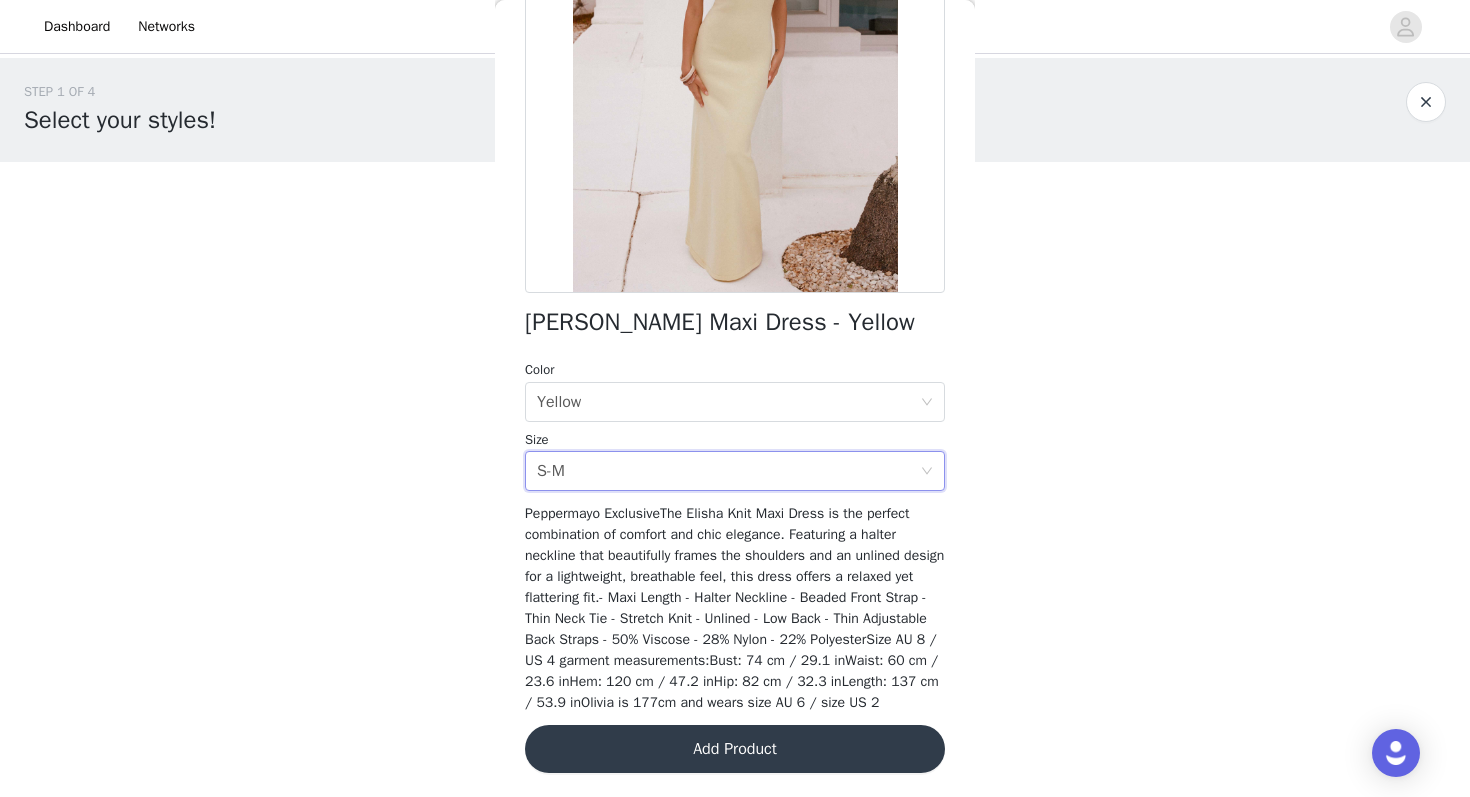 click on "Add Product" at bounding box center [735, 749] 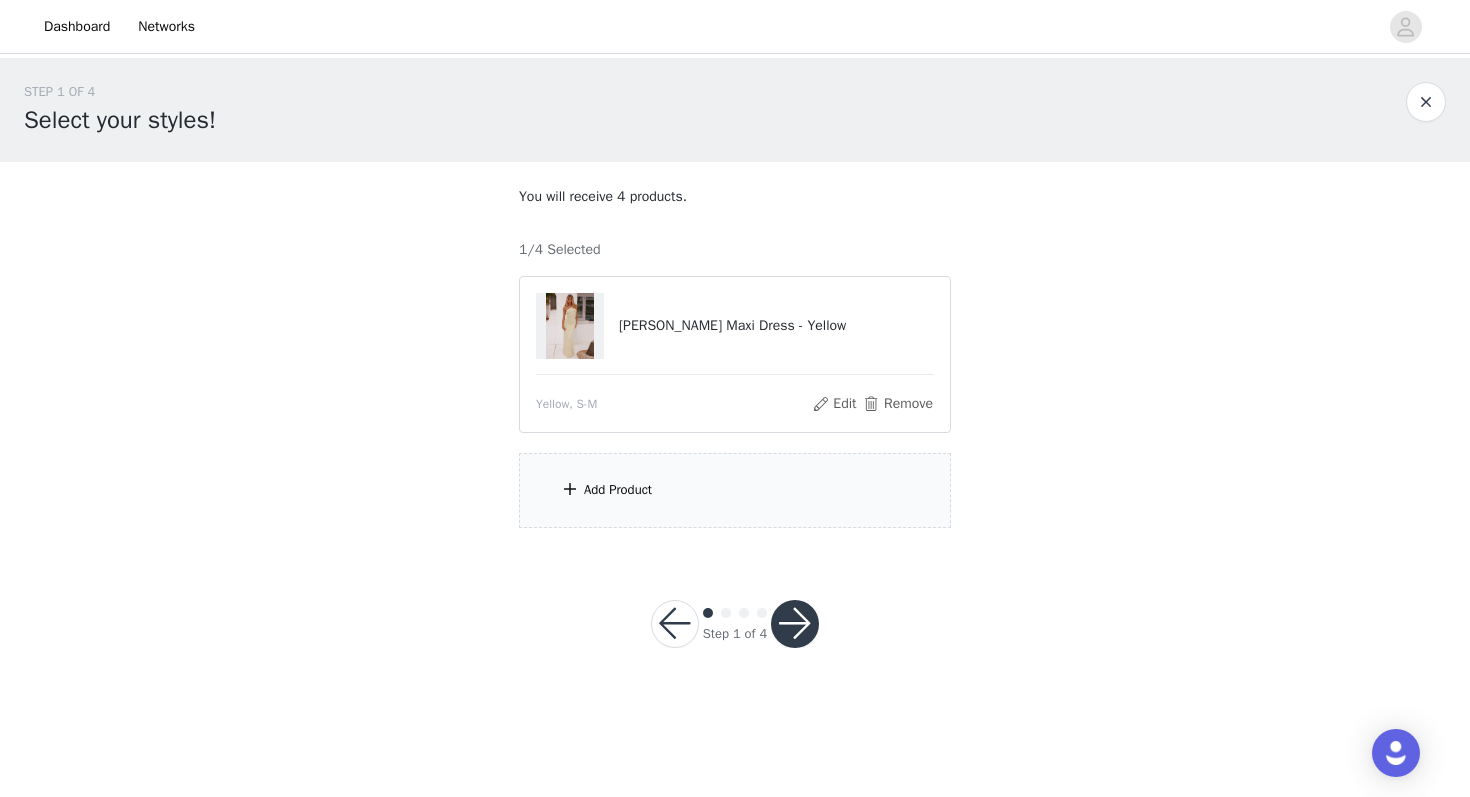 click on "Add Product" at bounding box center (735, 490) 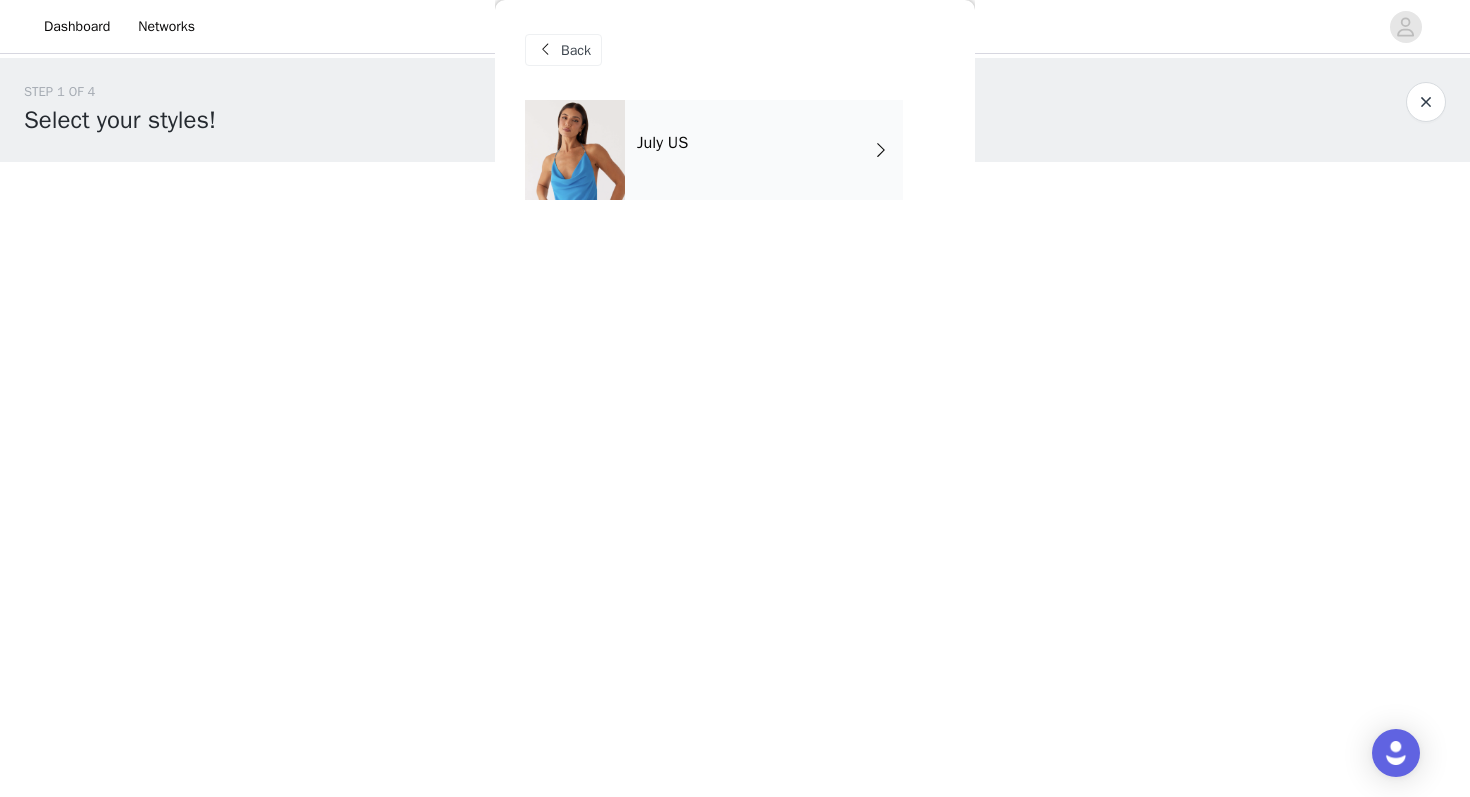 click on "July US" at bounding box center [764, 150] 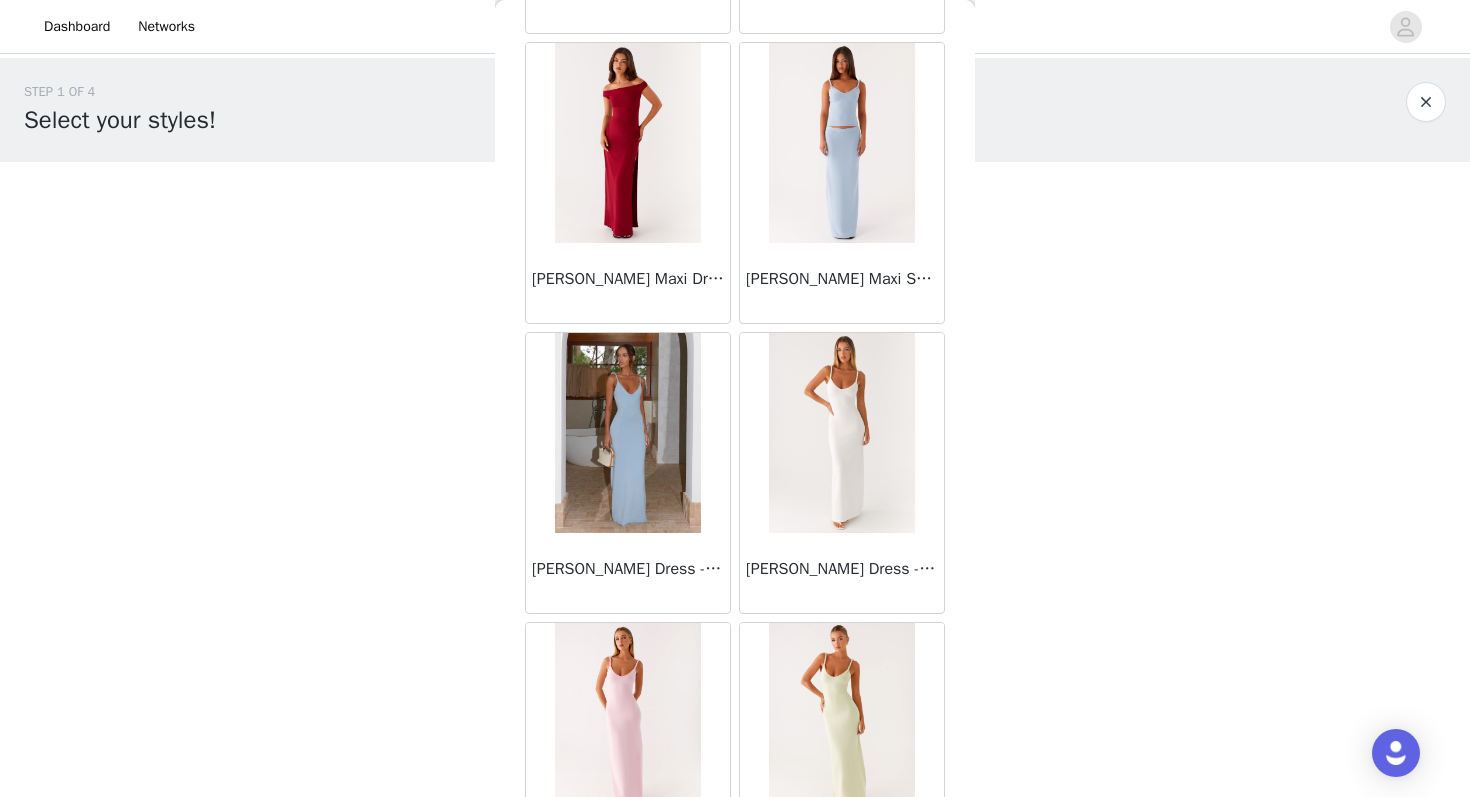 scroll, scrollTop: 2263, scrollLeft: 0, axis: vertical 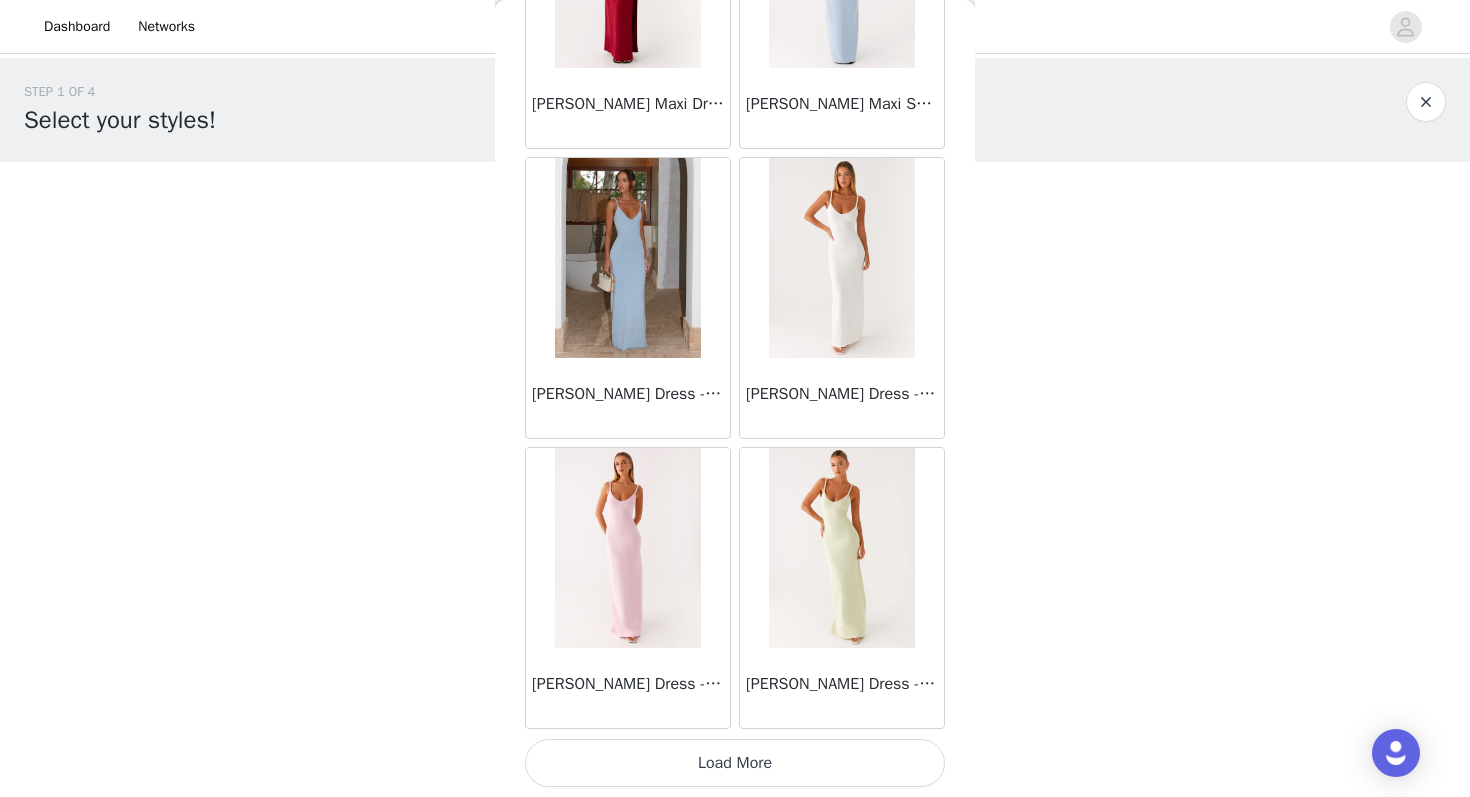 click on "Load More" at bounding box center (735, 763) 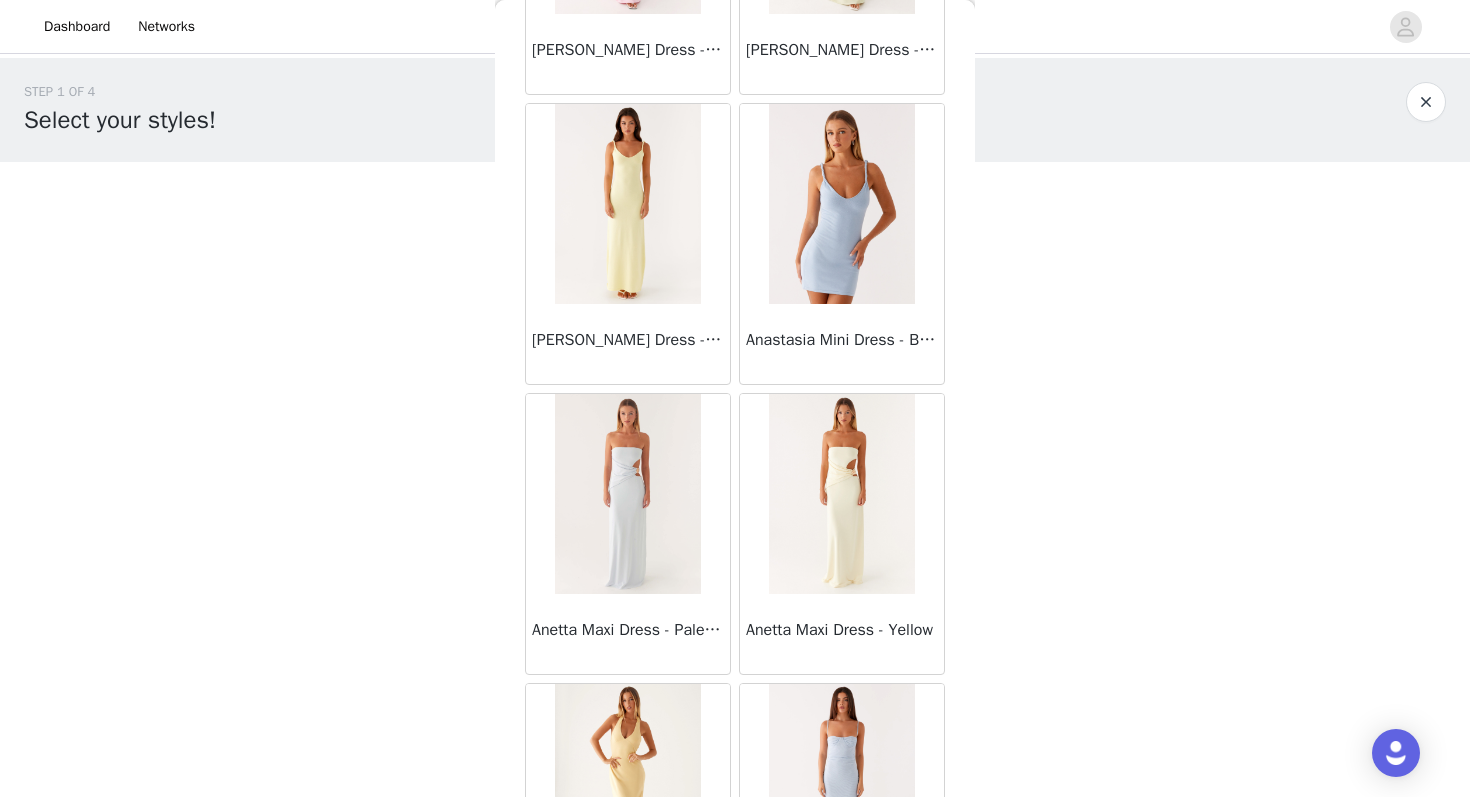 scroll, scrollTop: 5163, scrollLeft: 0, axis: vertical 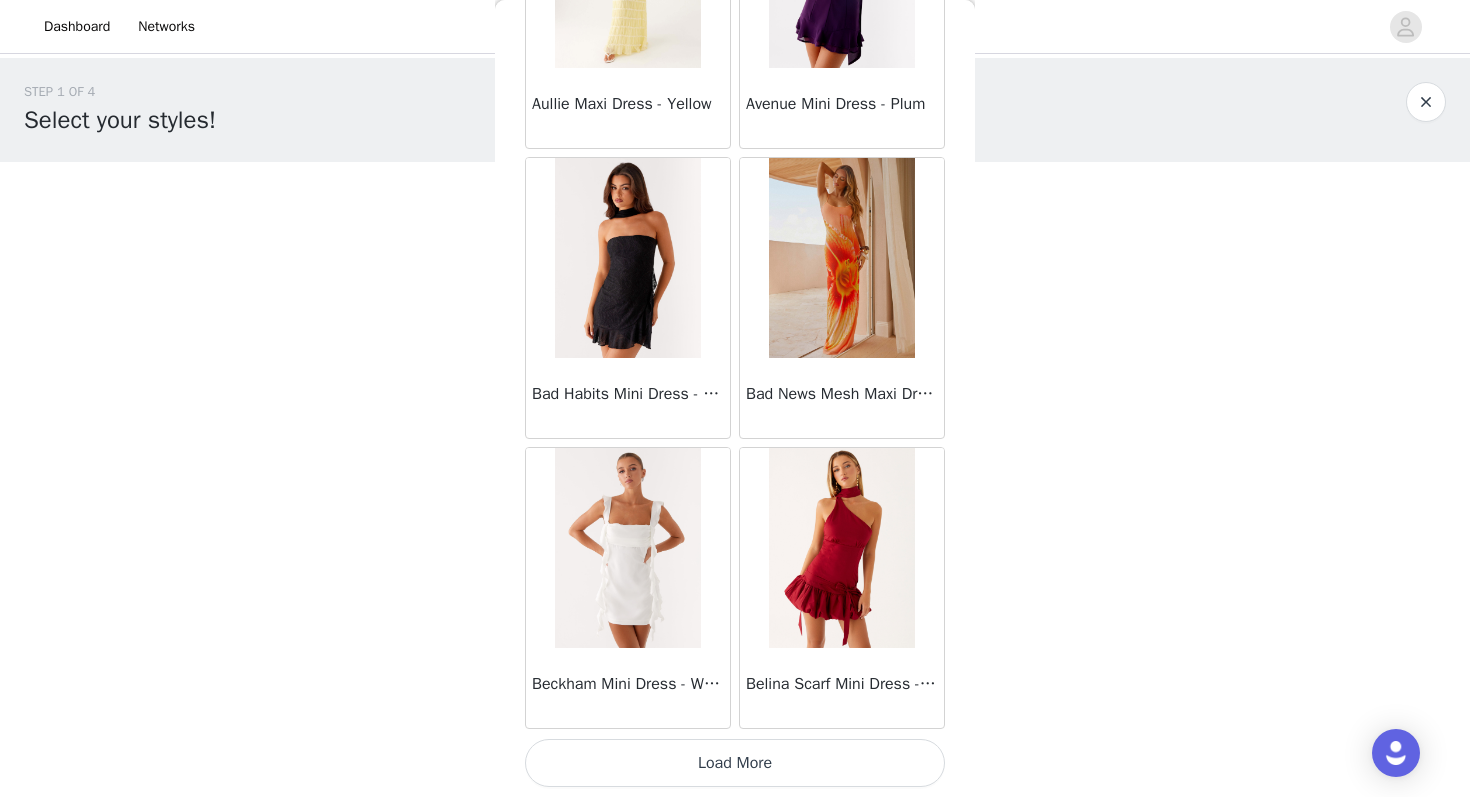 click on "Load More" at bounding box center [735, 763] 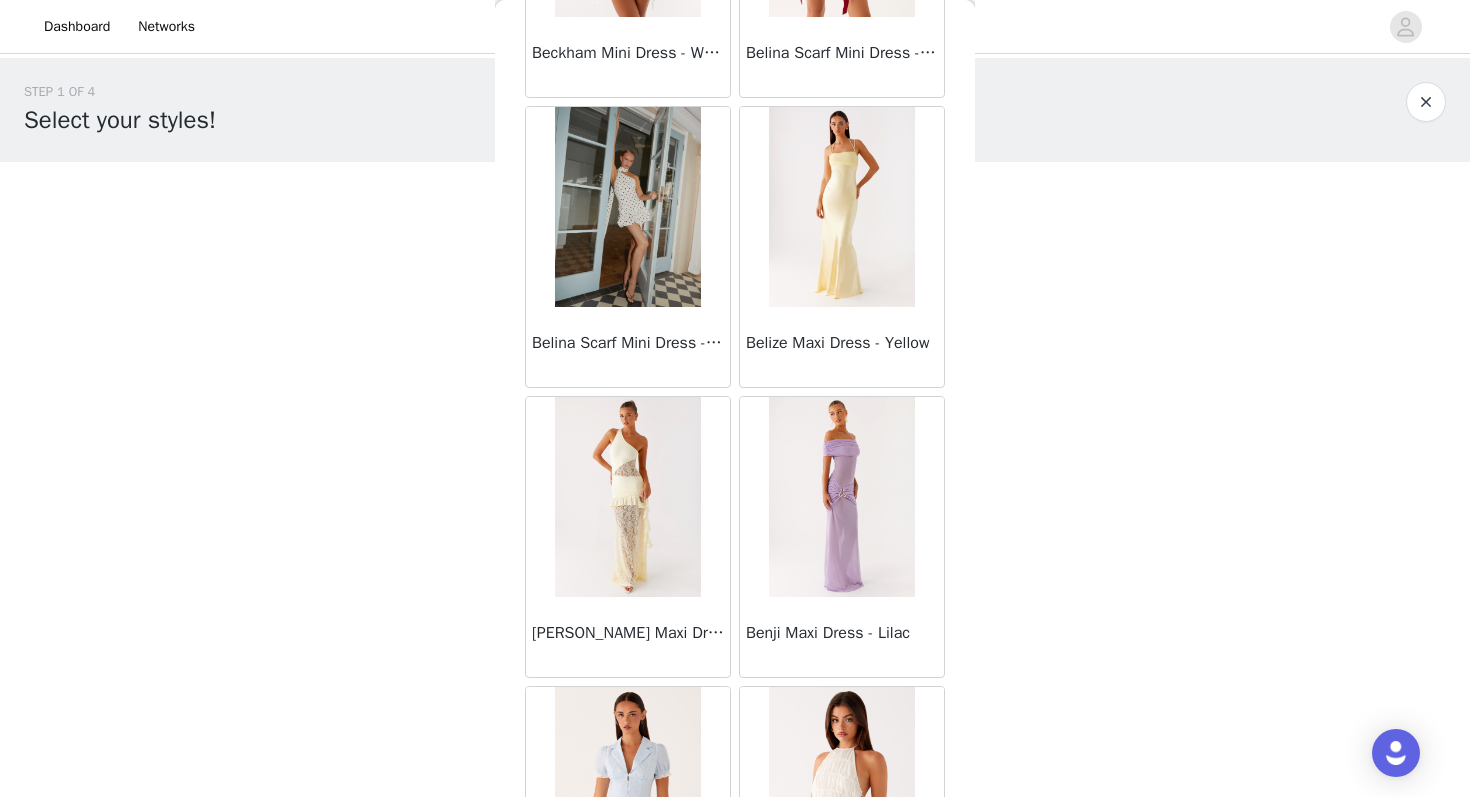 scroll, scrollTop: 8063, scrollLeft: 0, axis: vertical 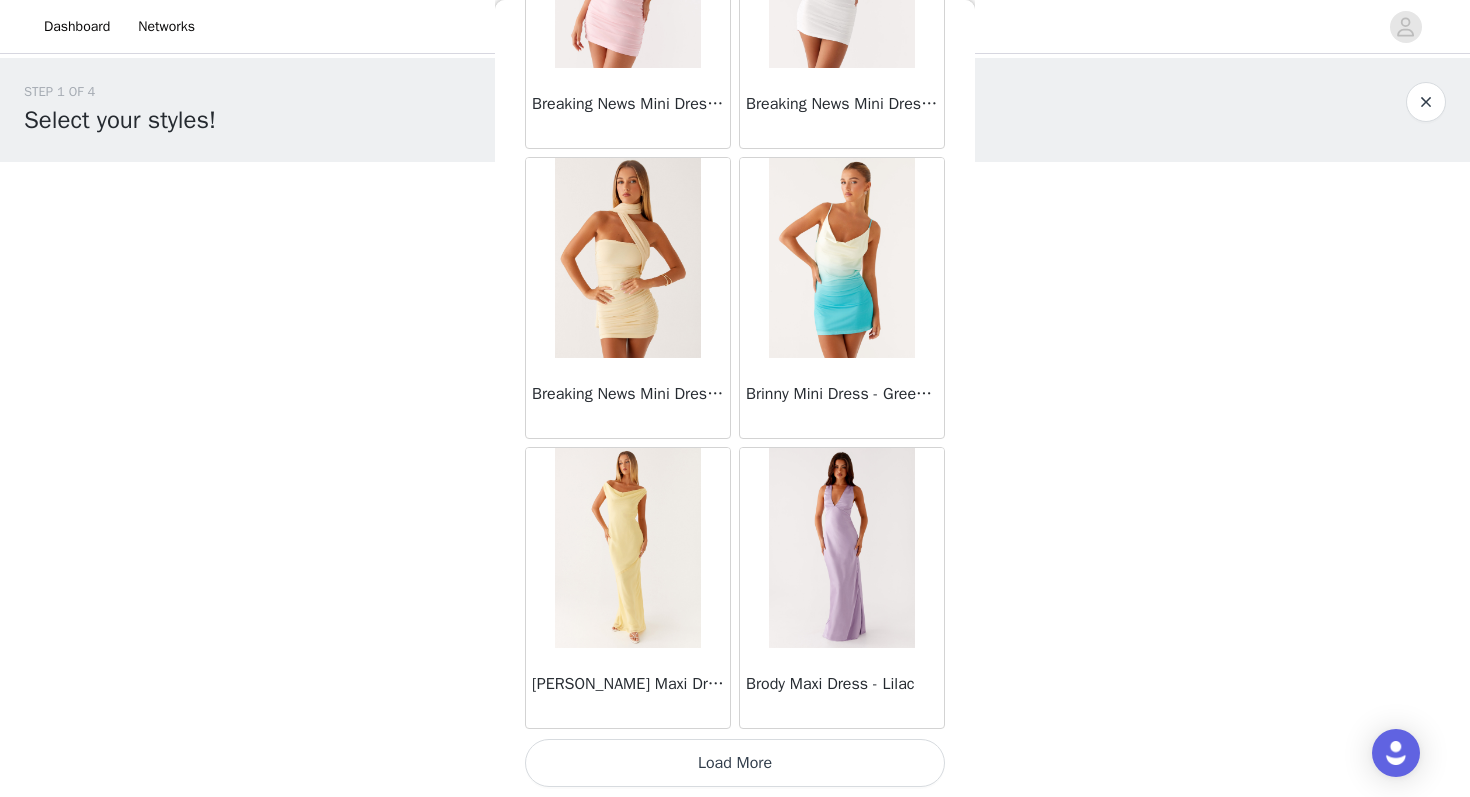 click on "Load More" at bounding box center [735, 763] 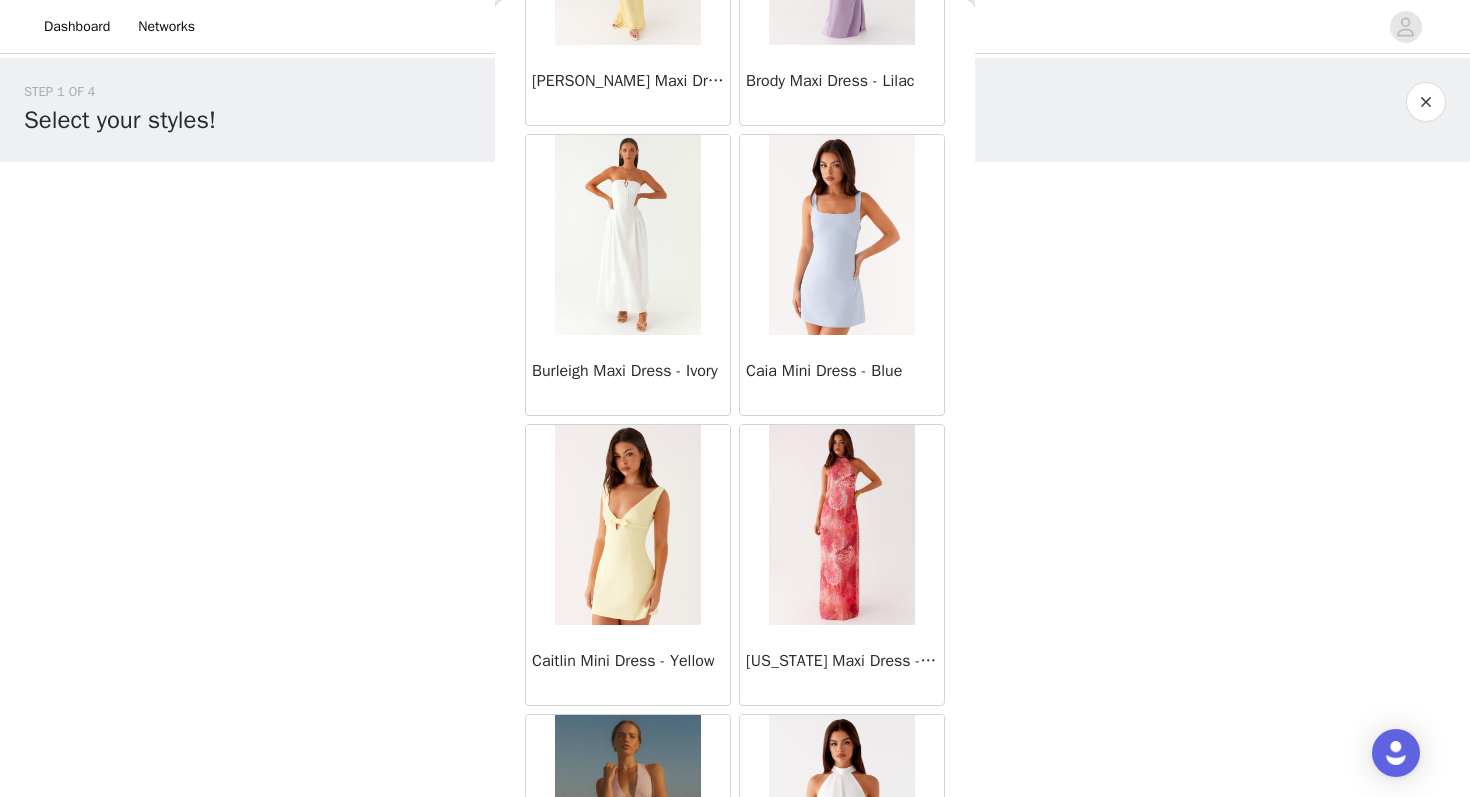 scroll, scrollTop: 10963, scrollLeft: 0, axis: vertical 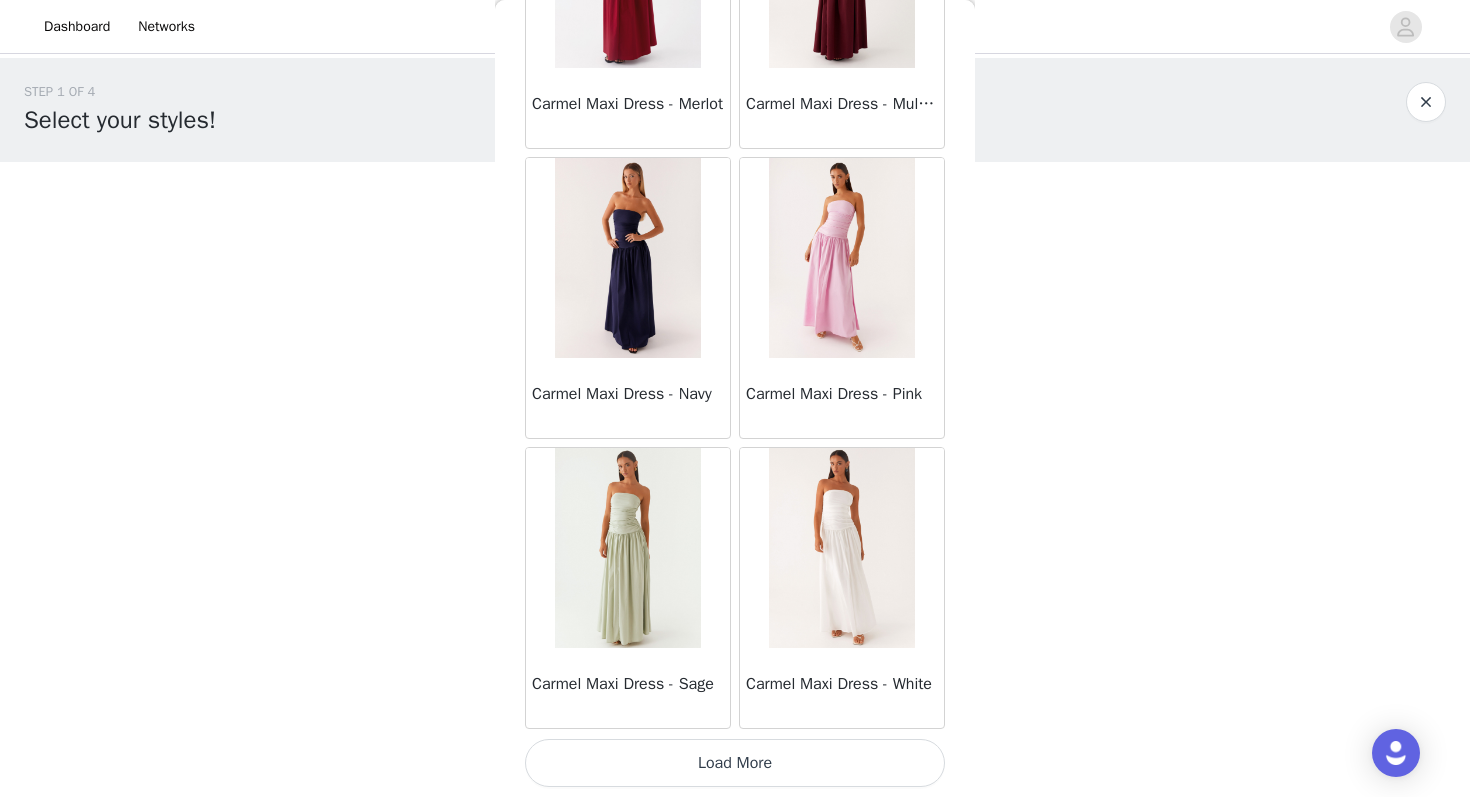 click on "Load More" at bounding box center (735, 763) 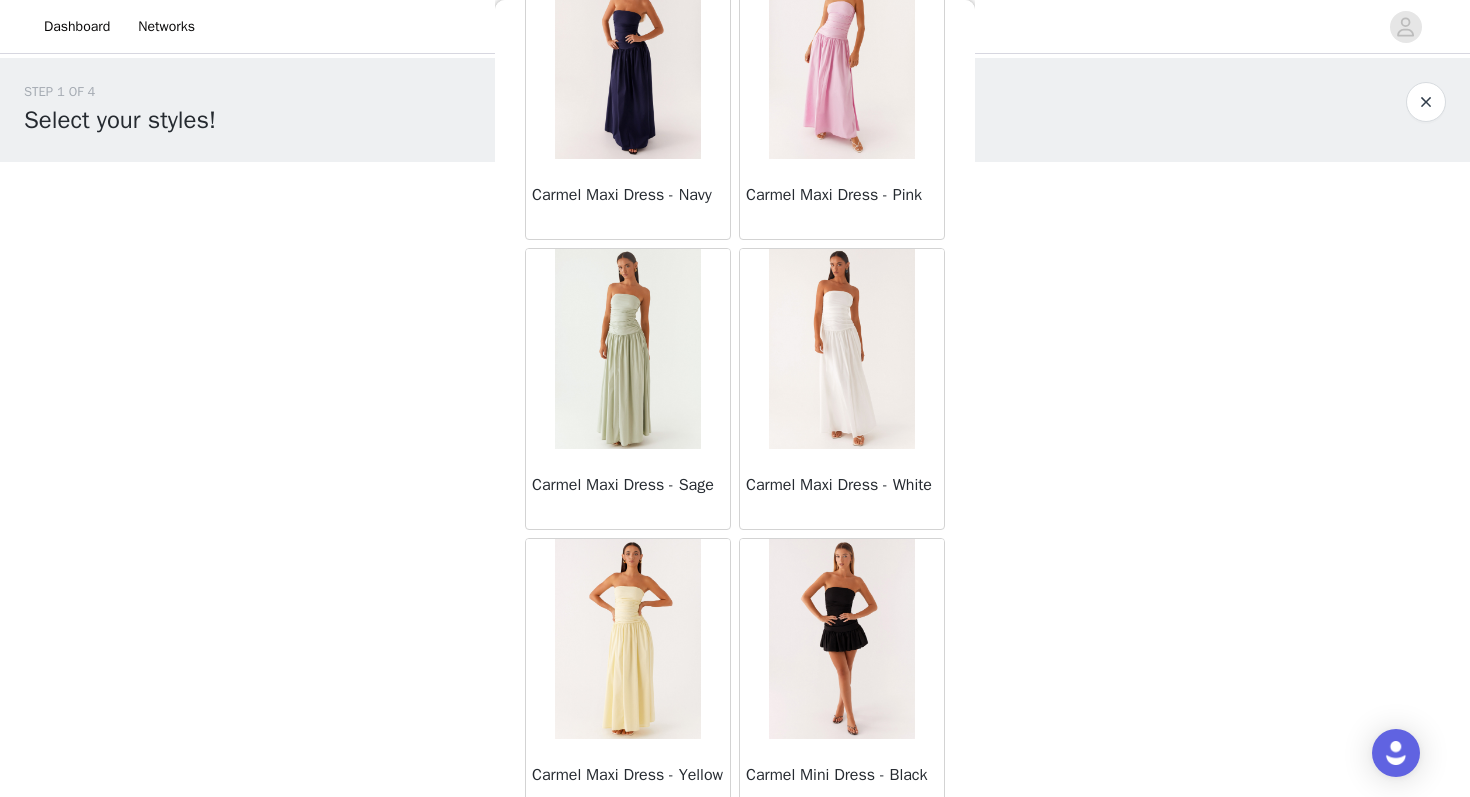 scroll, scrollTop: 13863, scrollLeft: 0, axis: vertical 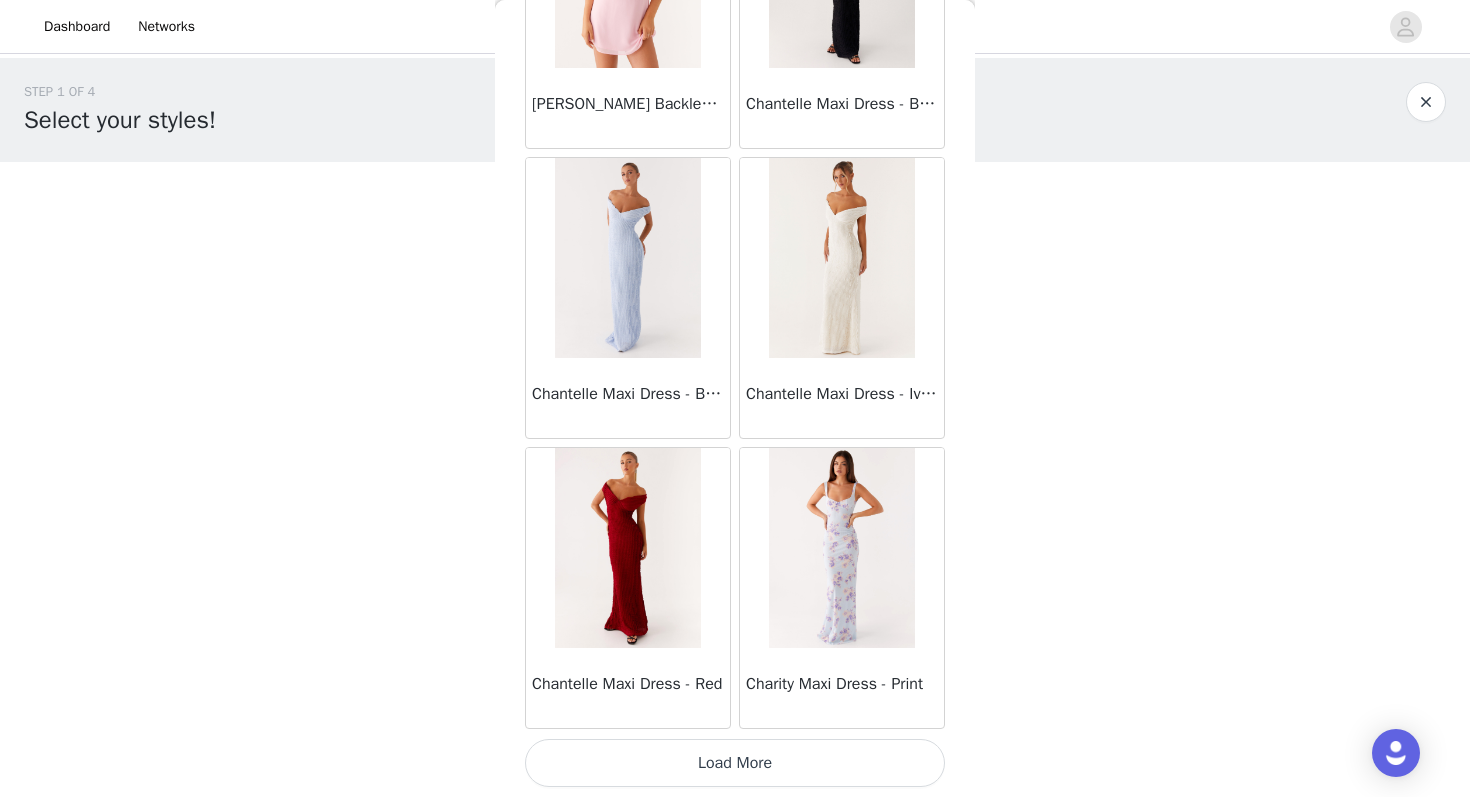 click on "Load More" at bounding box center (735, 763) 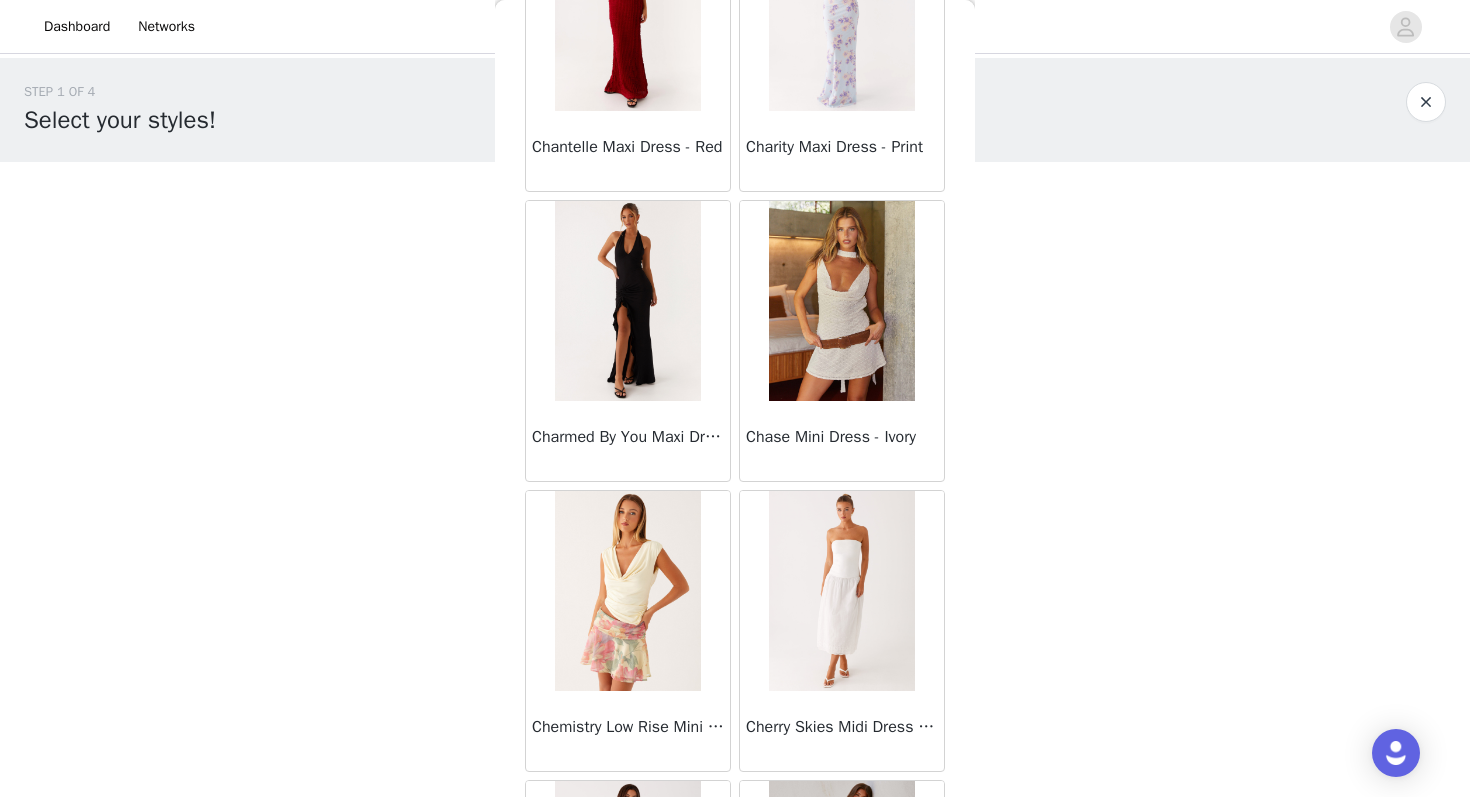 scroll, scrollTop: 16763, scrollLeft: 0, axis: vertical 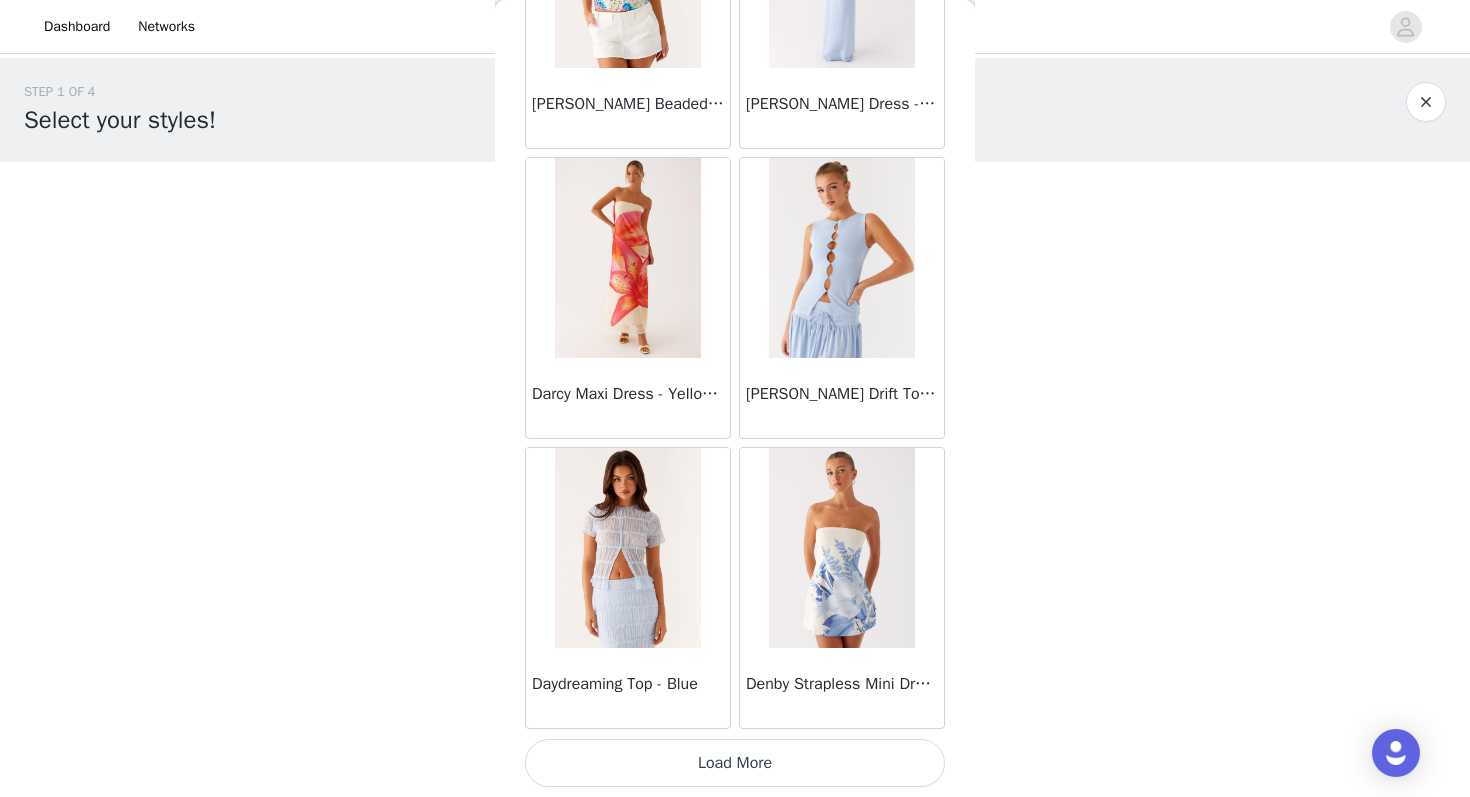 click on "Load More" at bounding box center (735, 763) 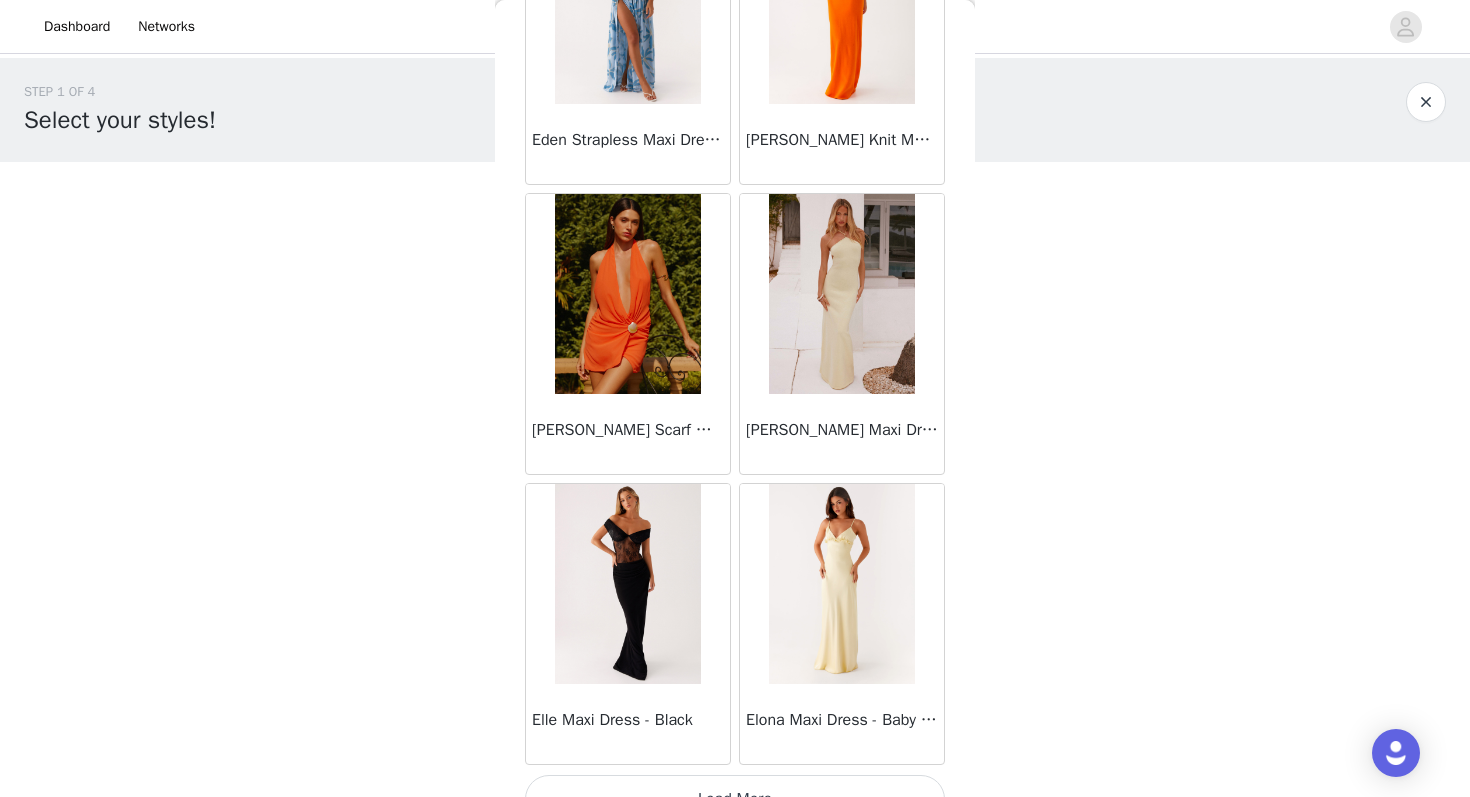 scroll, scrollTop: 19663, scrollLeft: 0, axis: vertical 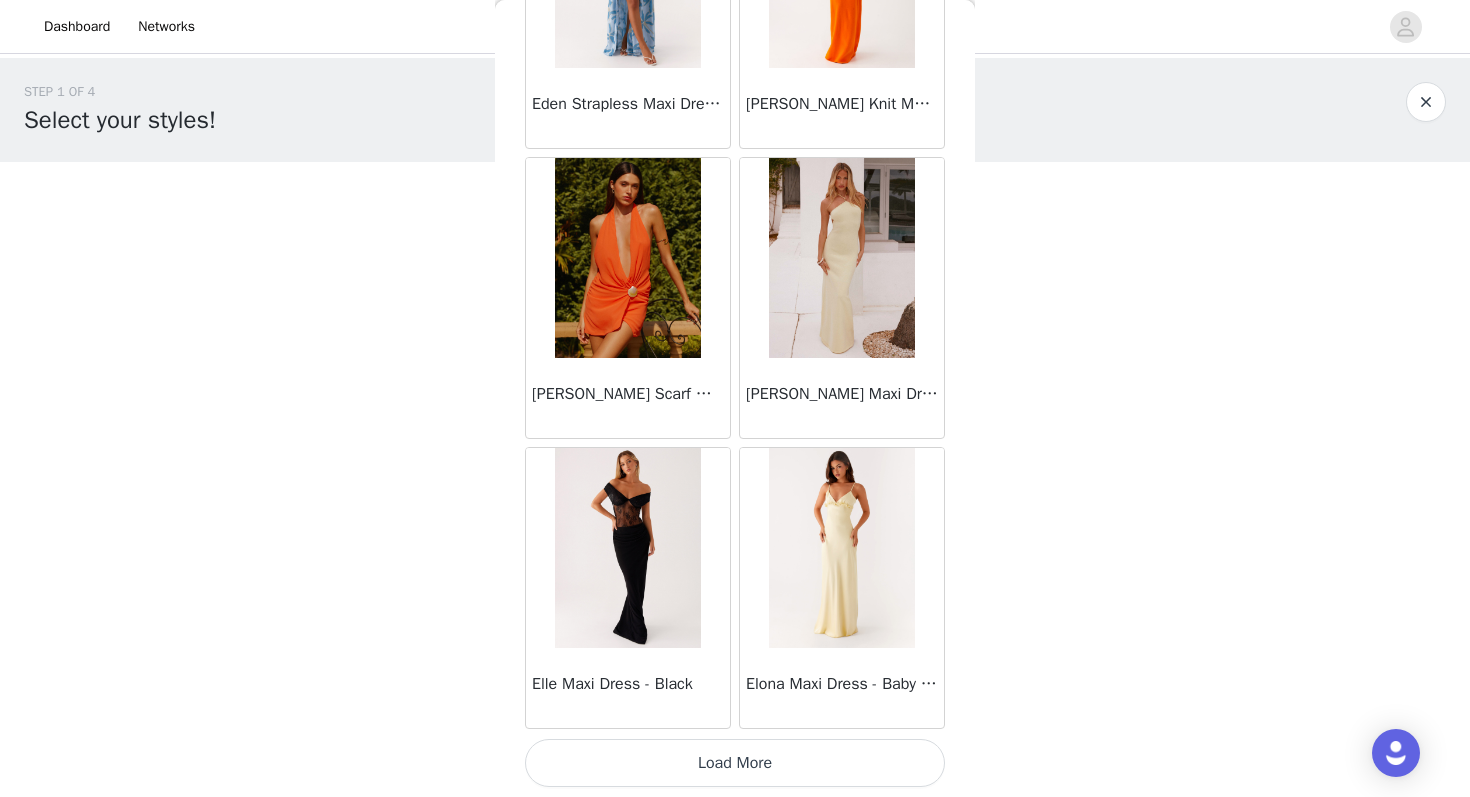 click on "Load More" at bounding box center (735, 763) 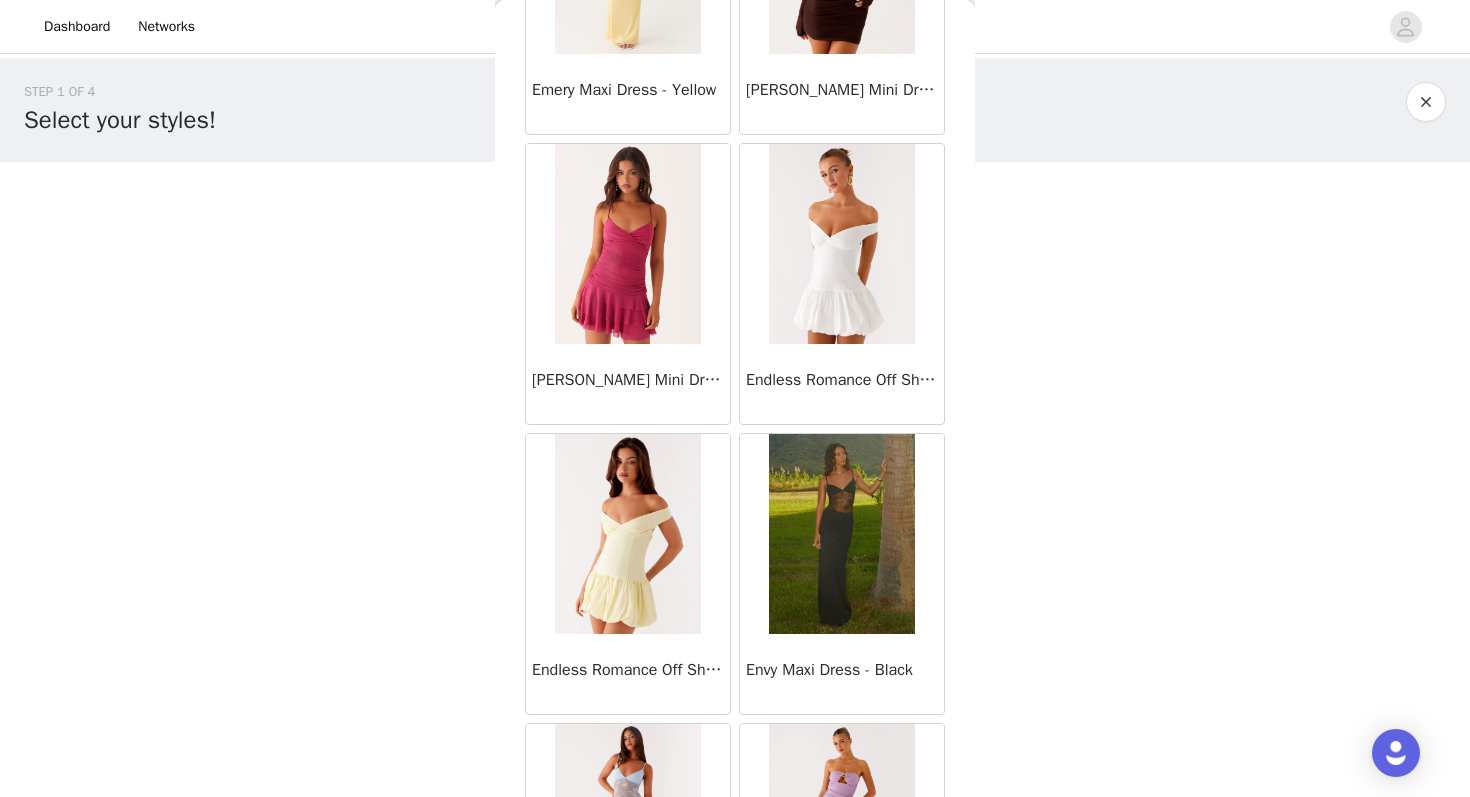 scroll, scrollTop: 21178, scrollLeft: 0, axis: vertical 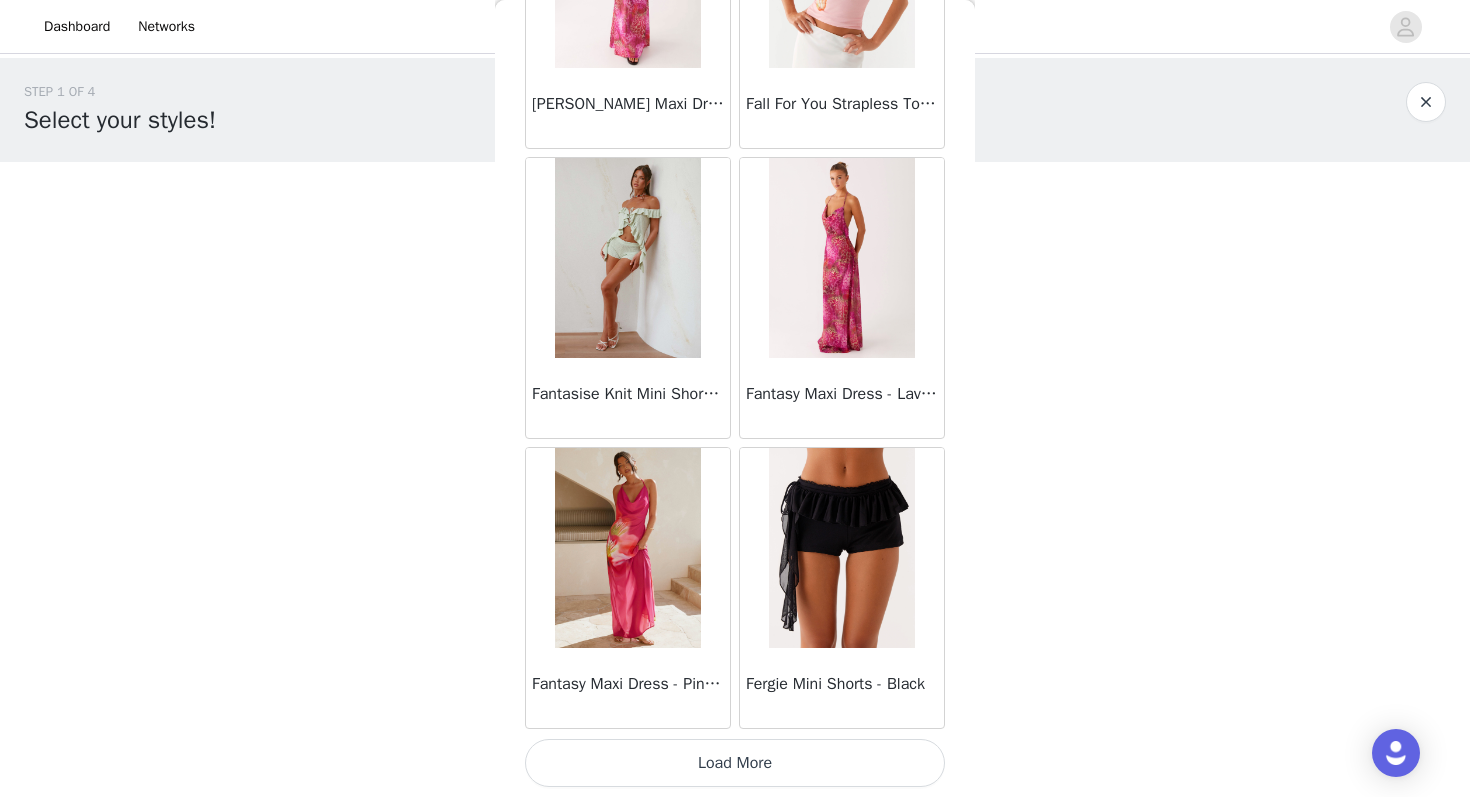 click at bounding box center [627, 258] 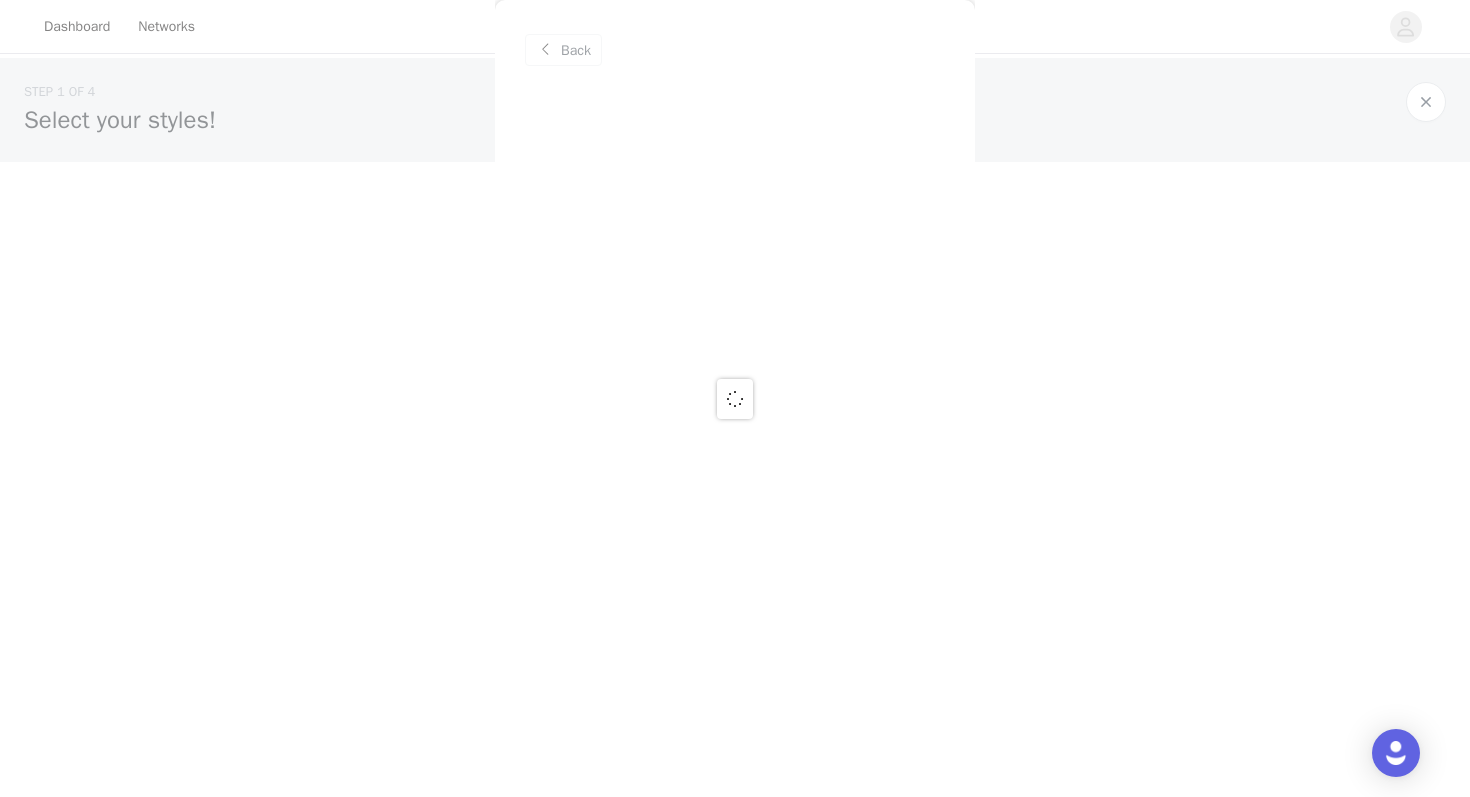 scroll, scrollTop: 0, scrollLeft: 0, axis: both 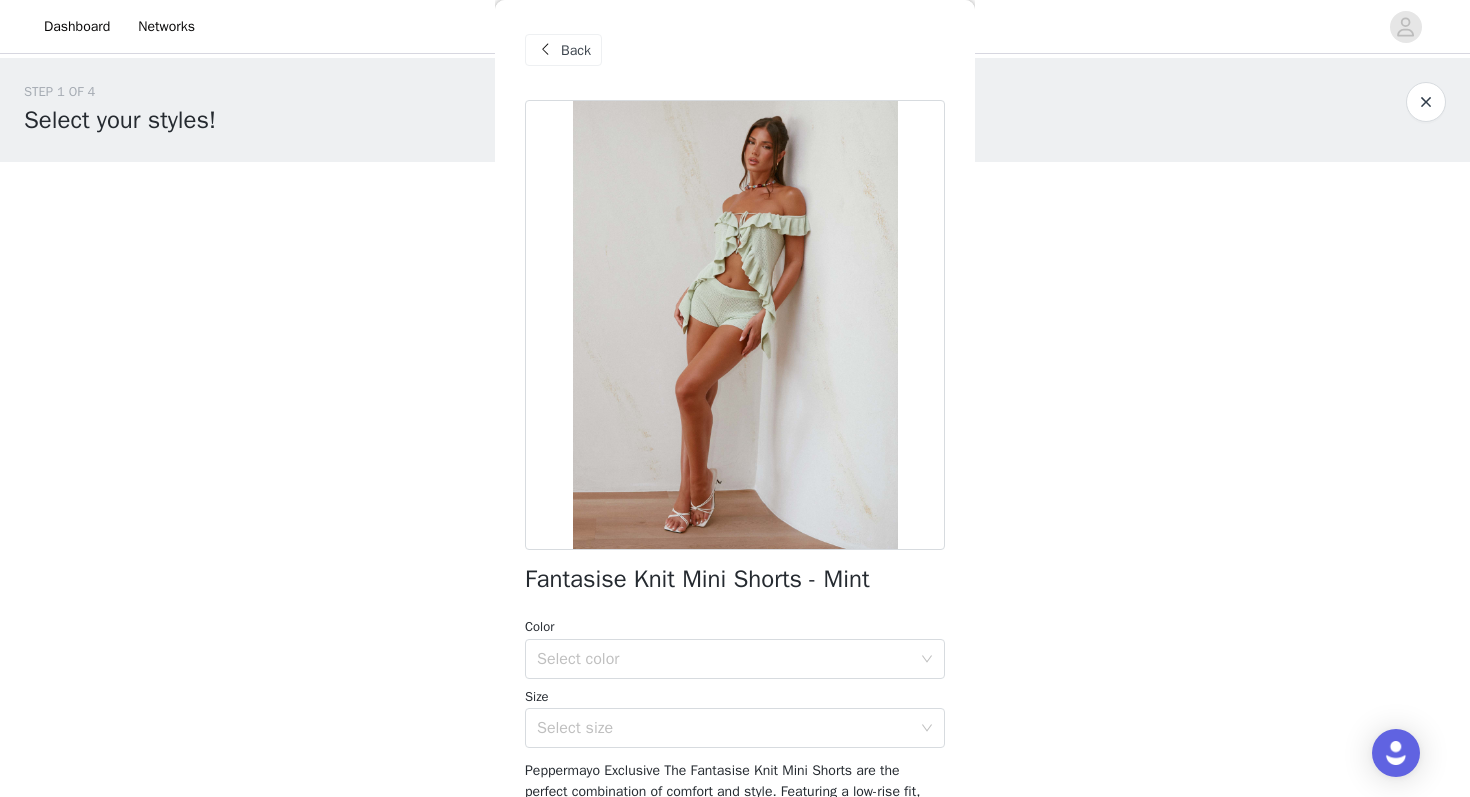 click on "Back" at bounding box center (576, 50) 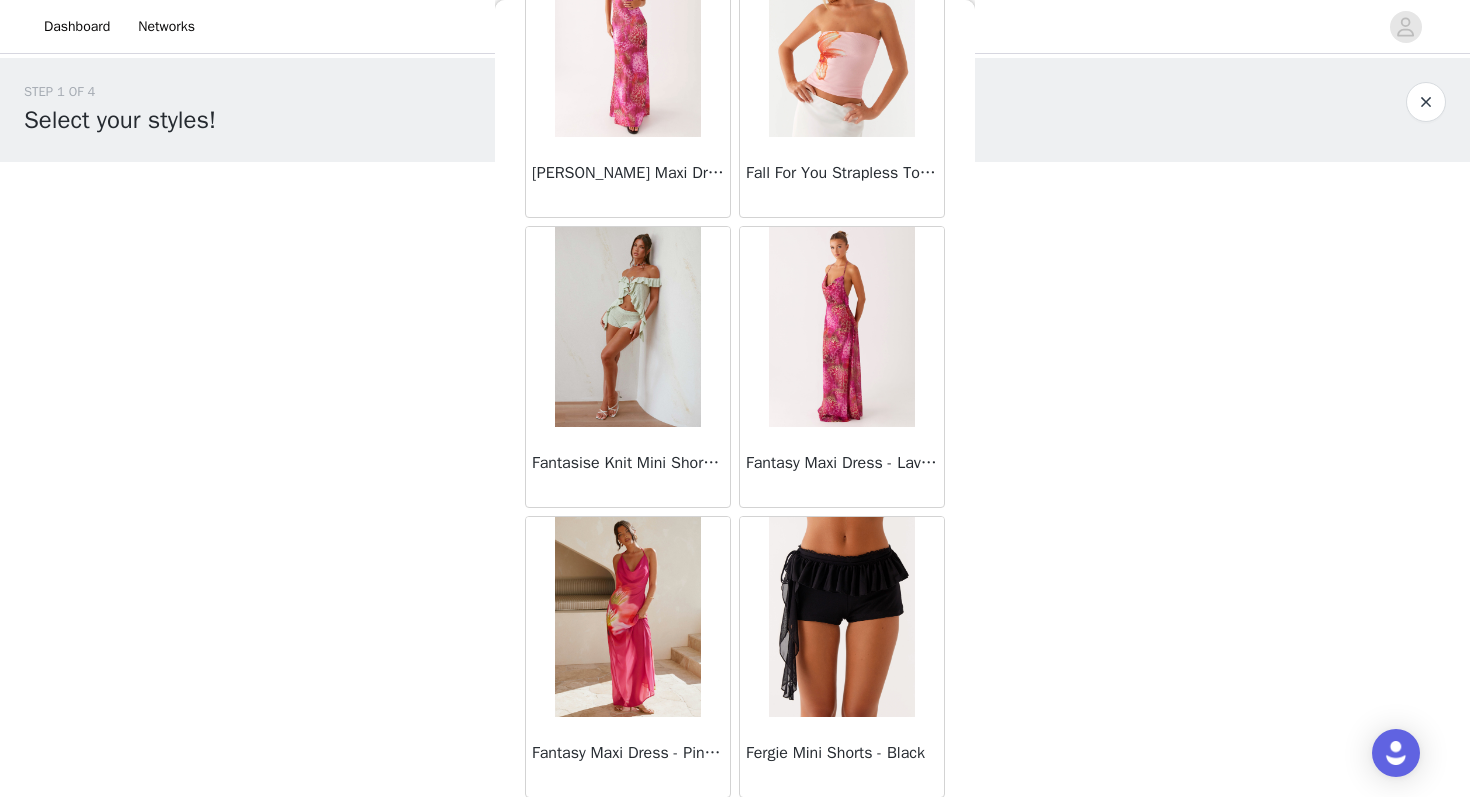 scroll, scrollTop: 22563, scrollLeft: 0, axis: vertical 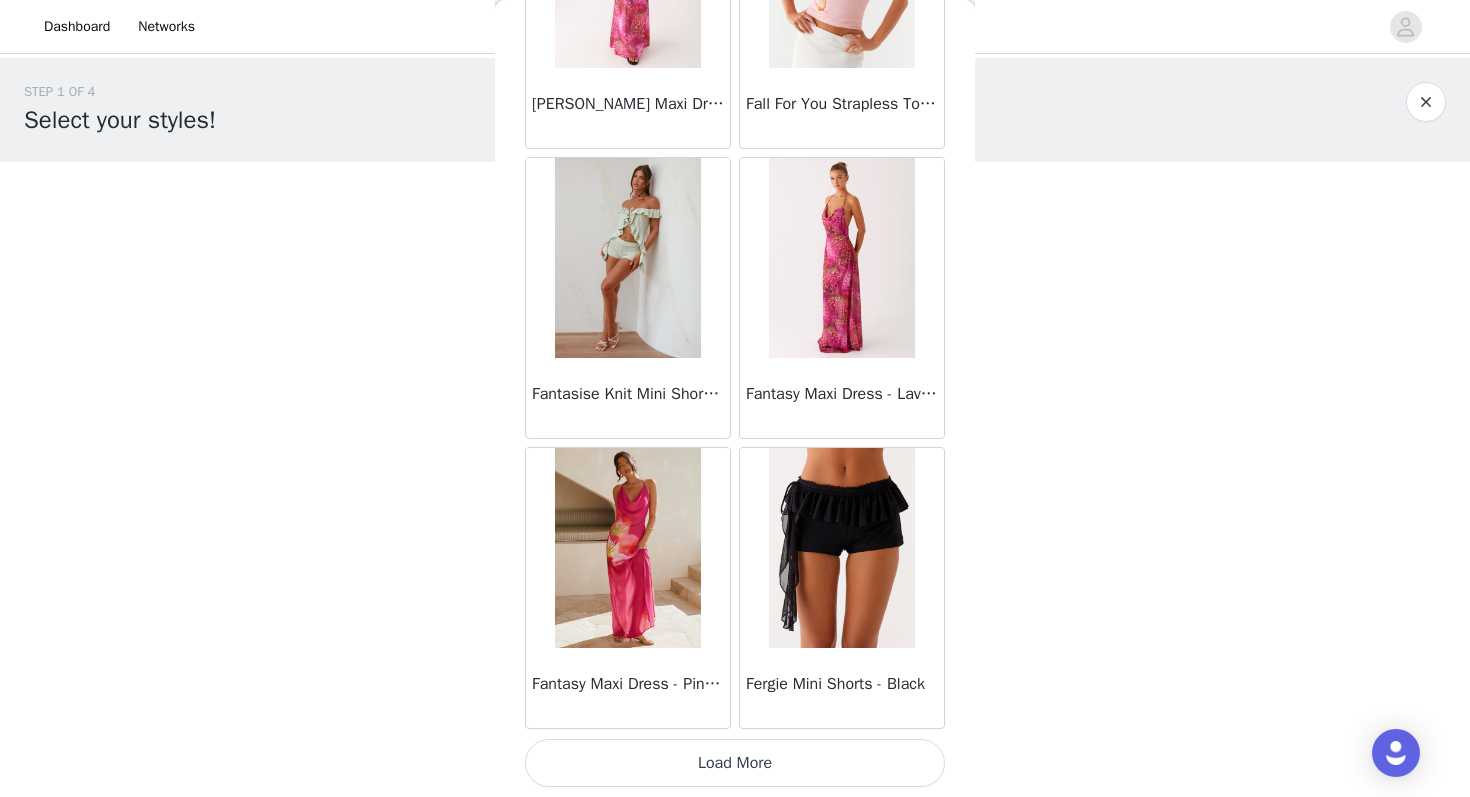 click on "Load More" at bounding box center [735, 763] 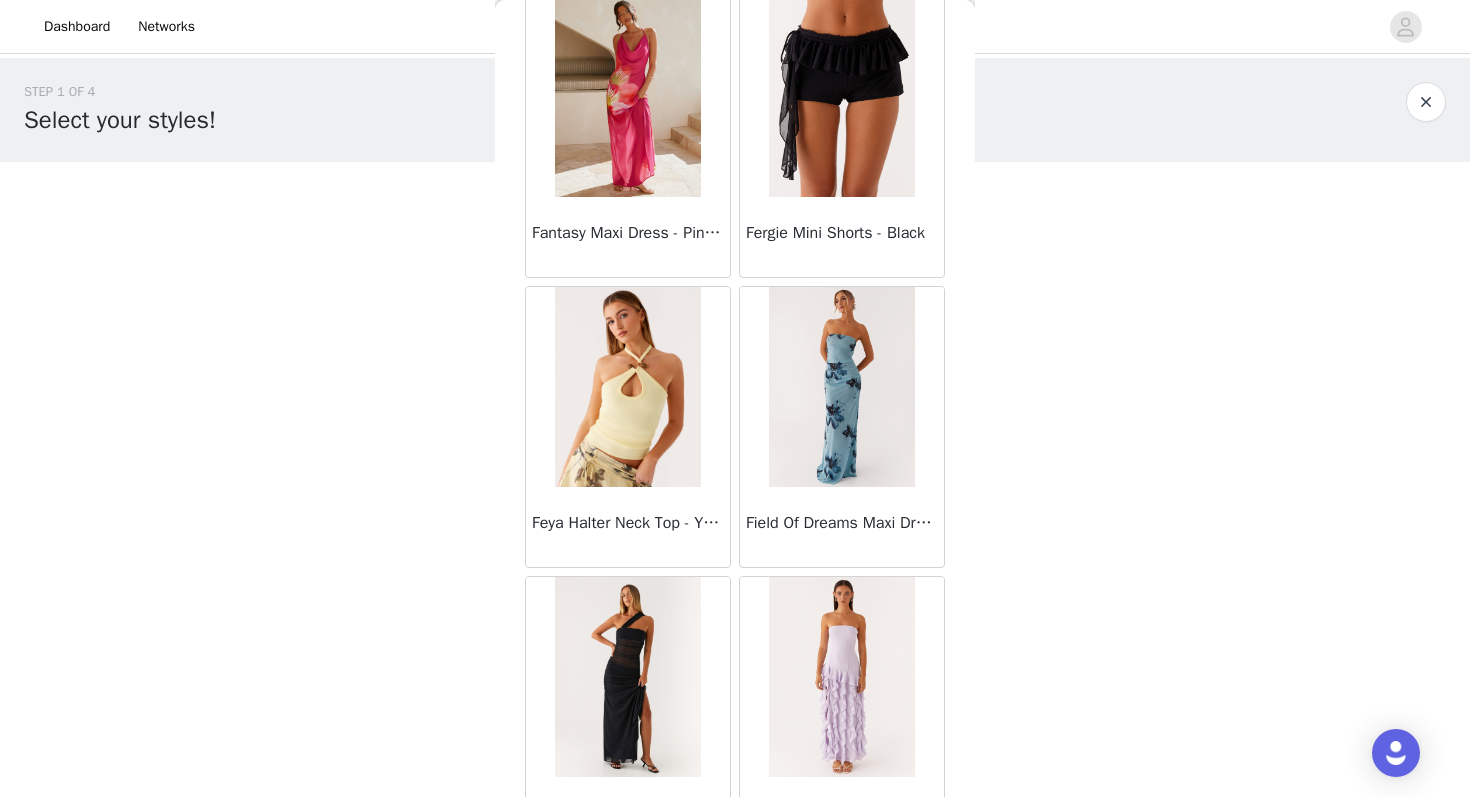 scroll, scrollTop: 23139, scrollLeft: 0, axis: vertical 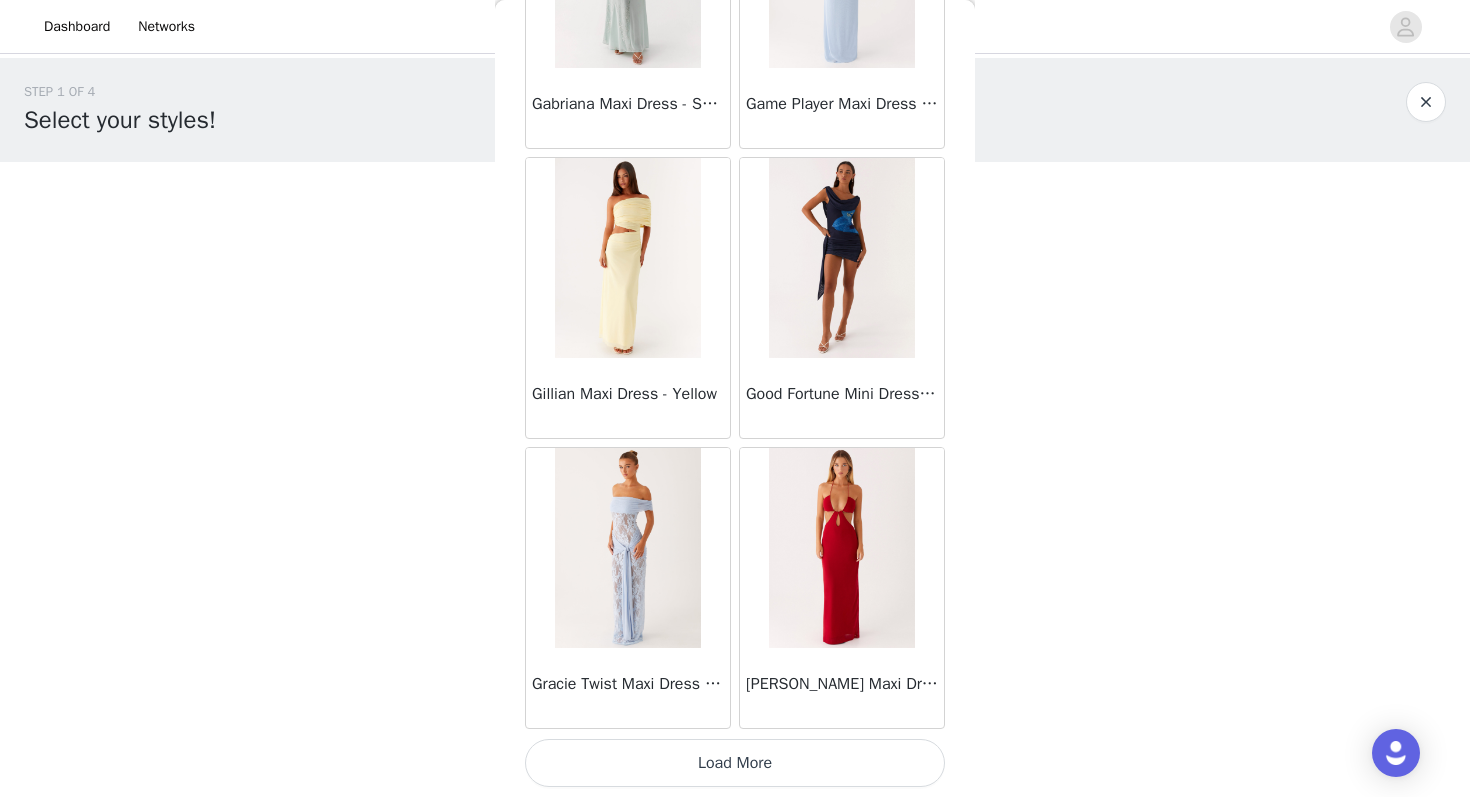 click on "Load More" at bounding box center [735, 763] 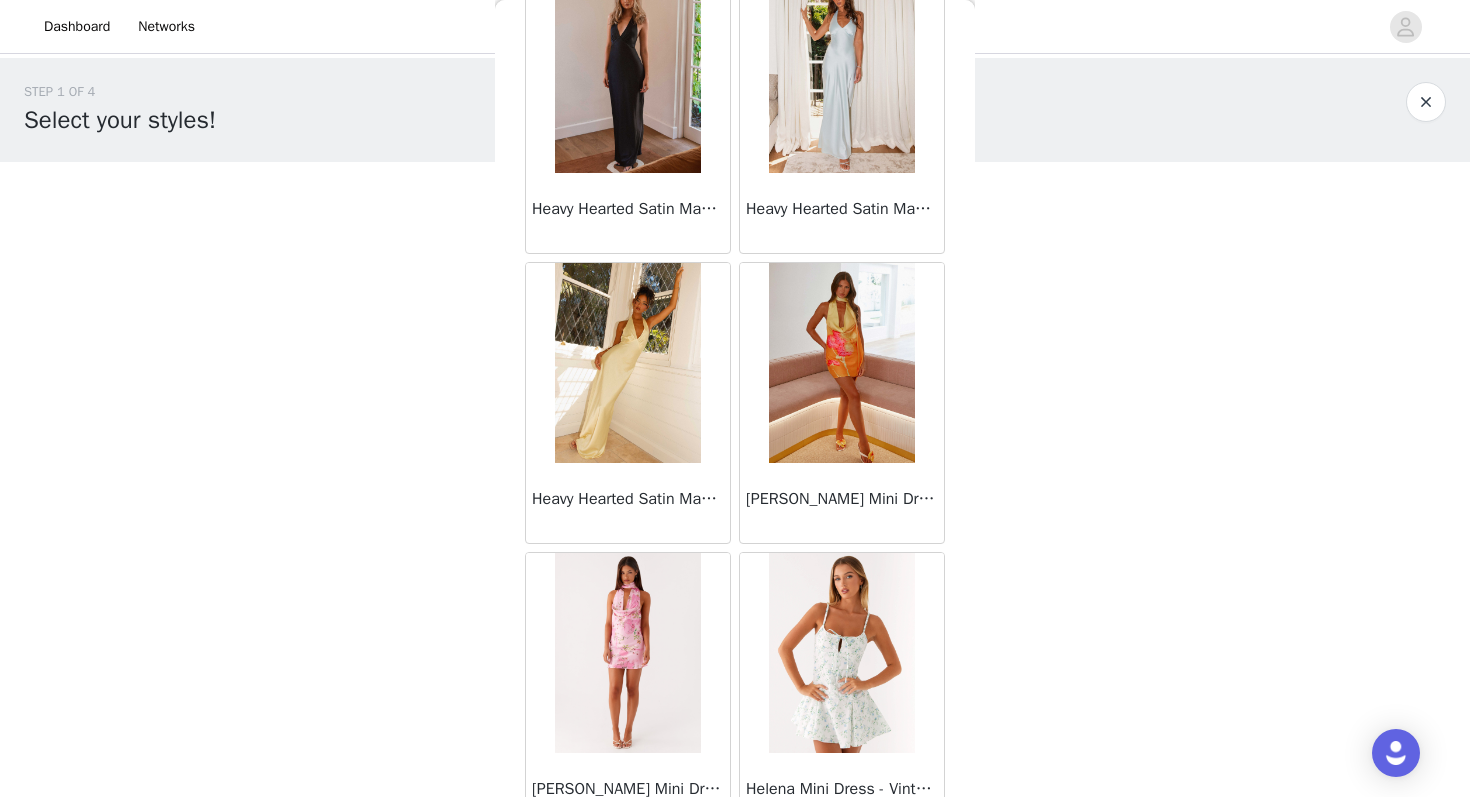 scroll, scrollTop: 26912, scrollLeft: 0, axis: vertical 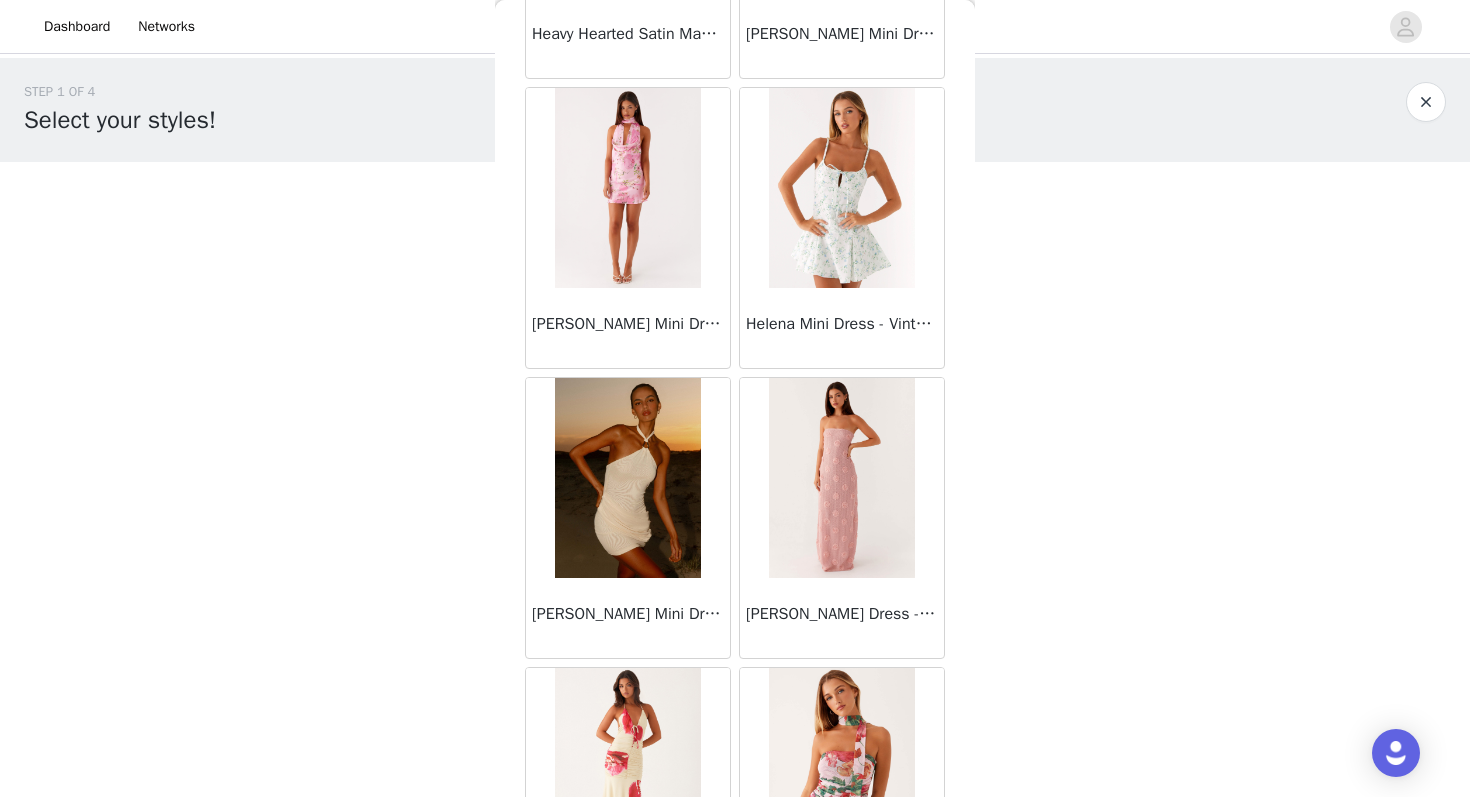 click at bounding box center [627, 478] 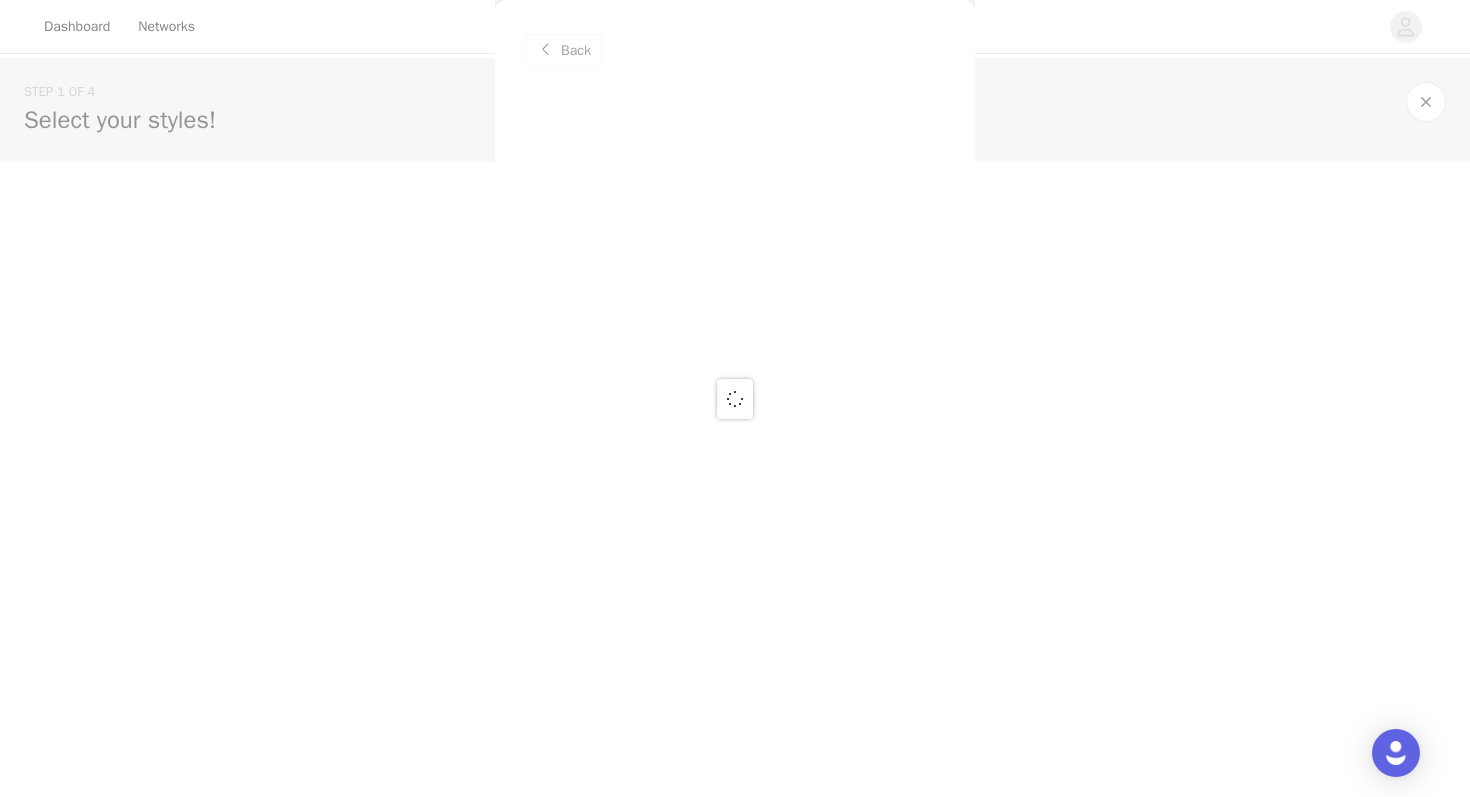 scroll, scrollTop: 0, scrollLeft: 0, axis: both 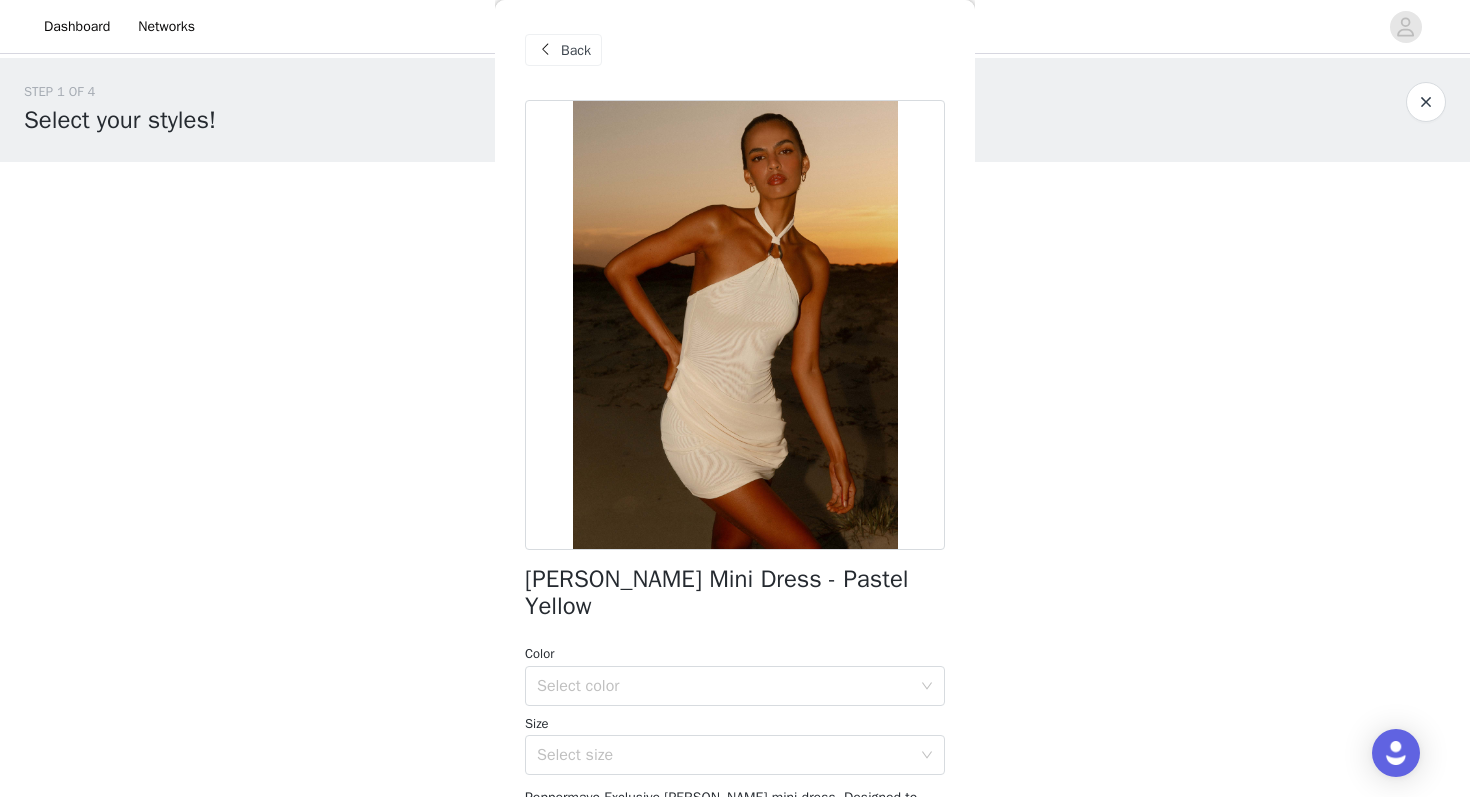 click on "Back" at bounding box center [735, 50] 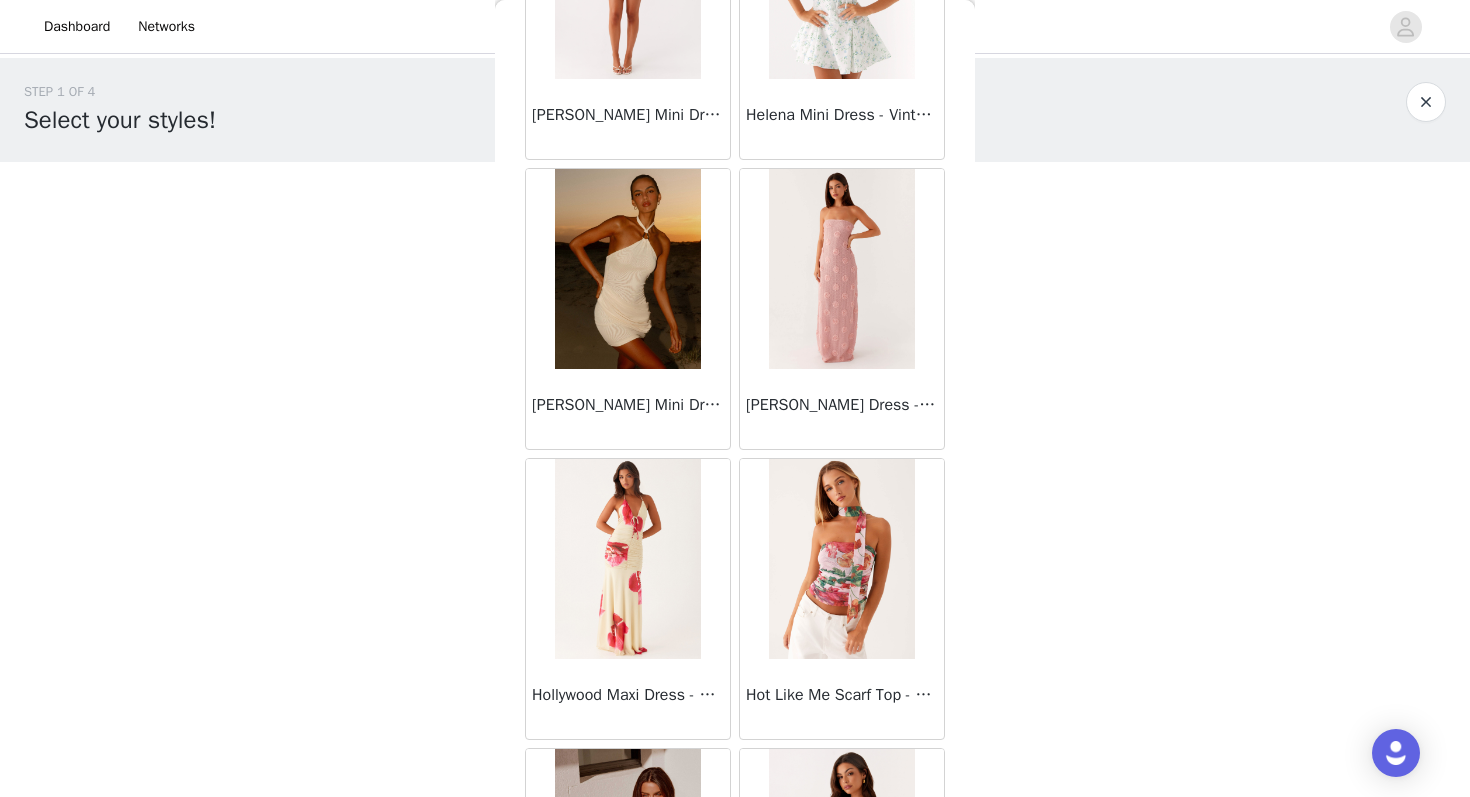 scroll, scrollTop: 27498, scrollLeft: 0, axis: vertical 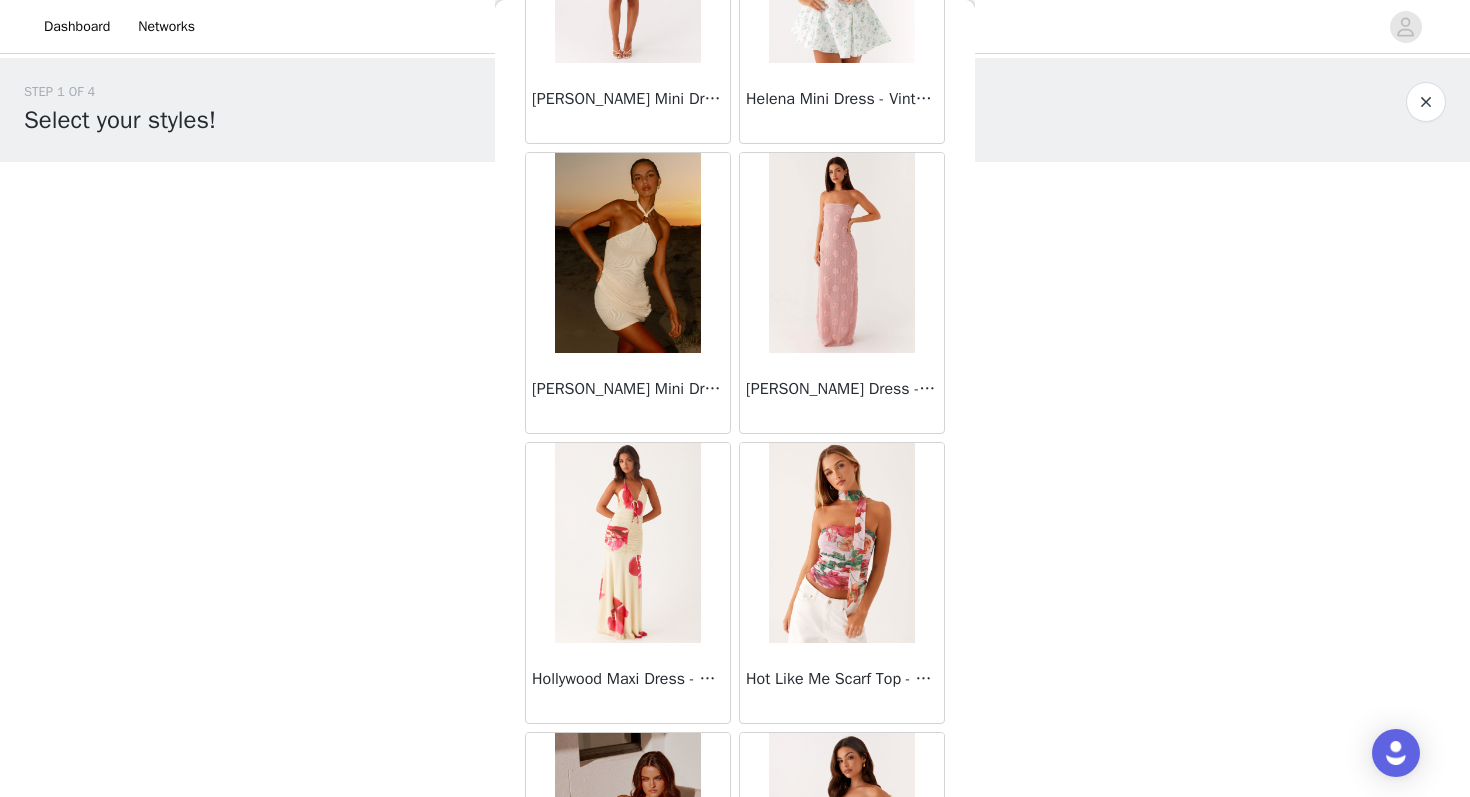 click at bounding box center [841, 253] 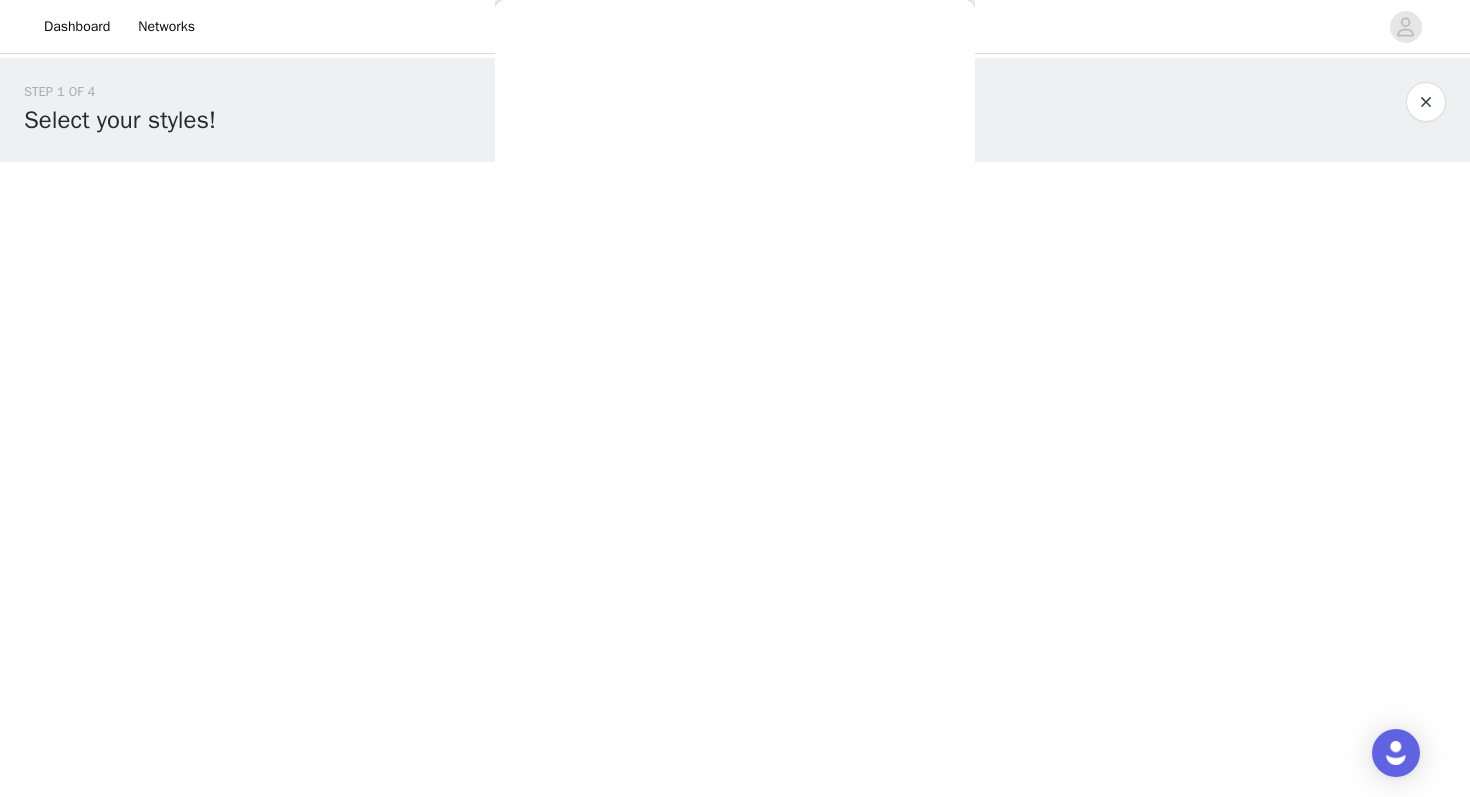 scroll, scrollTop: 0, scrollLeft: 0, axis: both 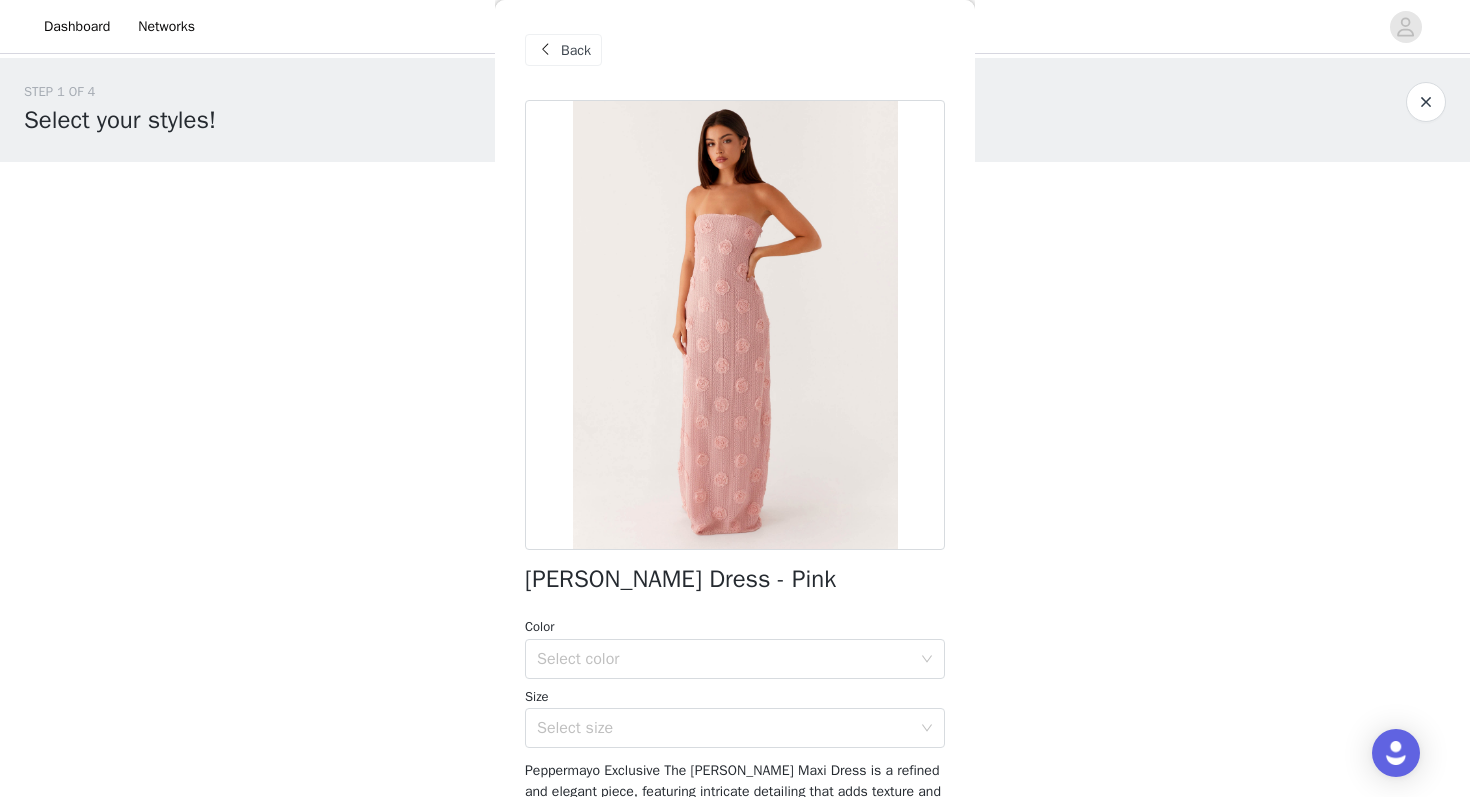 click on "Back" at bounding box center (576, 50) 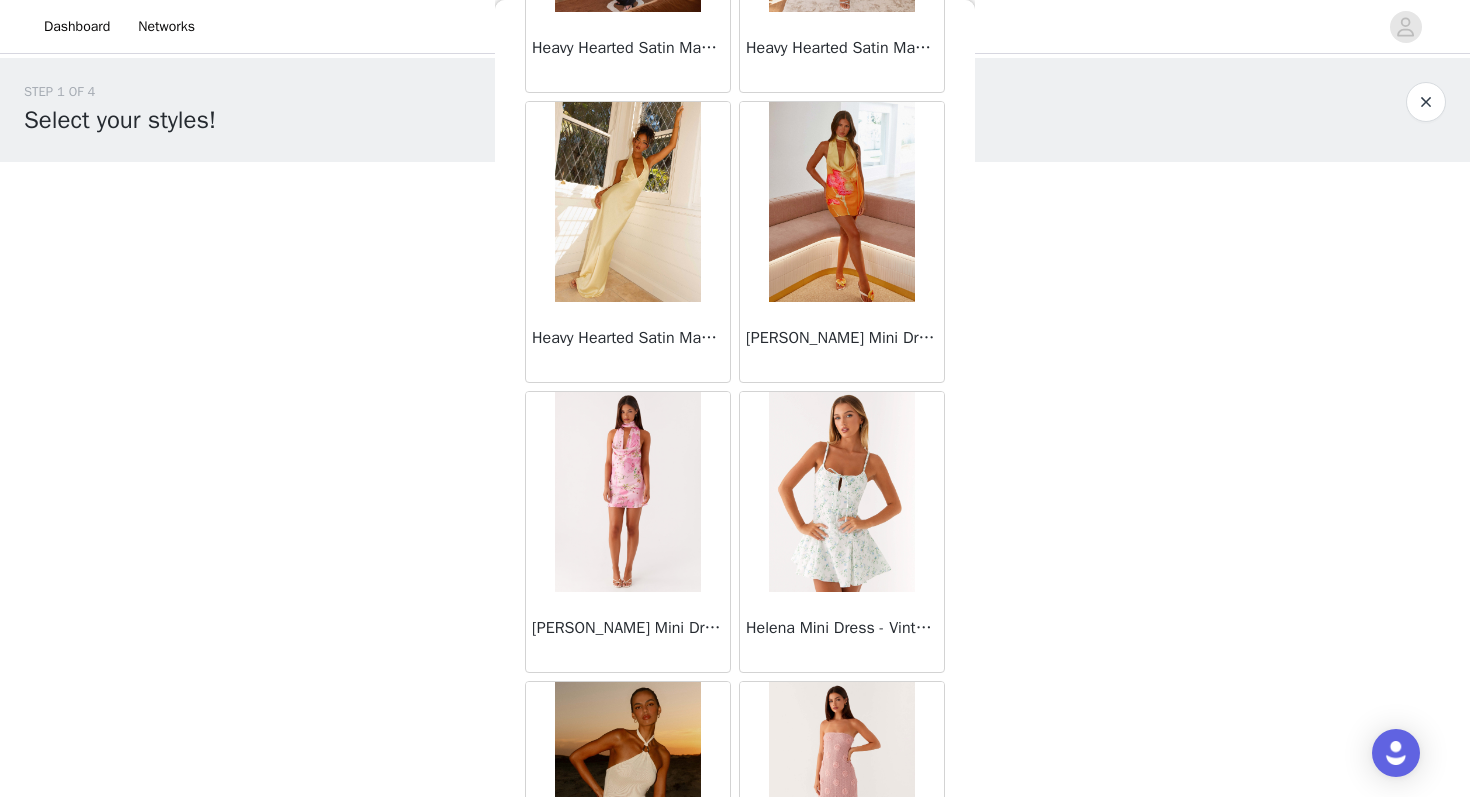 scroll, scrollTop: 26978, scrollLeft: 0, axis: vertical 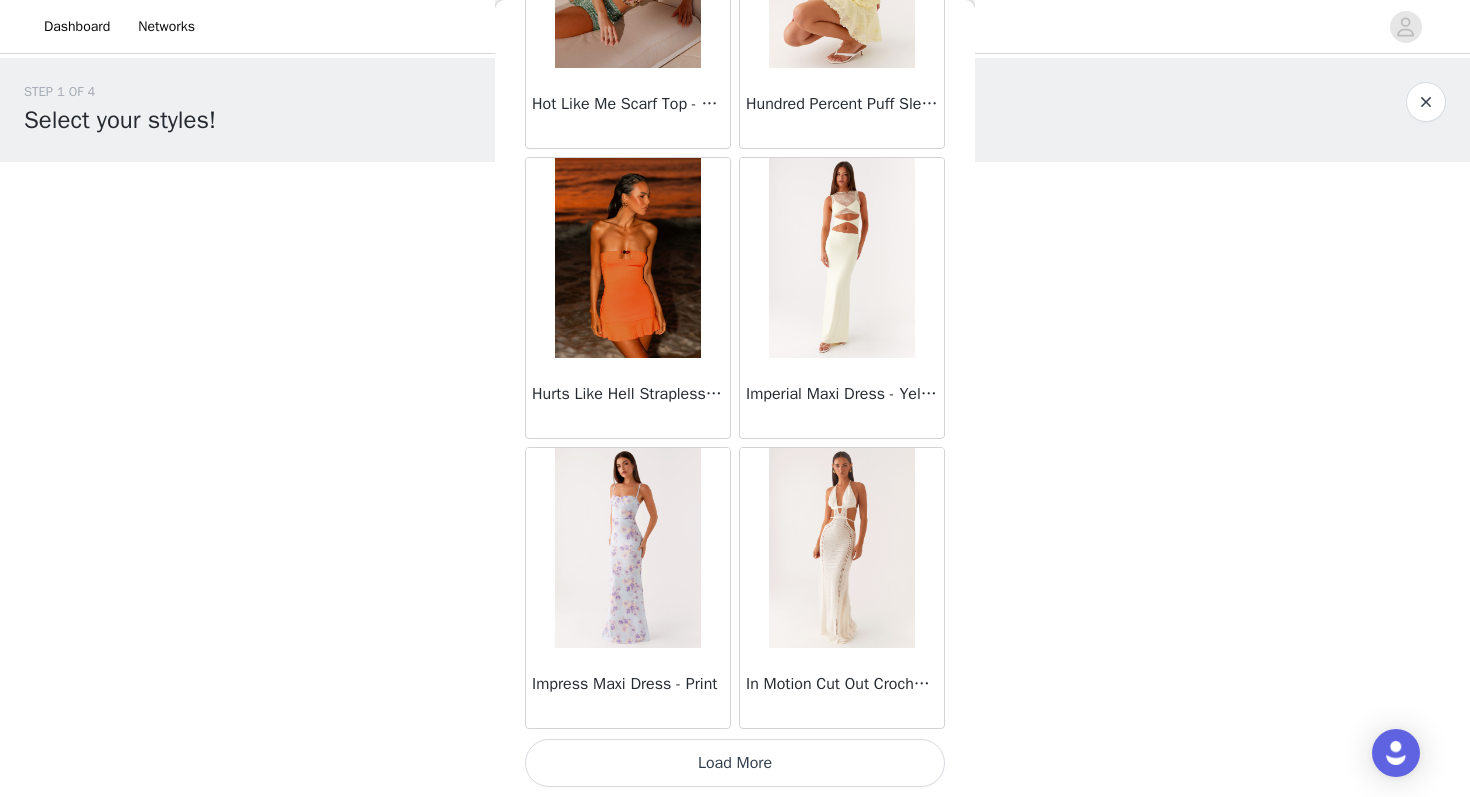 click on "Load More" at bounding box center (735, 763) 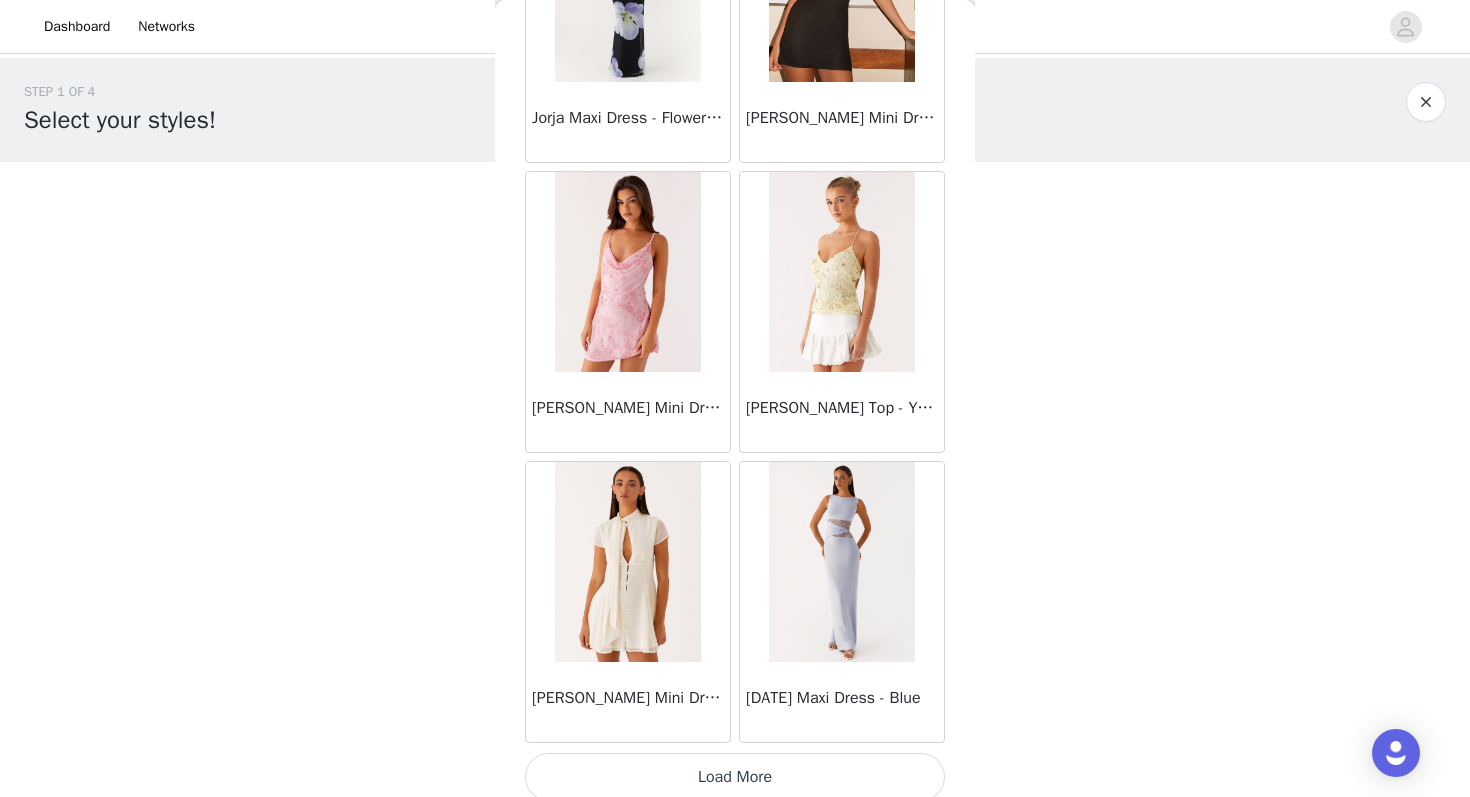 scroll, scrollTop: 31263, scrollLeft: 0, axis: vertical 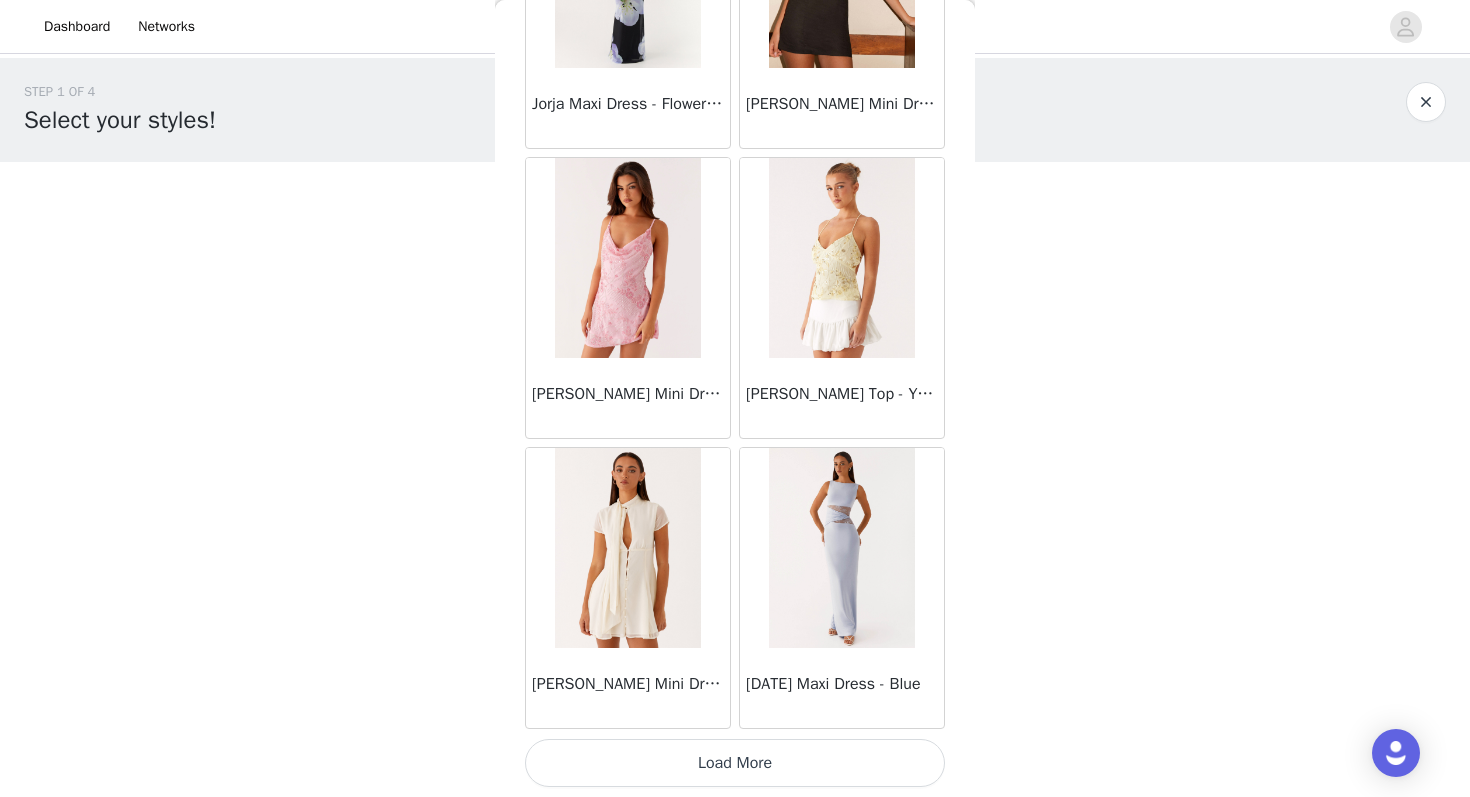 click on "Load More" at bounding box center (735, 763) 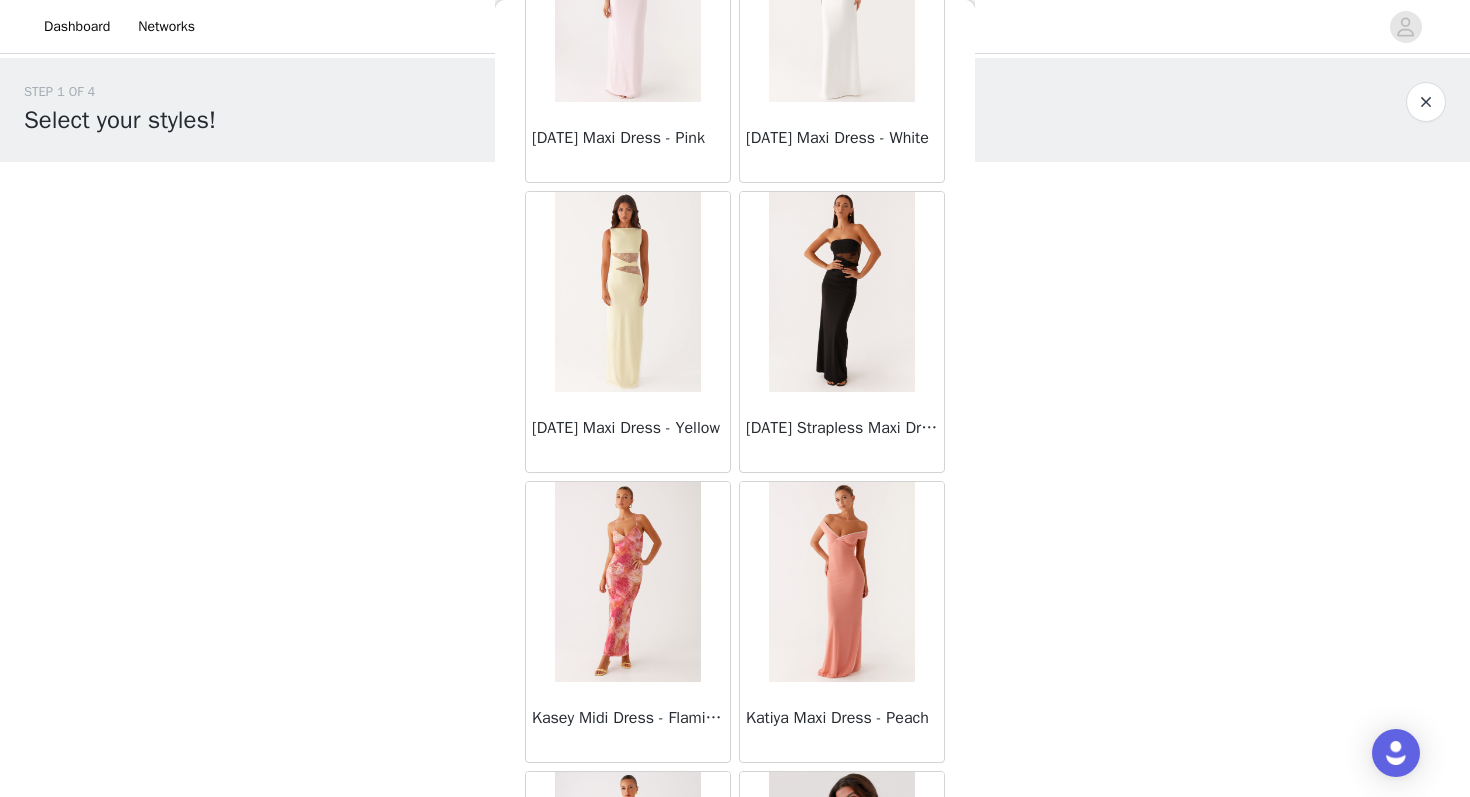 scroll, scrollTop: 32101, scrollLeft: 0, axis: vertical 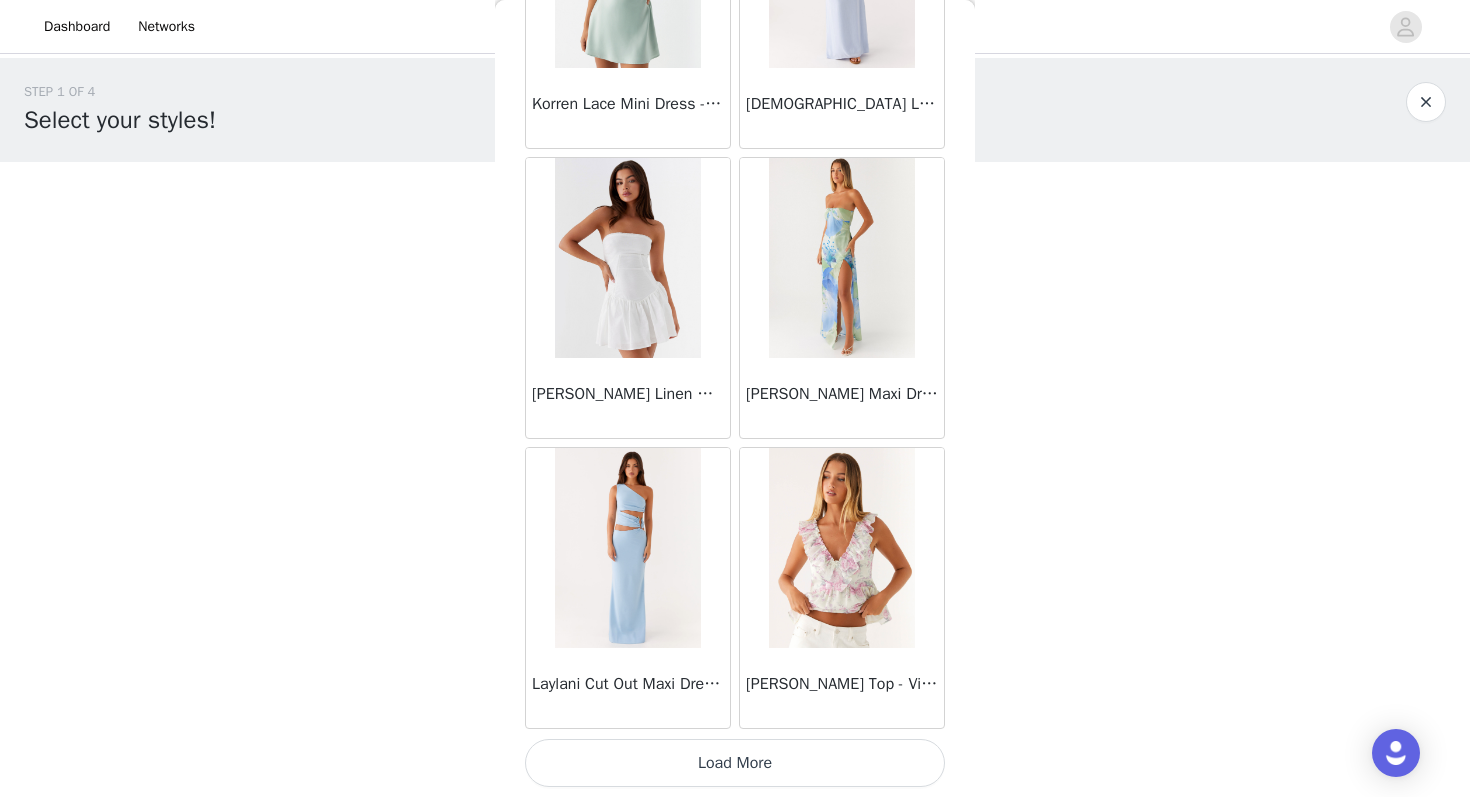 click on "Load More" at bounding box center (735, 763) 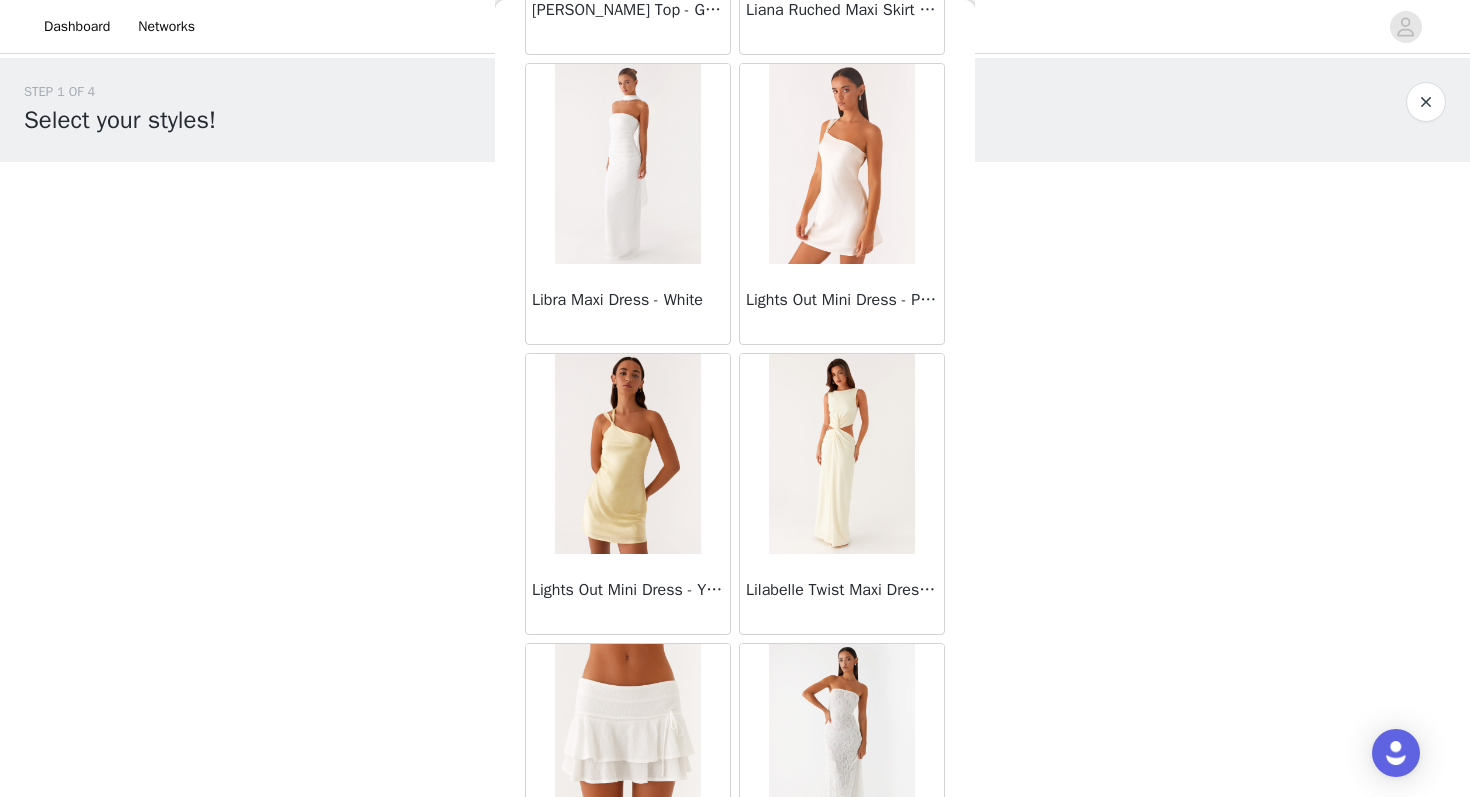 scroll, scrollTop: 35609, scrollLeft: 0, axis: vertical 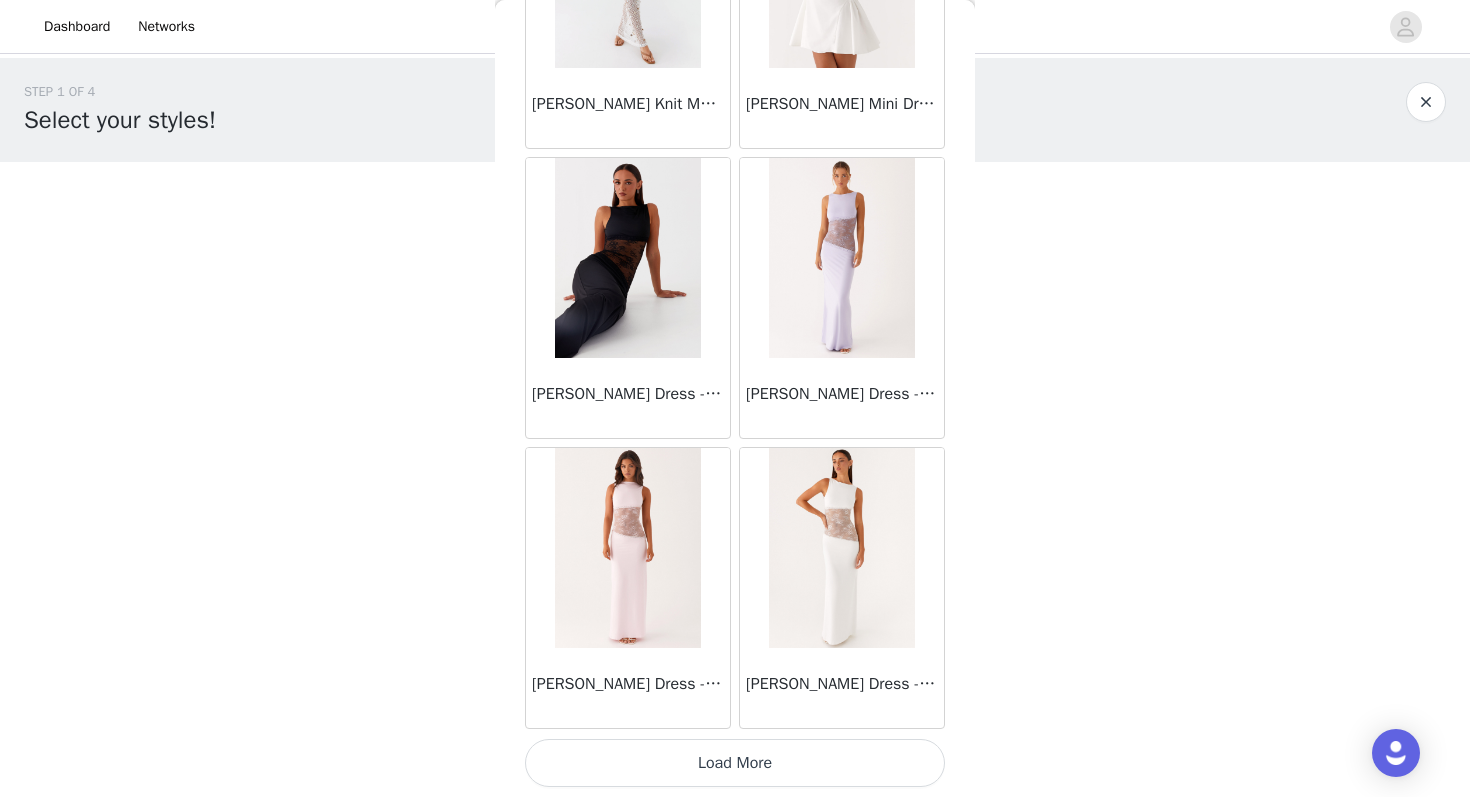 click on "Mariella Linen Maxi Skirt - Pink       Aamari Maxi Dress - Red       Abby Mini Dress - Floral Print       Adrina Ruffle Mini Dress - Pink Floral Print       Aiva Mini Dress - Yellow Floral       Alberta Maxi Dress - Mulberry       Alden Mini Dress - Floral Print       [PERSON_NAME] Maxi Dress - Multi       Aliah Knit Shorts - Yellow       [PERSON_NAME] Halter Maxi Dress - Yellow       [PERSON_NAME] Halter Mini Dress - [PERSON_NAME] Halter Mini Dress - Pastel Yellow       Alivia Mini Dress - Pink       [PERSON_NAME] Maxi Dress - Chocolate       [PERSON_NAME] Maxi Dress - Maroon       [PERSON_NAME] Knit Maxi Skirt - Blue       Anastasia Maxi Dress - Blue       Anastasia Maxi Dress - Ivory       Anastasia Maxi Dress - Pink       Anastasia Maxi Dress - [PERSON_NAME] Maxi Dress - Yellow       Anastasia Mini Dress - Blue       Anetta Maxi Dress - Pale Blue       Anetta Maxi Dress - Yellow       [PERSON_NAME] Maxi Dress - Yellow       [PERSON_NAME] [PERSON_NAME] Maxi Dress - Blue       [PERSON_NAME] One Button Cardigan - Black" at bounding box center [735, -18085] 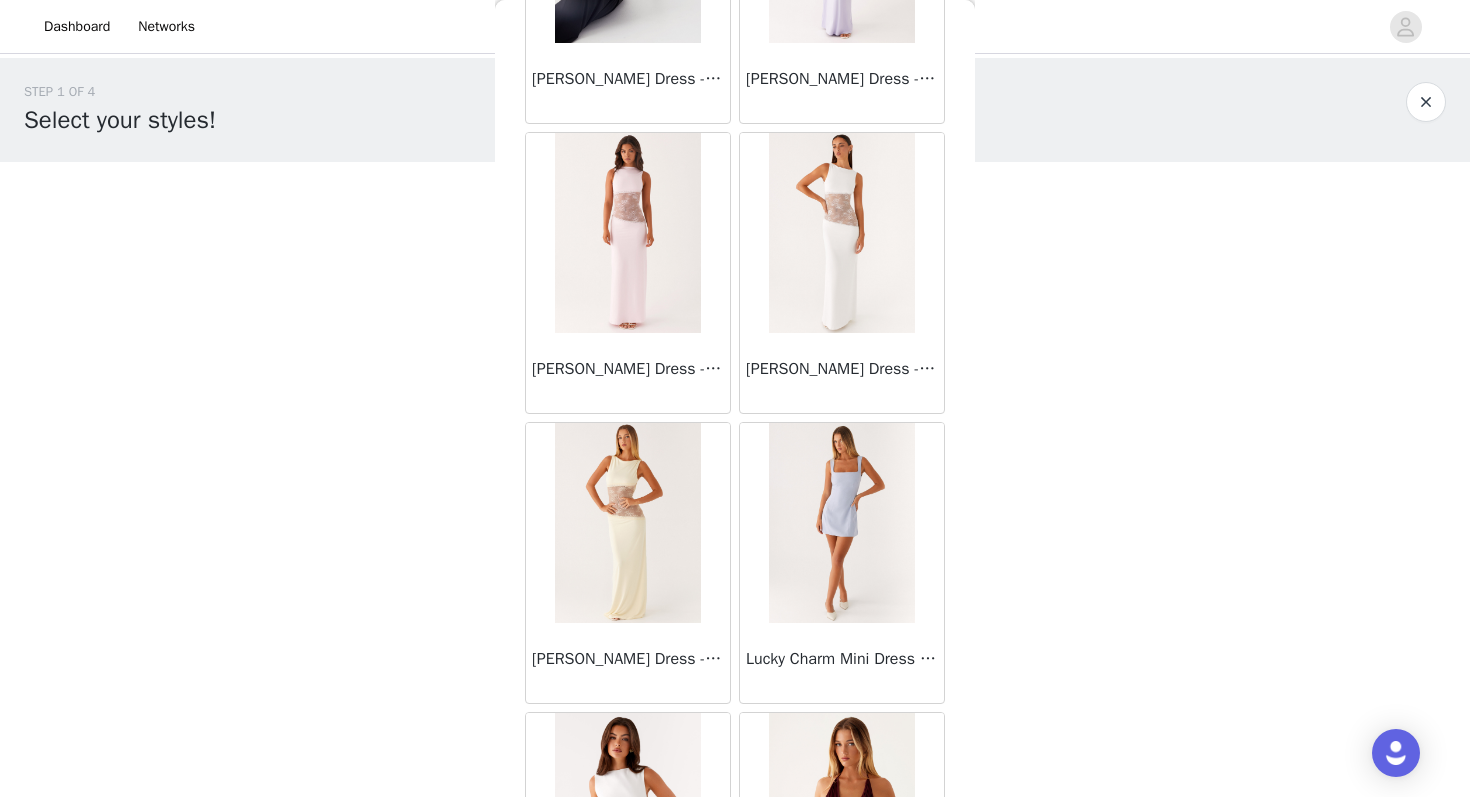 scroll, scrollTop: 37639, scrollLeft: 0, axis: vertical 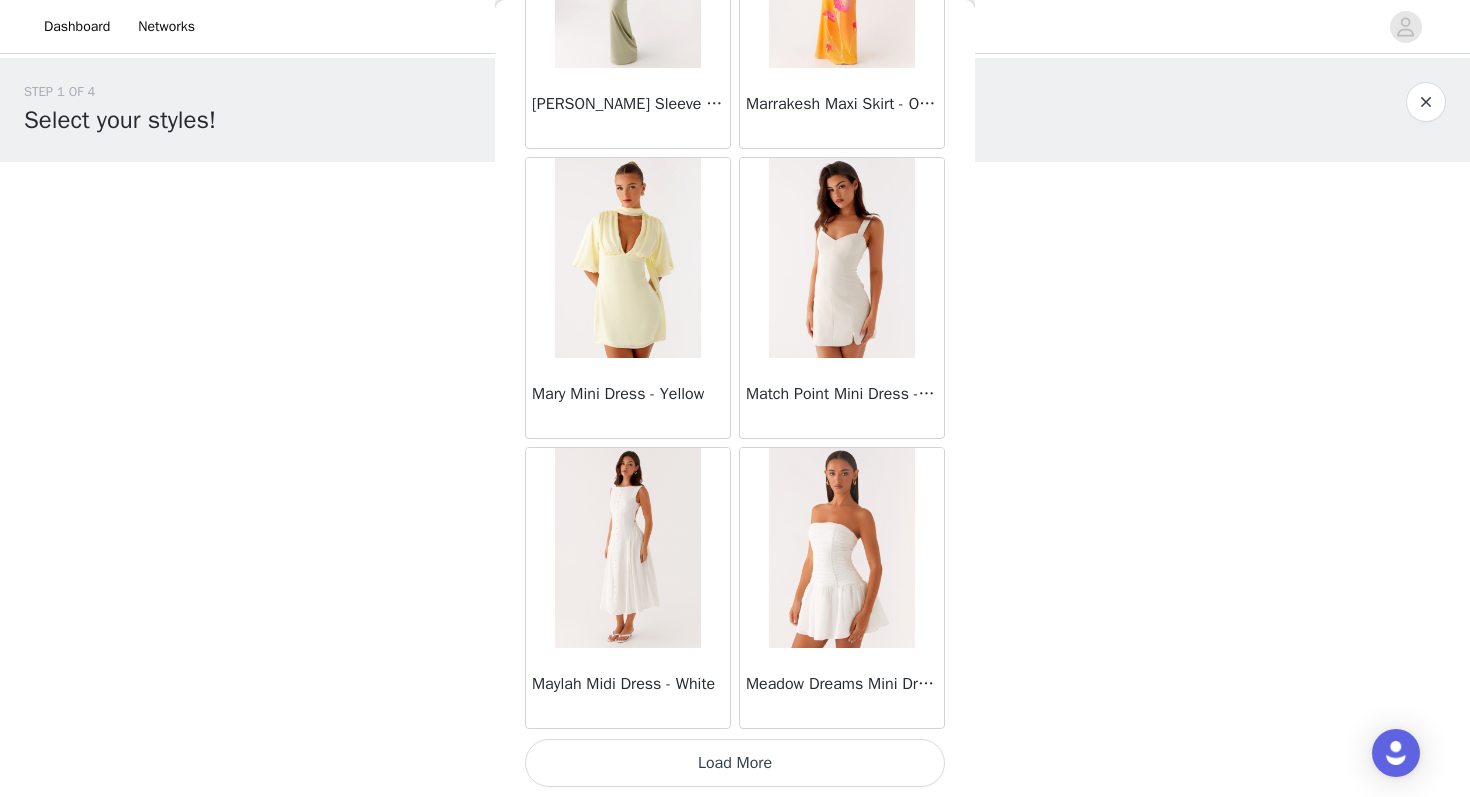 click on "Load More" at bounding box center [735, 763] 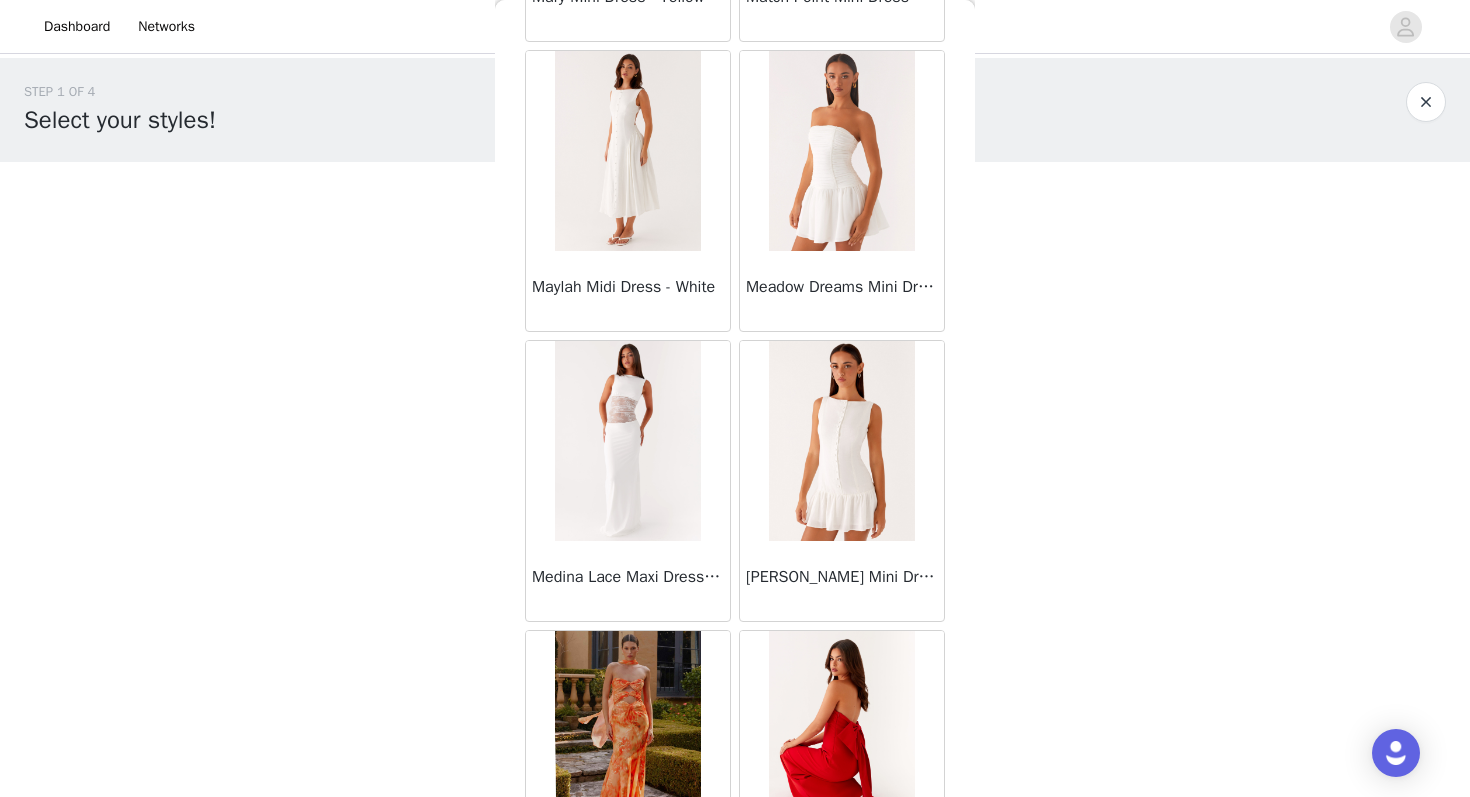 scroll, scrollTop: 40361, scrollLeft: 0, axis: vertical 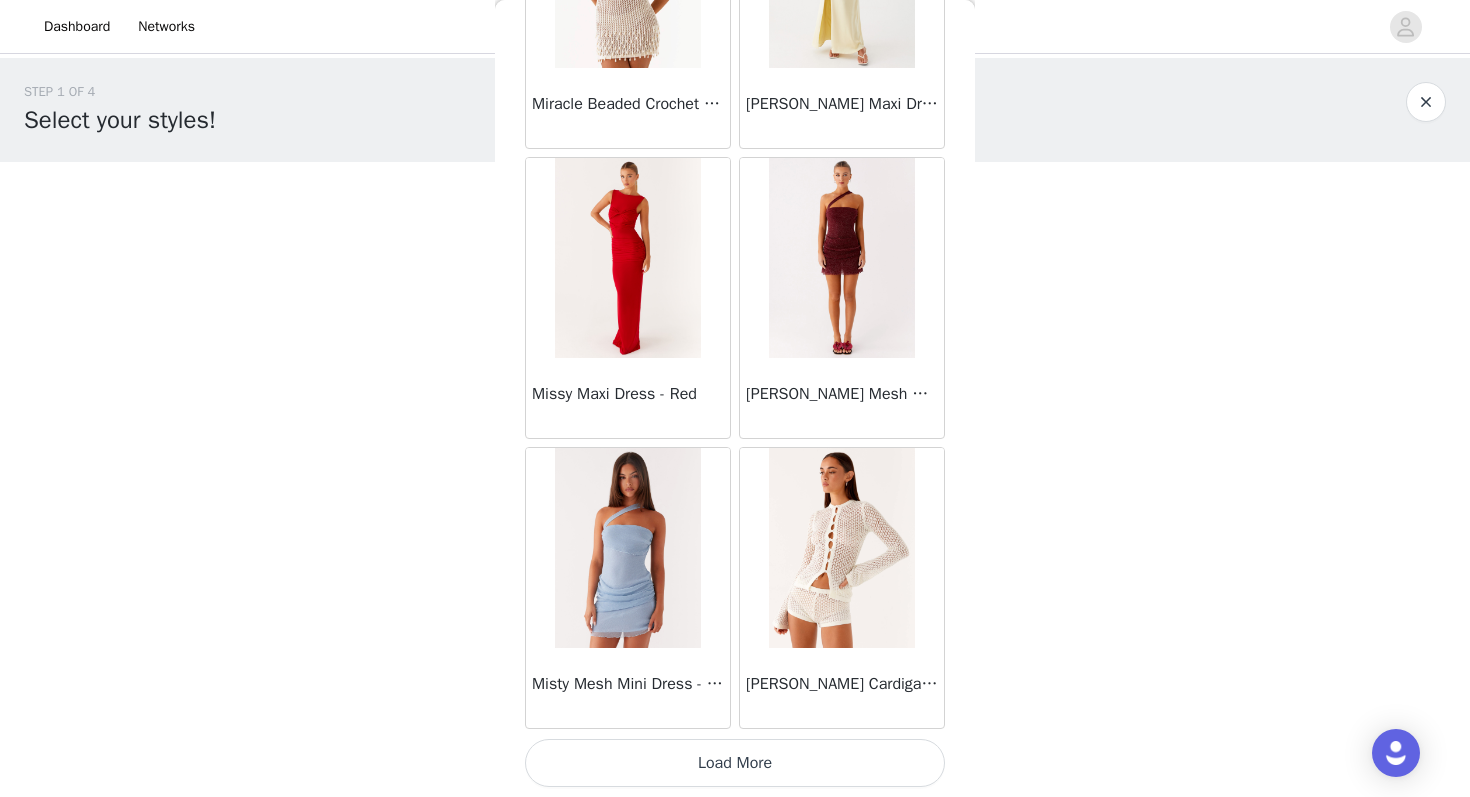 click on "Load More" at bounding box center (735, 763) 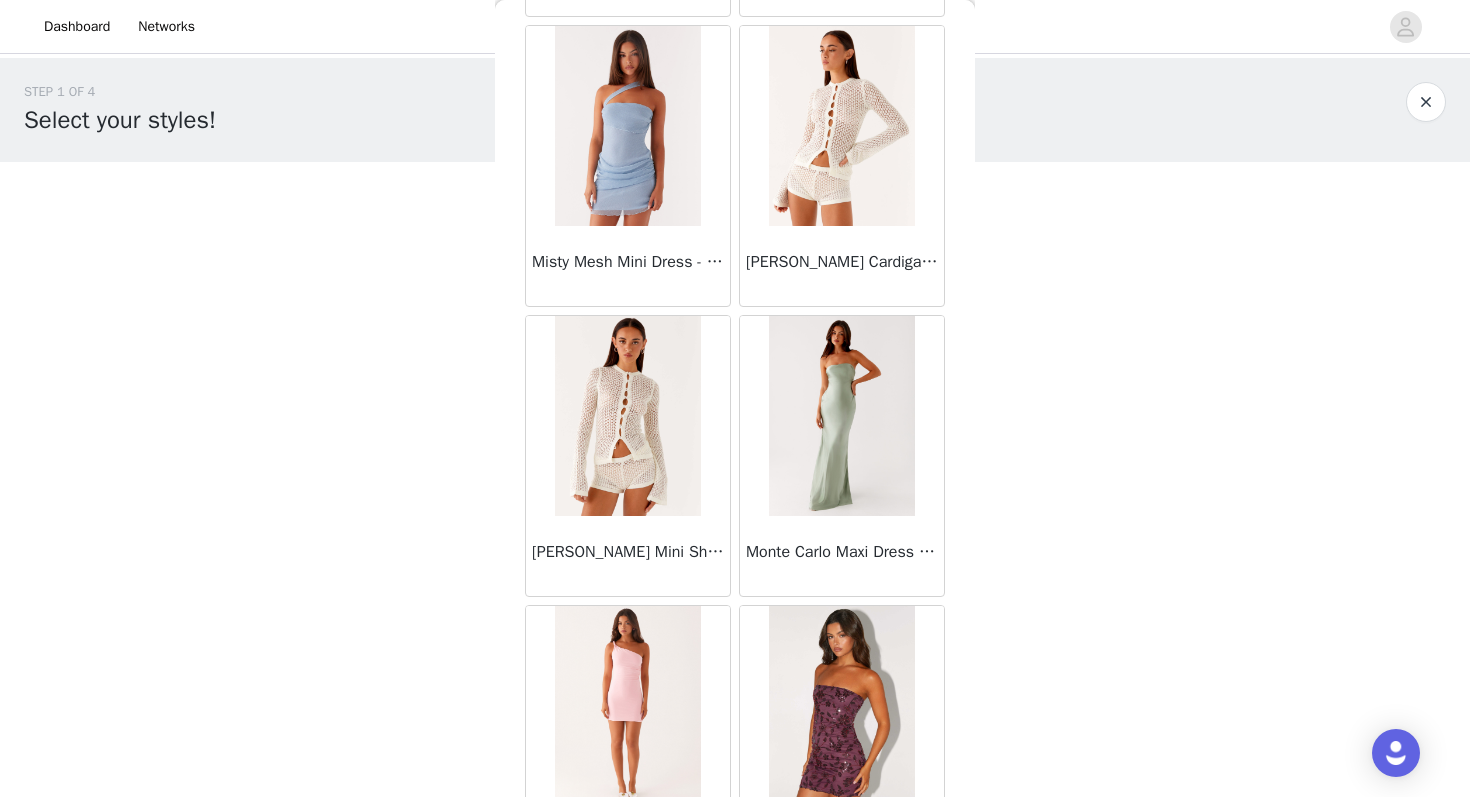 scroll, scrollTop: 43330, scrollLeft: 0, axis: vertical 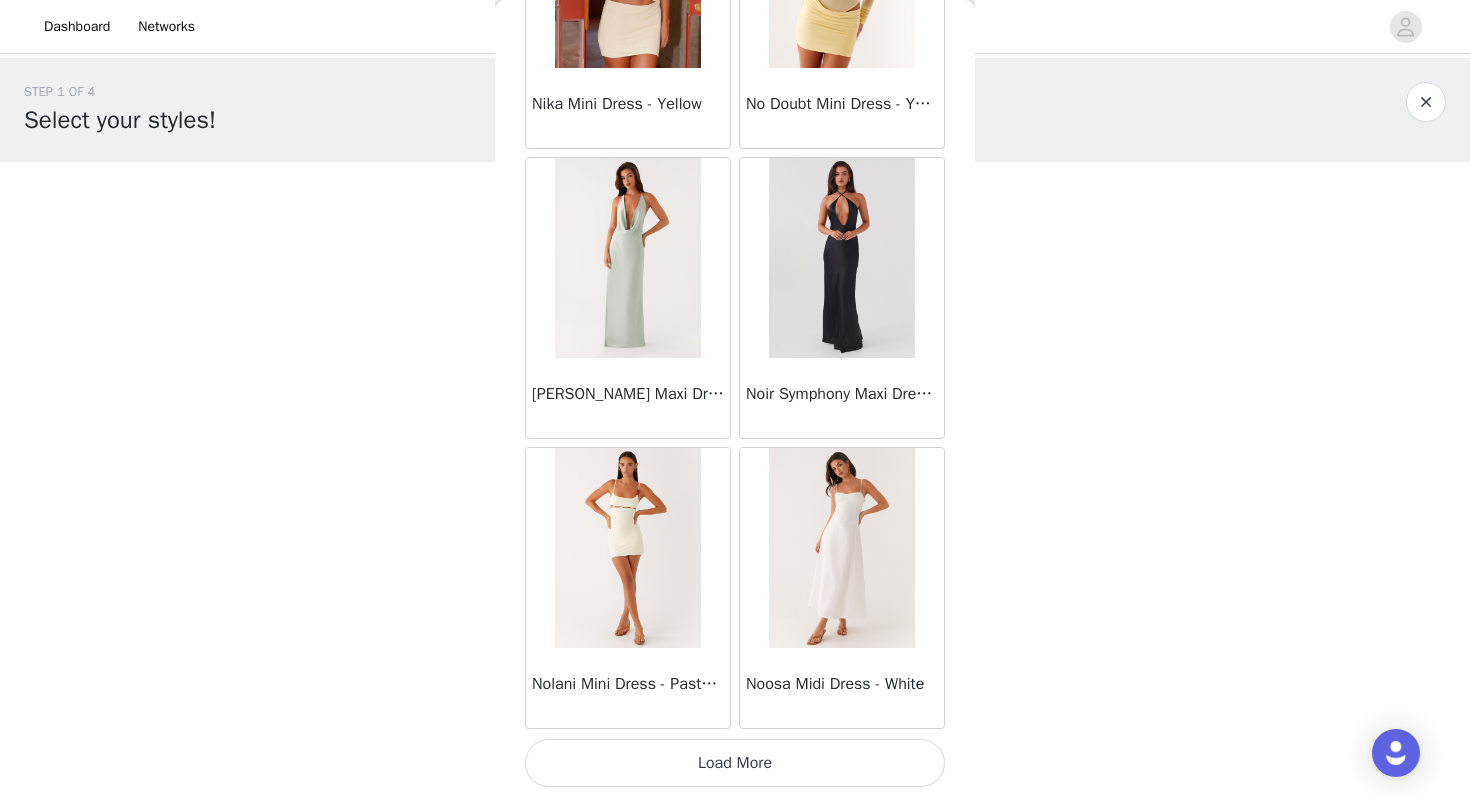 click on "Load More" at bounding box center (735, 763) 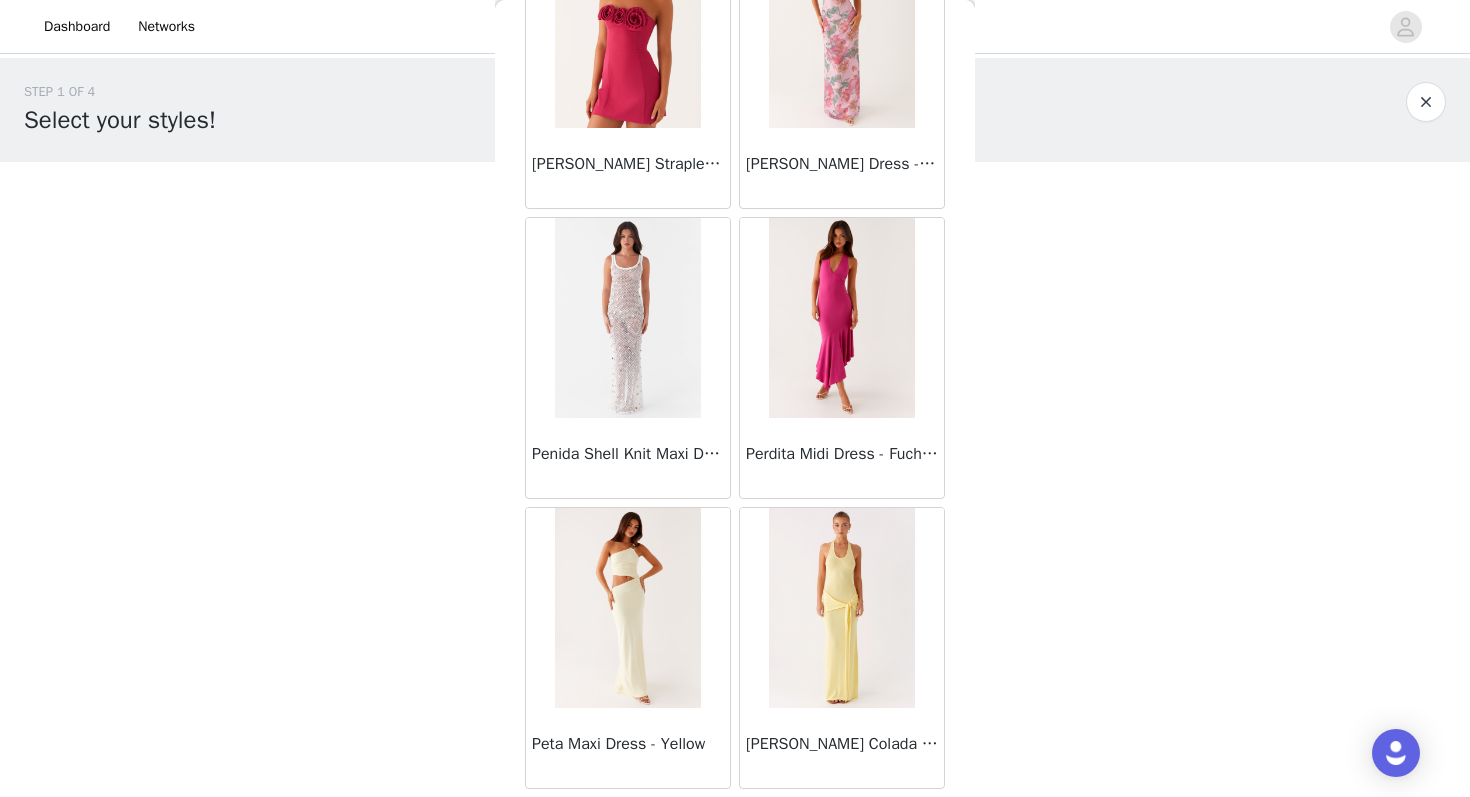 scroll, scrollTop: 48605, scrollLeft: 0, axis: vertical 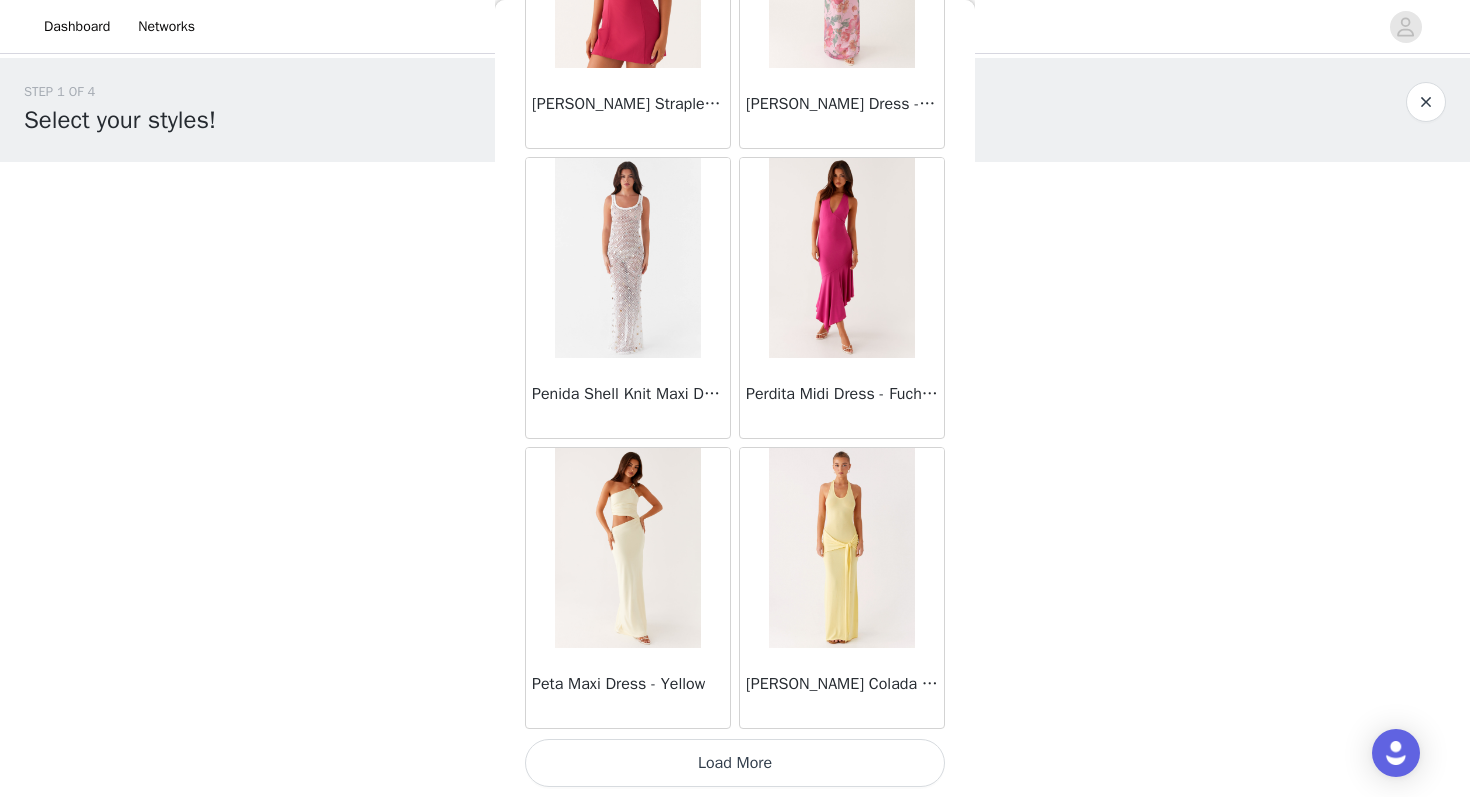 click on "Load More" at bounding box center (735, 763) 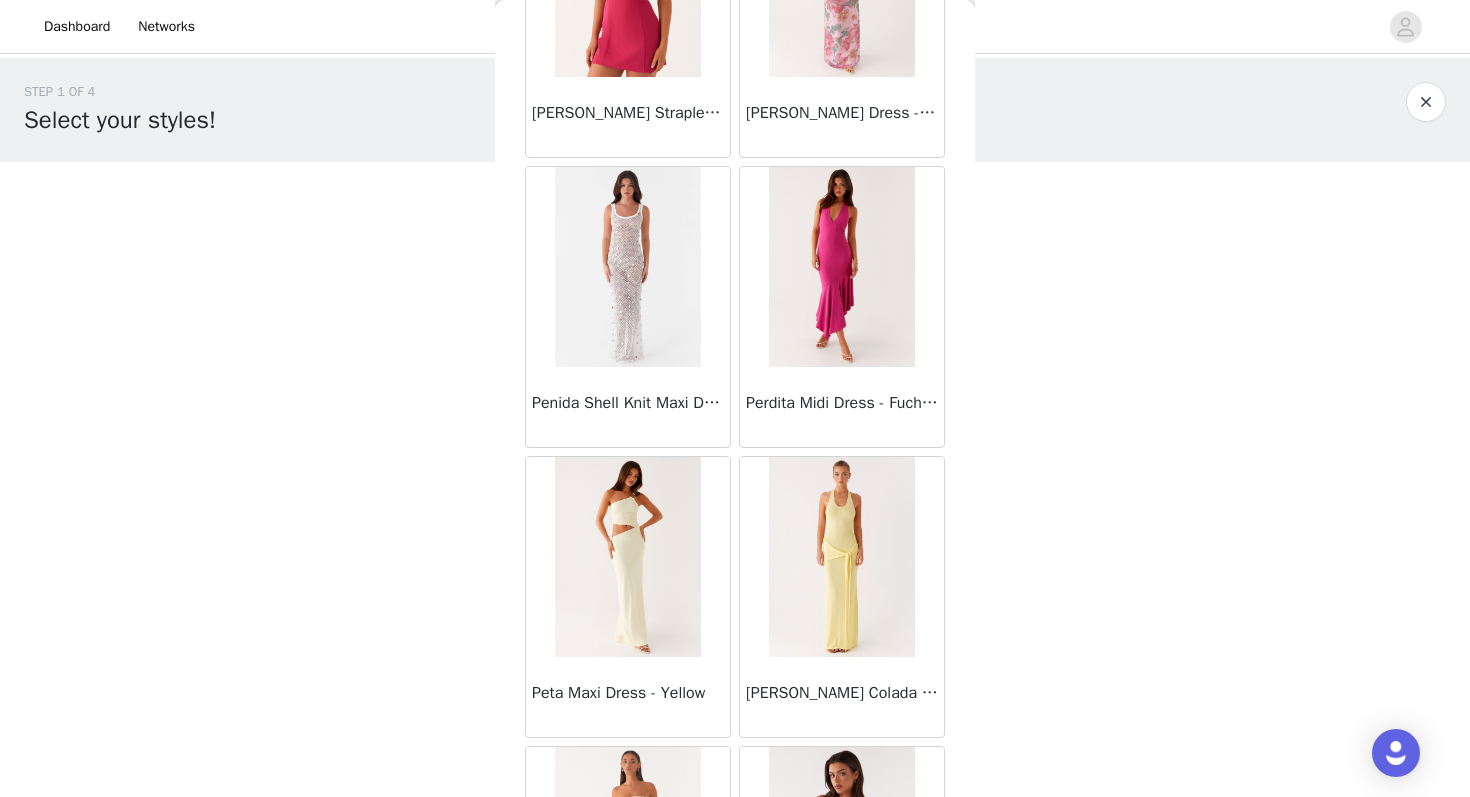 scroll, scrollTop: 48663, scrollLeft: 0, axis: vertical 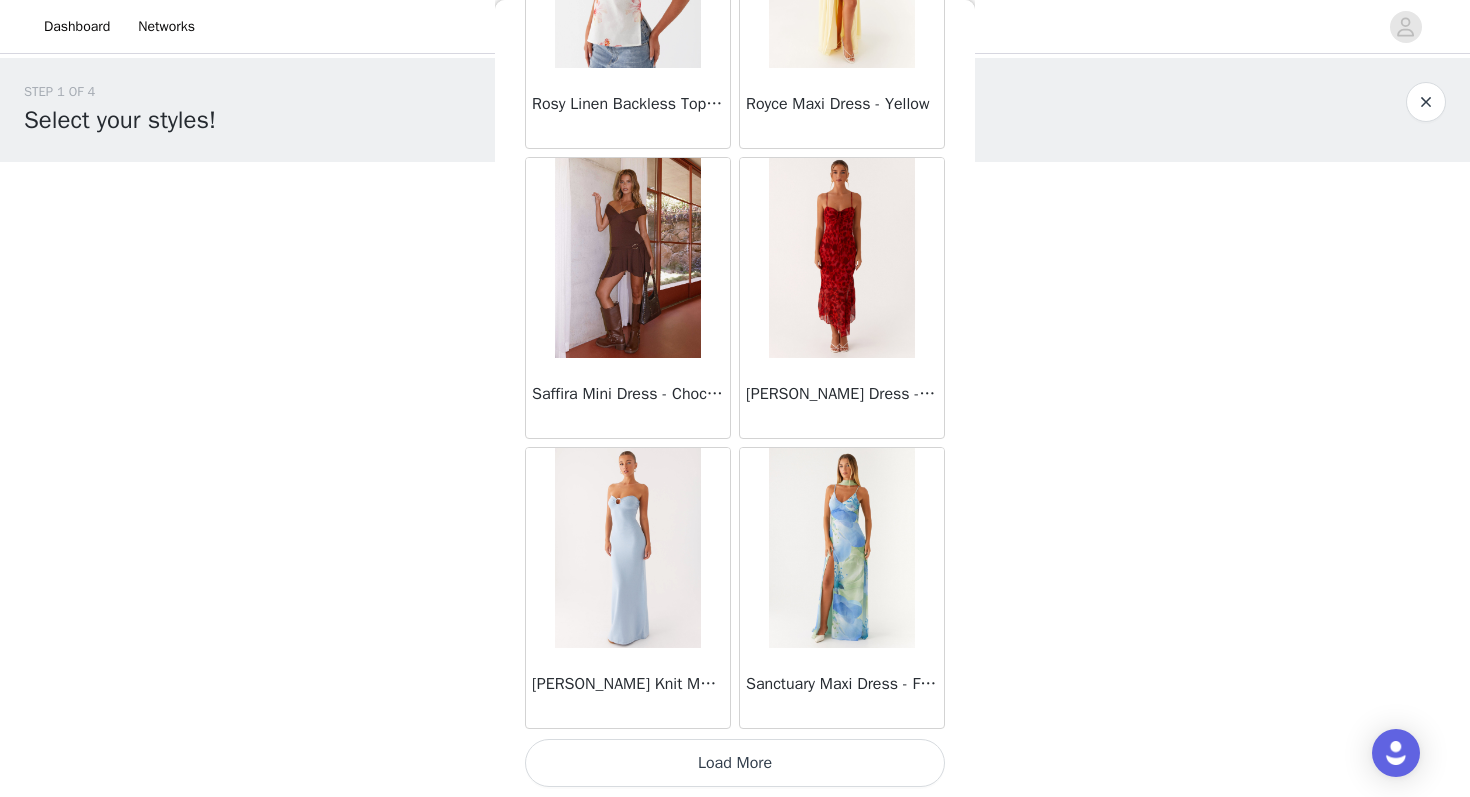 click on "Load More" at bounding box center (735, 763) 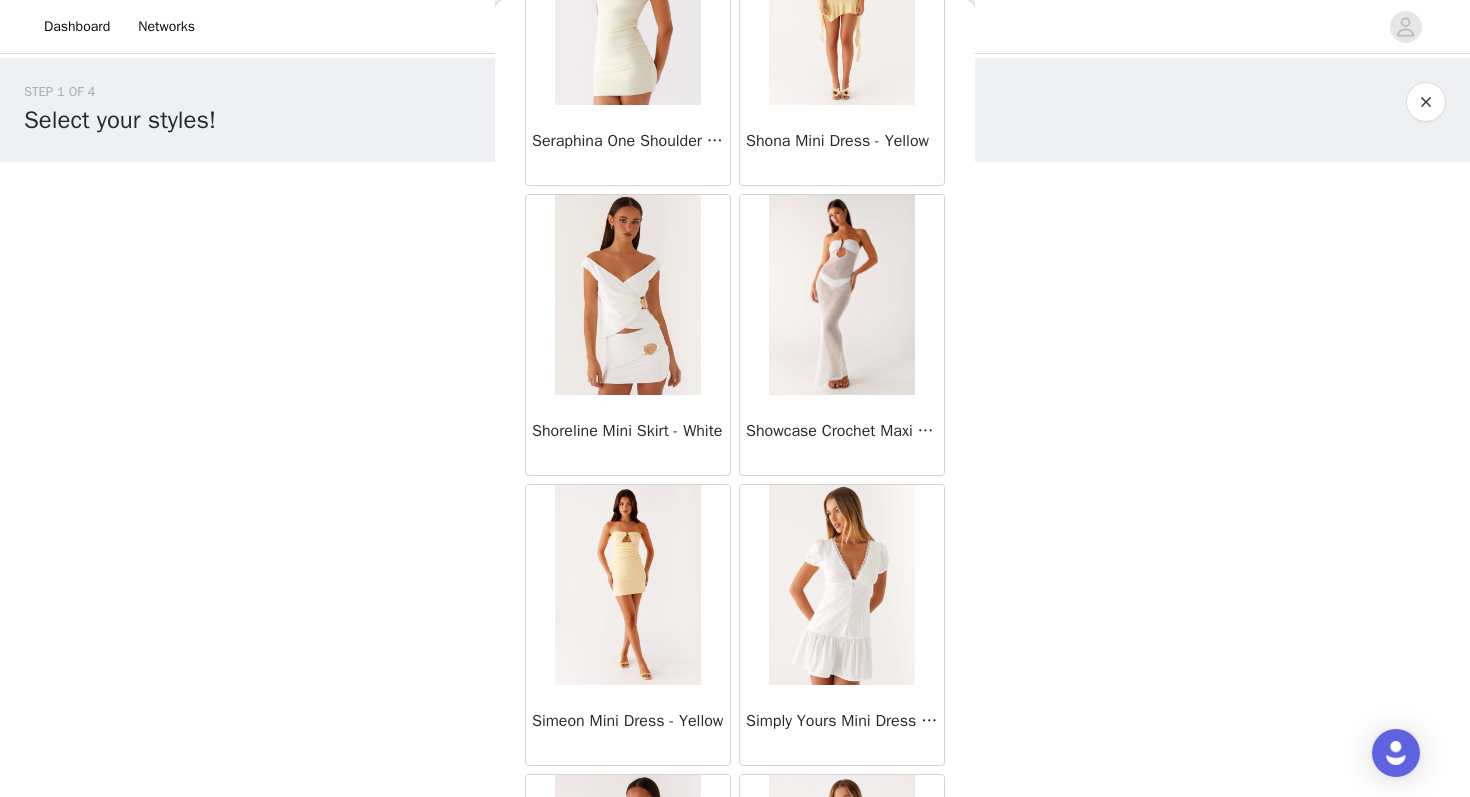 scroll, scrollTop: 53585, scrollLeft: 0, axis: vertical 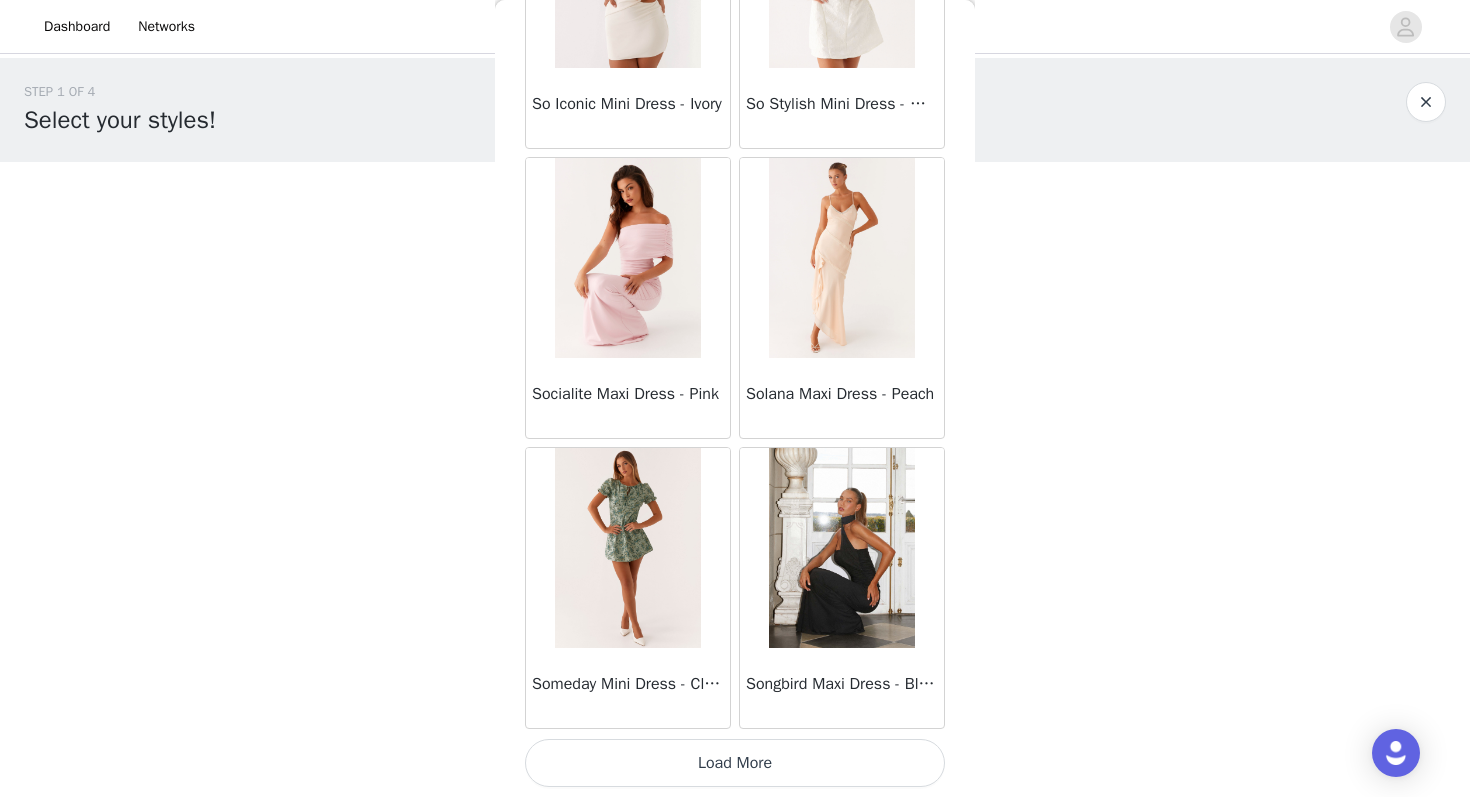 click on "Load More" at bounding box center (735, 763) 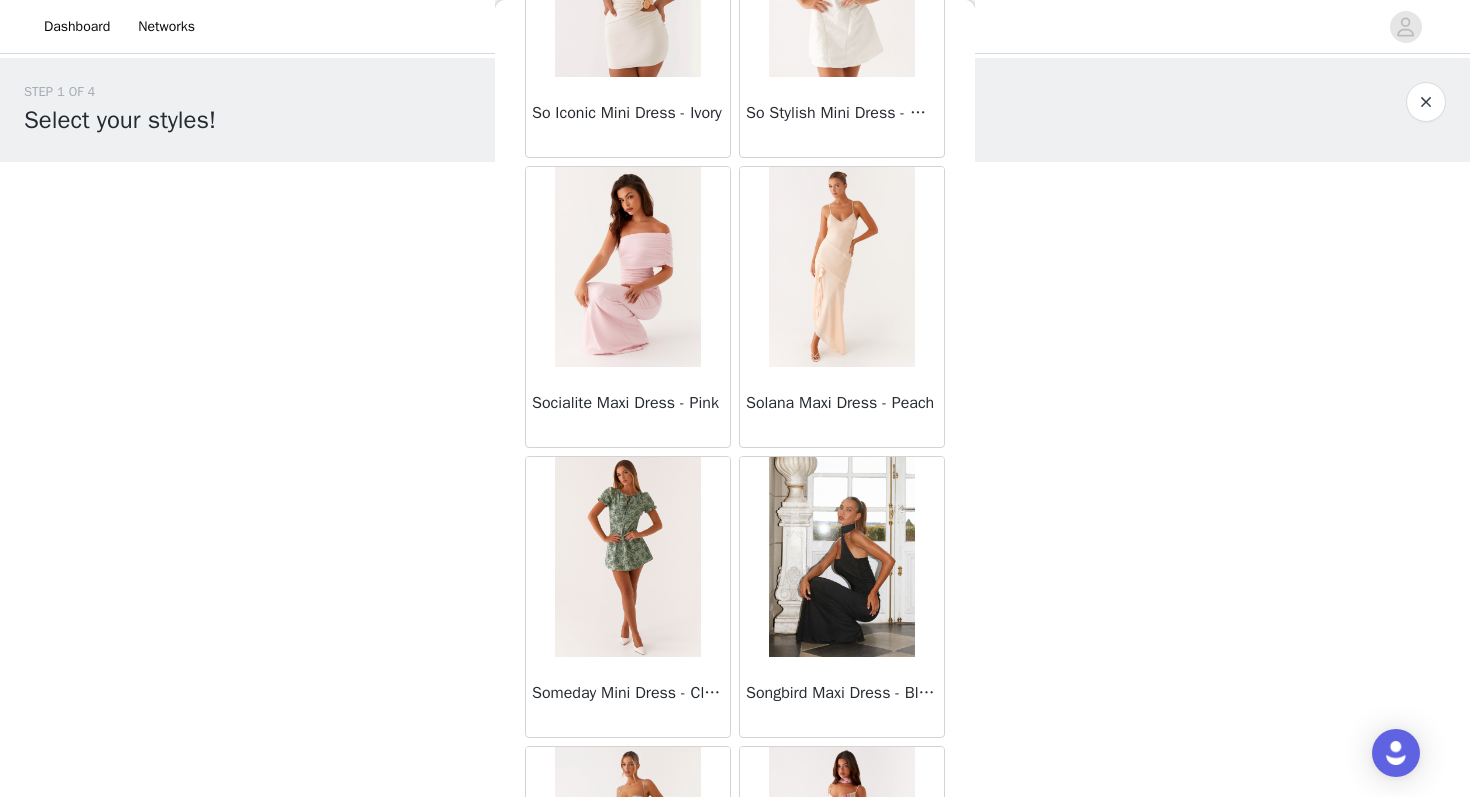scroll, scrollTop: 54463, scrollLeft: 0, axis: vertical 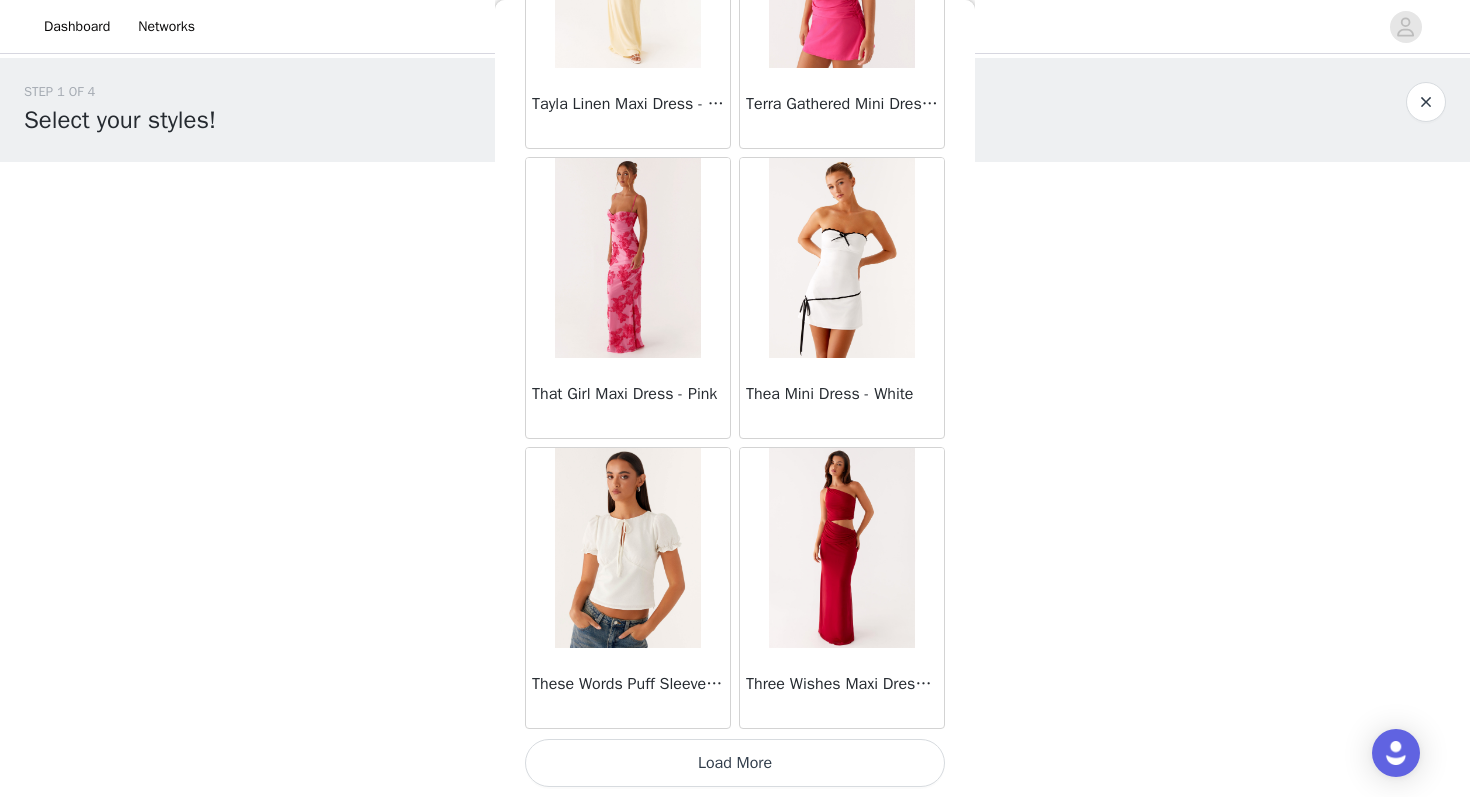 click on "Load More" at bounding box center (735, 763) 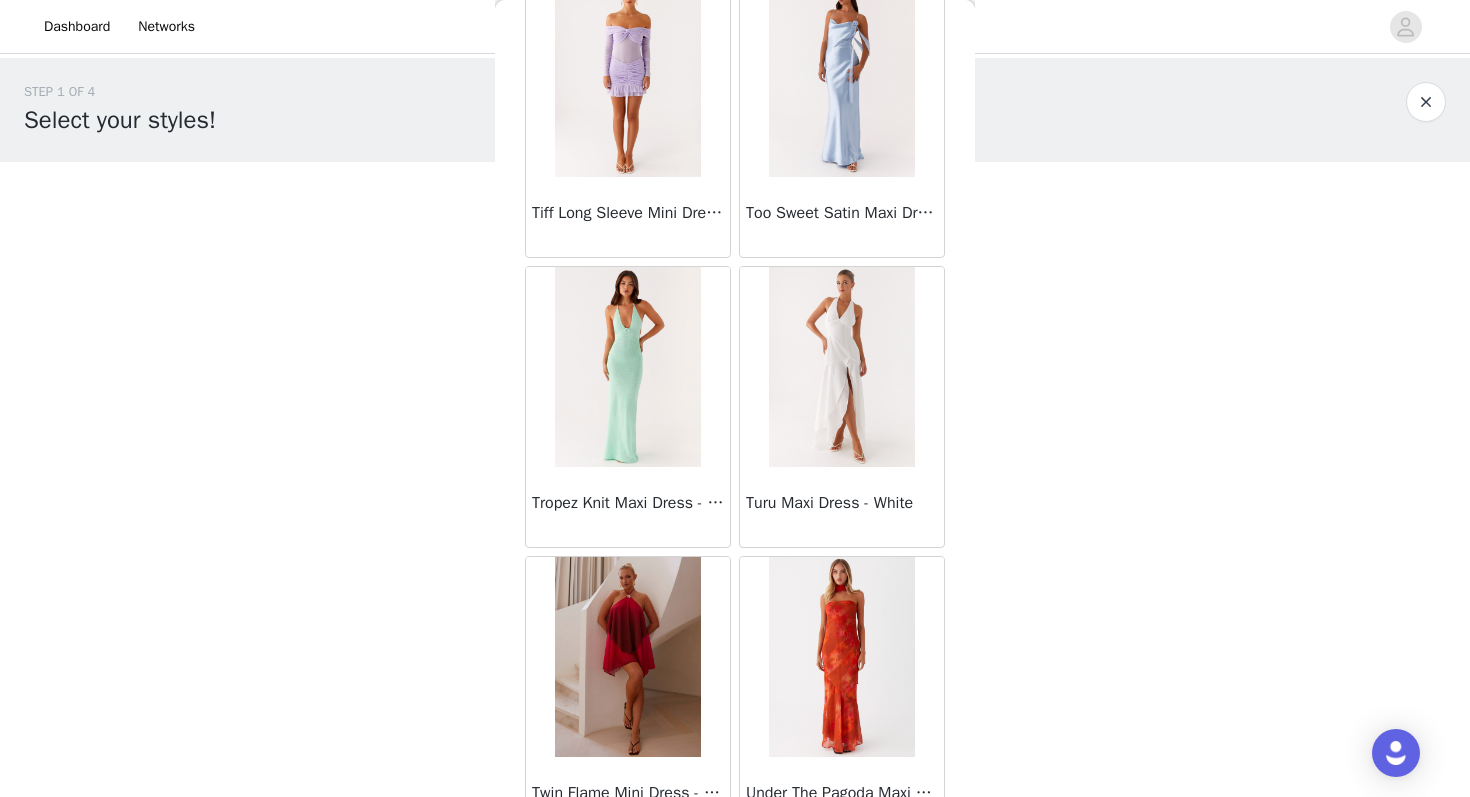 scroll, scrollTop: 58154, scrollLeft: 0, axis: vertical 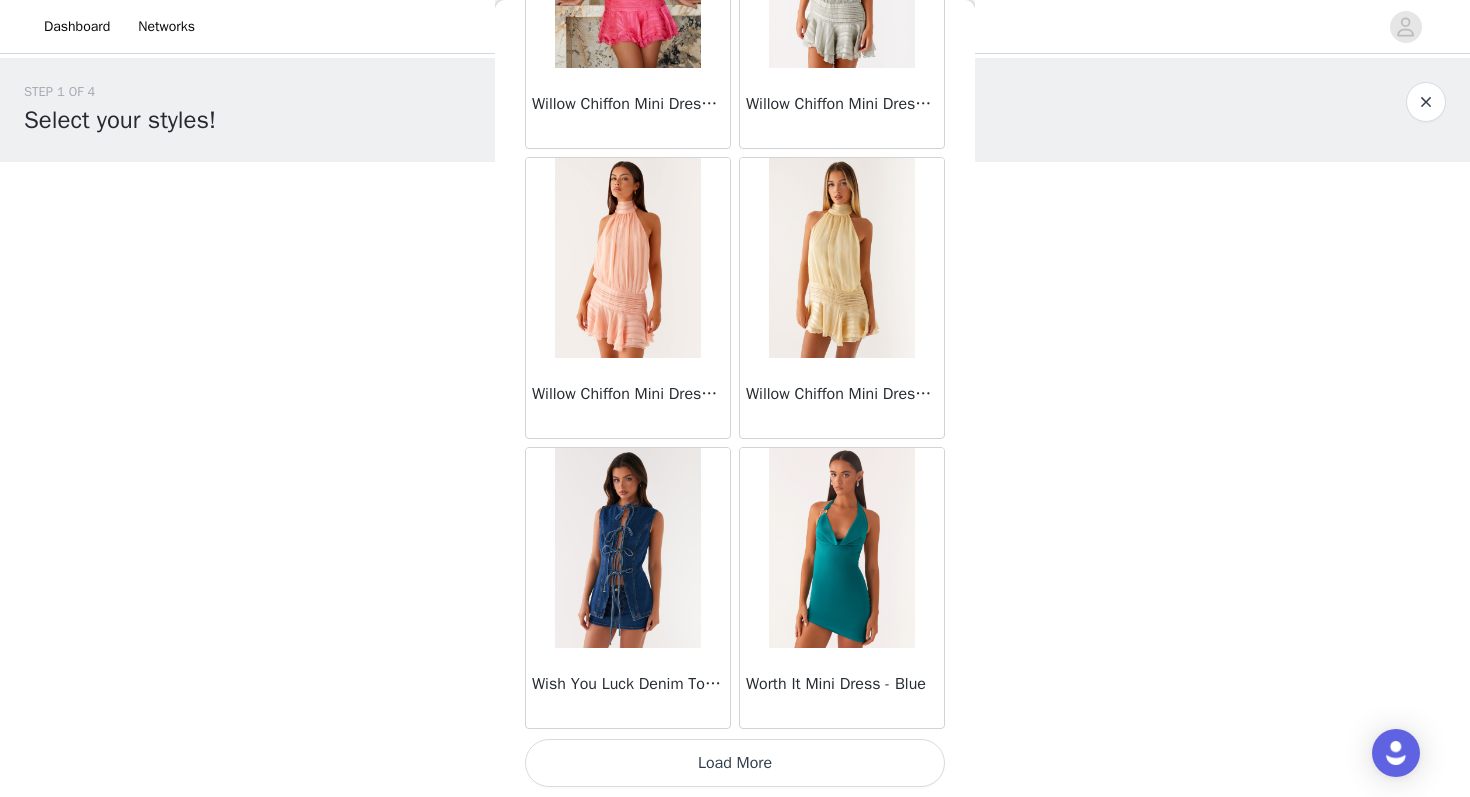 click on "Load More" at bounding box center (735, 763) 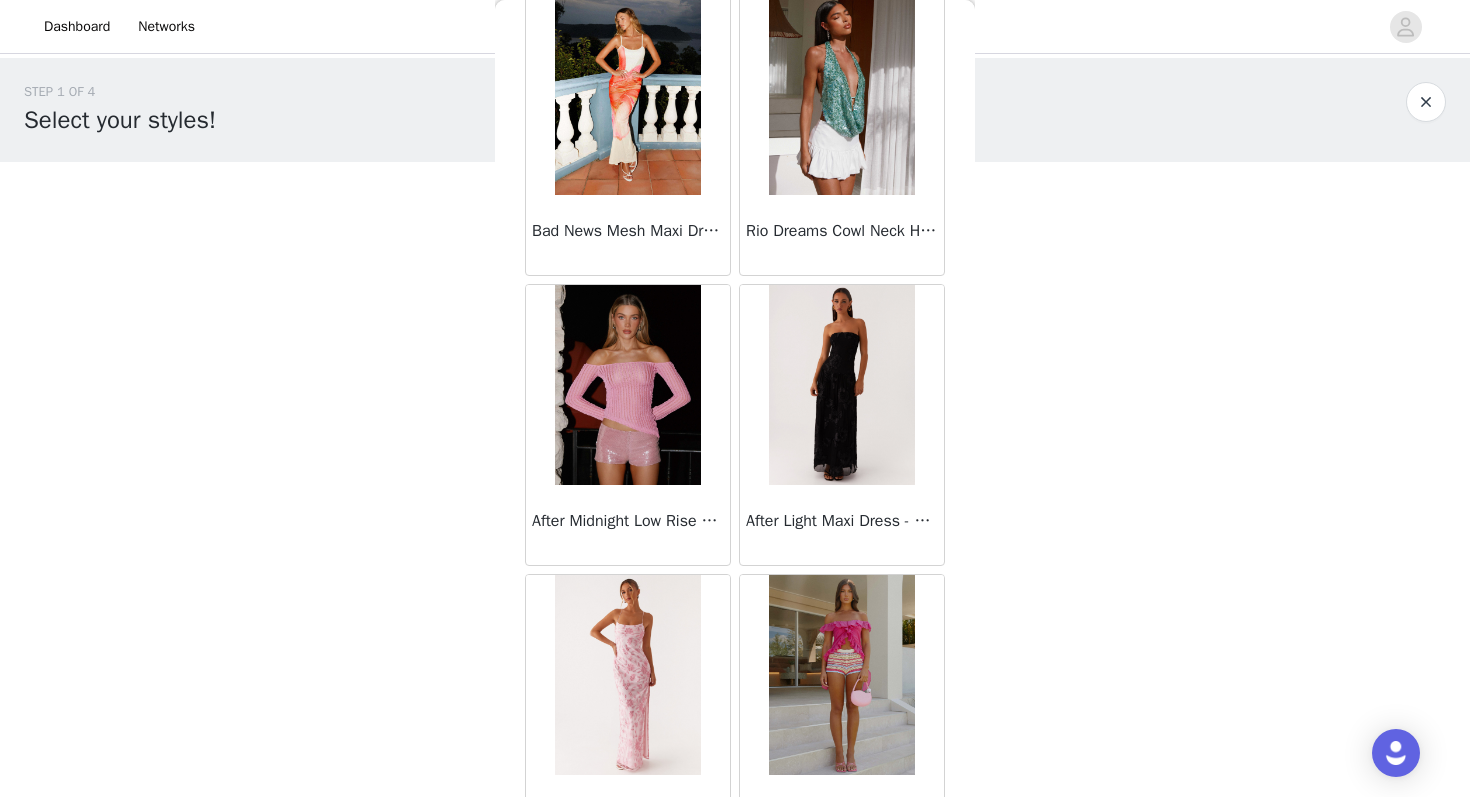 scroll, scrollTop: 63163, scrollLeft: 0, axis: vertical 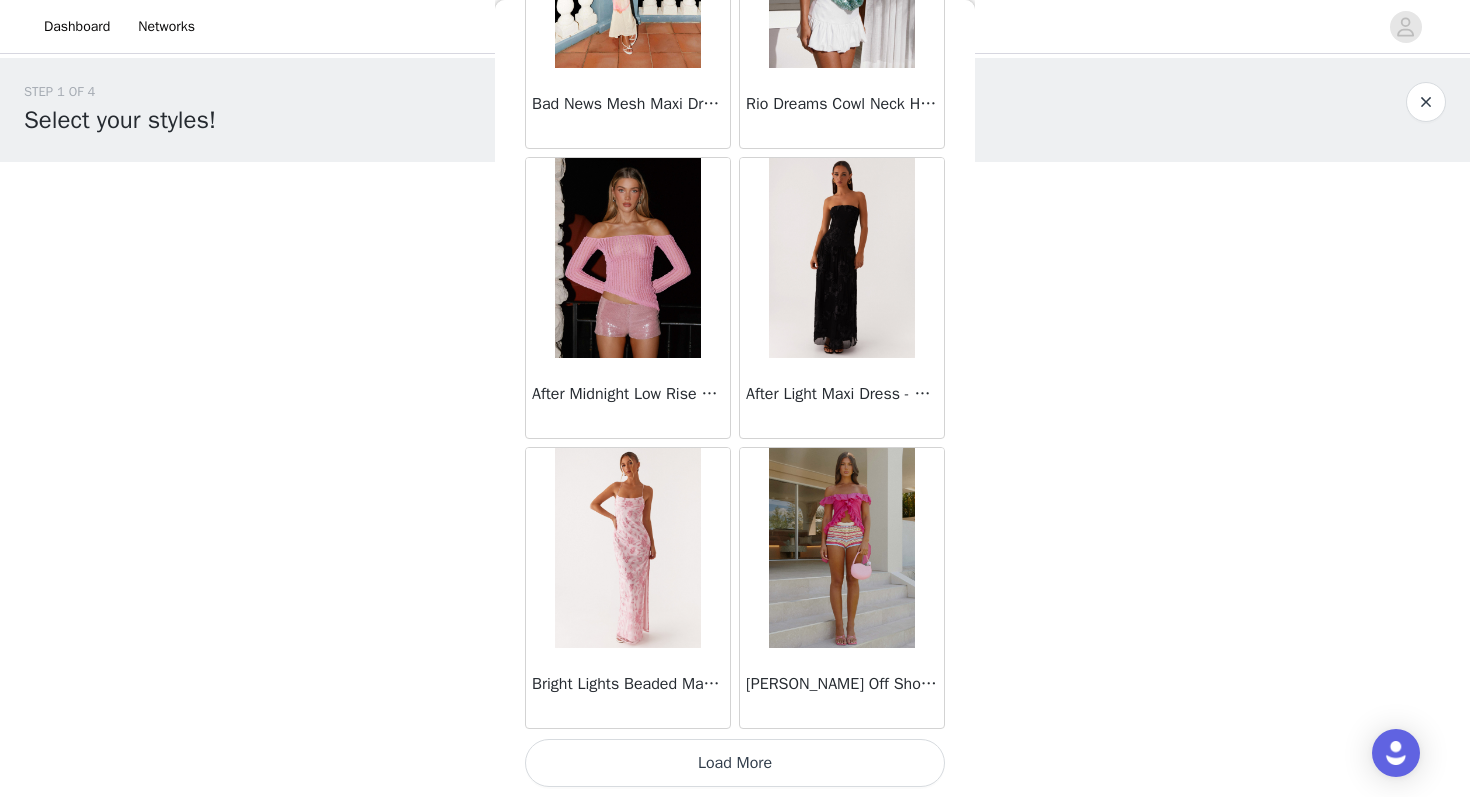 click on "Load More" at bounding box center (735, 763) 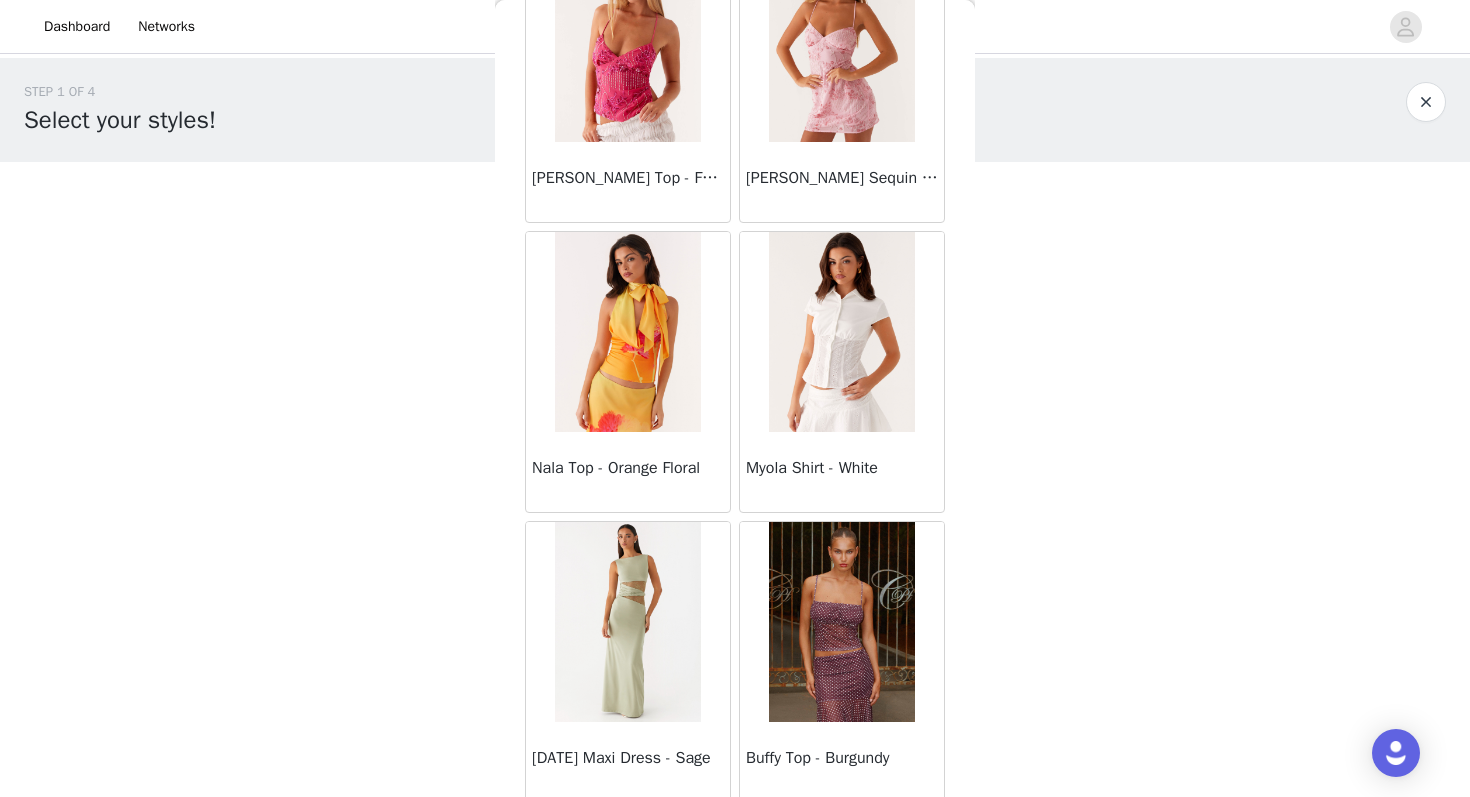 scroll, scrollTop: 66063, scrollLeft: 0, axis: vertical 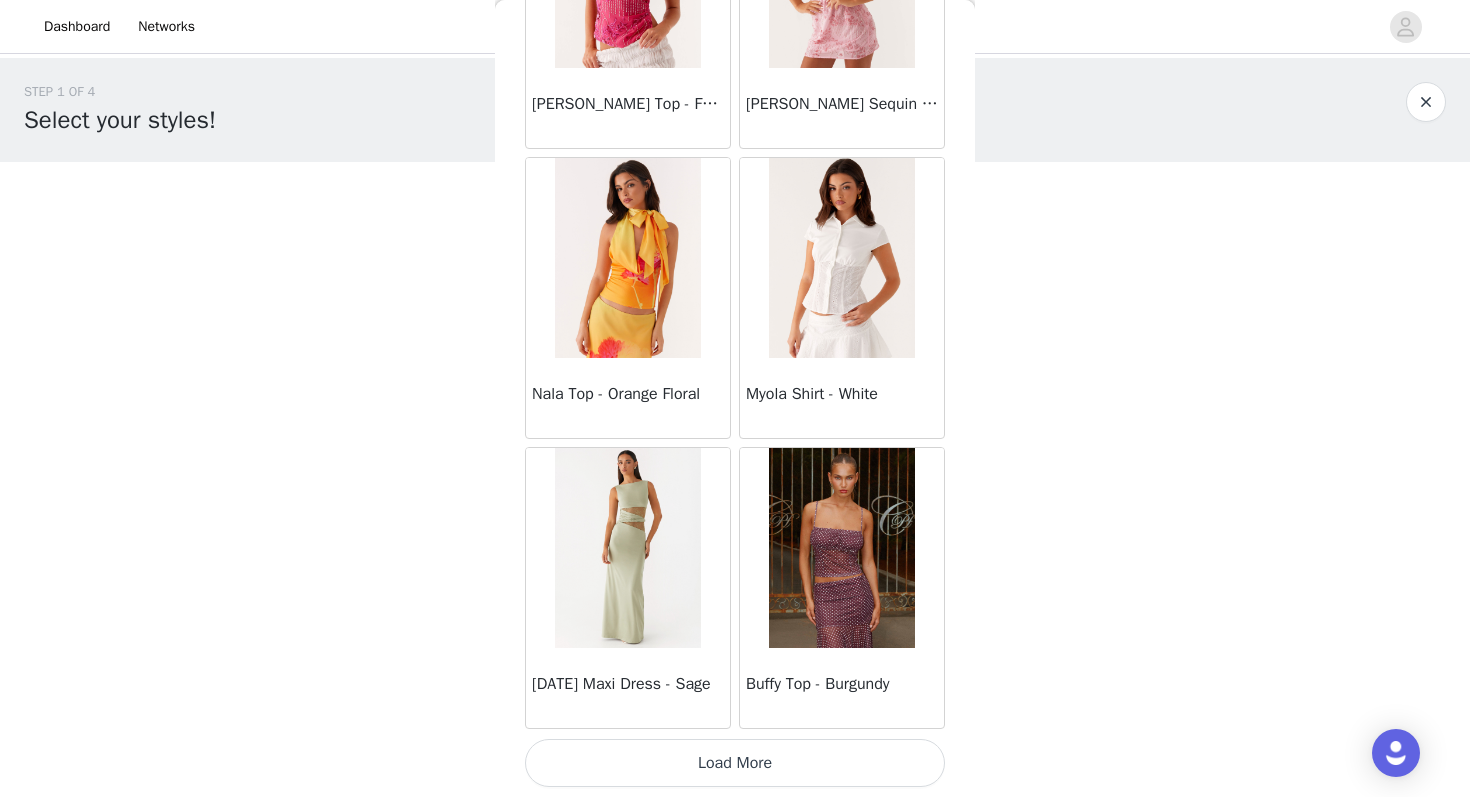 click on "Load More" at bounding box center (735, 763) 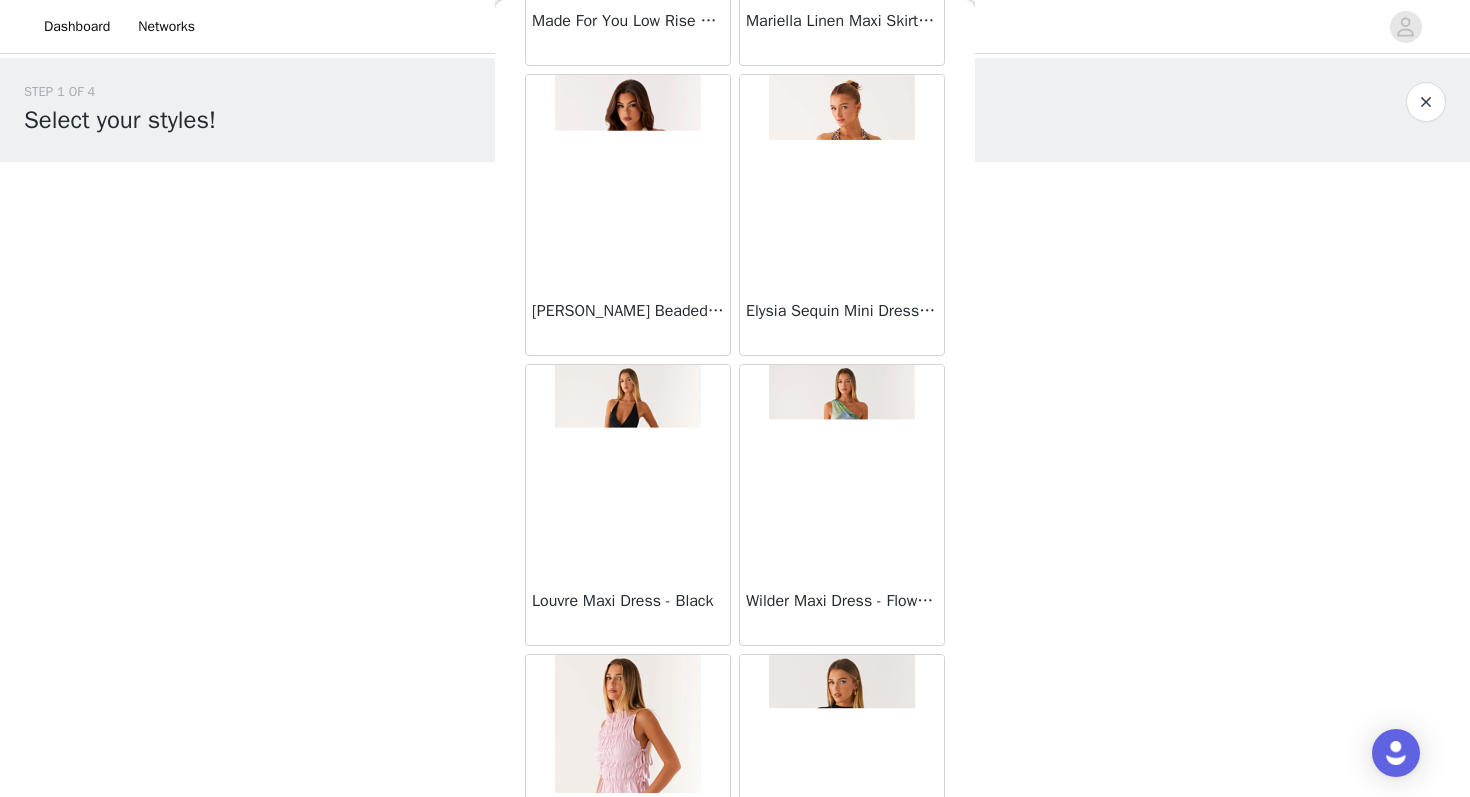 scroll, scrollTop: 68963, scrollLeft: 0, axis: vertical 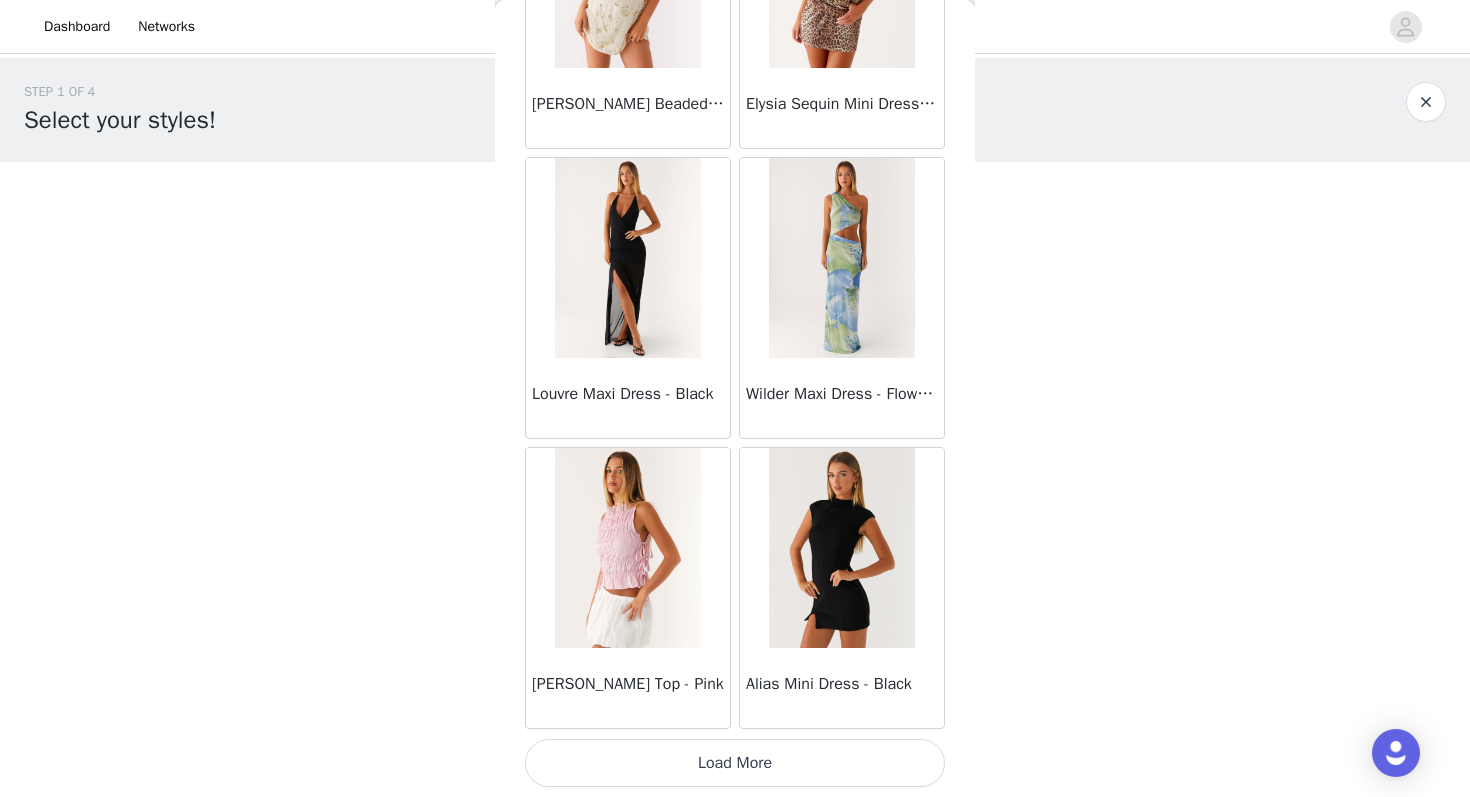 click on "Load More" at bounding box center (735, 763) 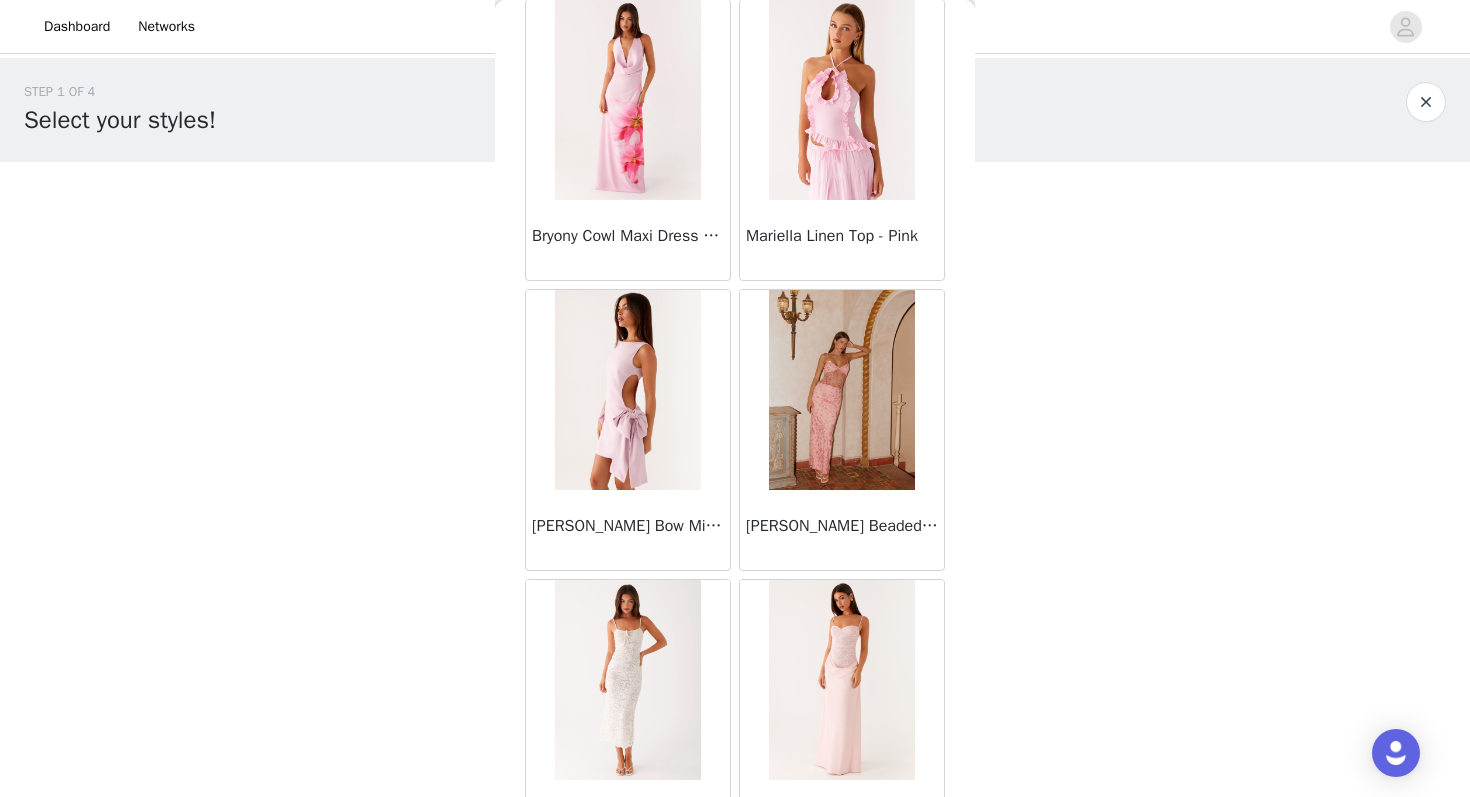 scroll, scrollTop: 71863, scrollLeft: 0, axis: vertical 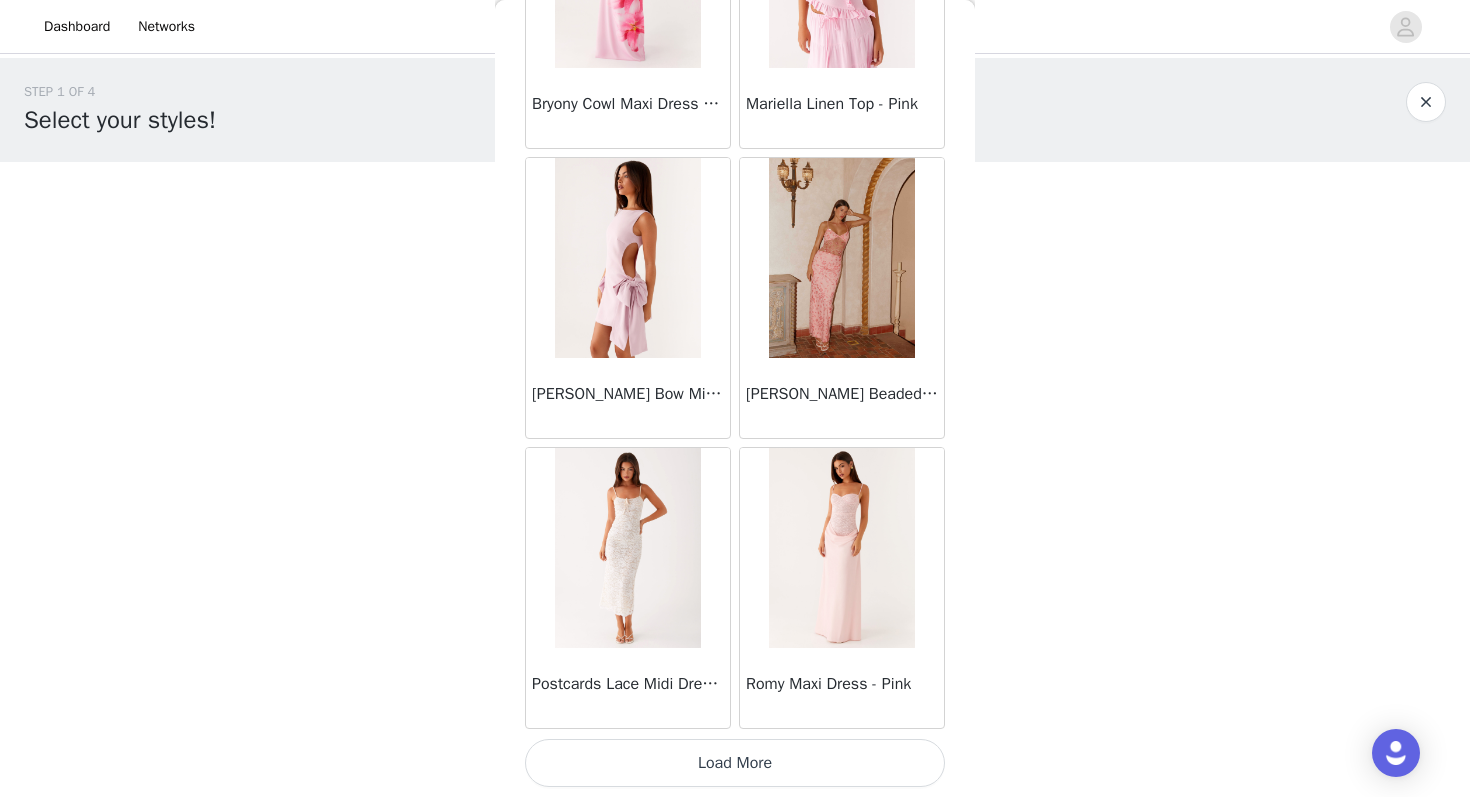 click on "Load More" at bounding box center [735, 763] 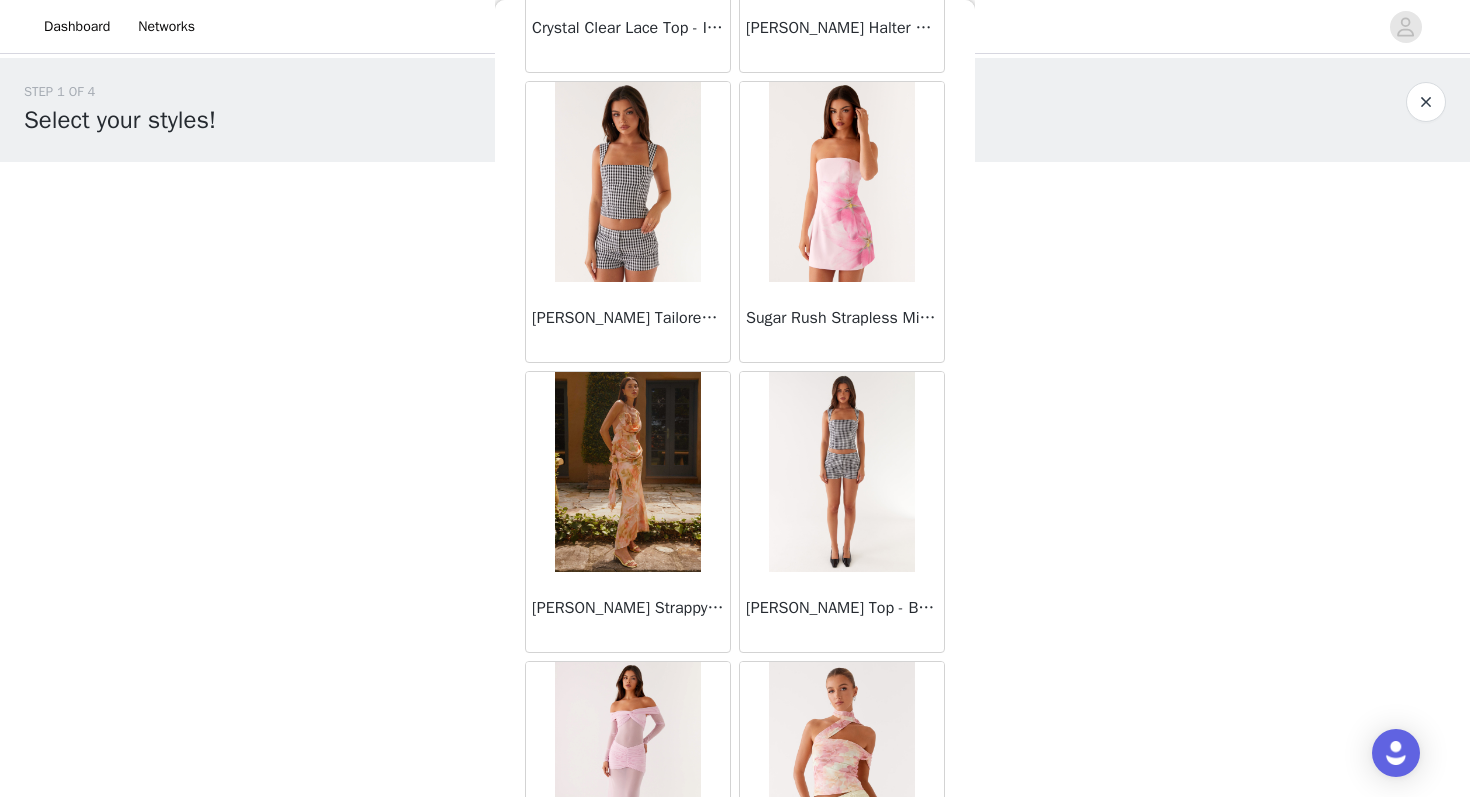 scroll, scrollTop: 72859, scrollLeft: 0, axis: vertical 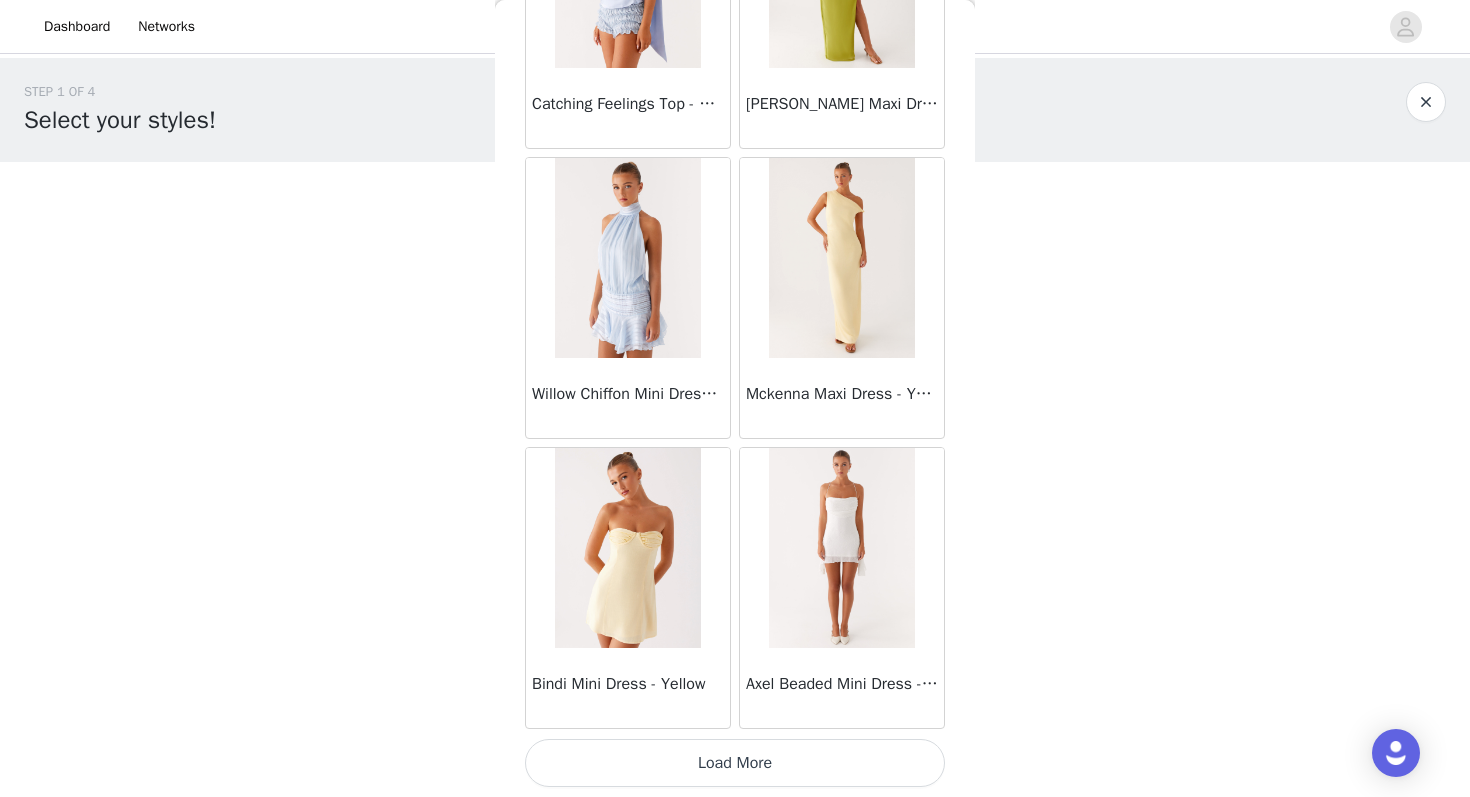 click on "Load More" at bounding box center (735, 763) 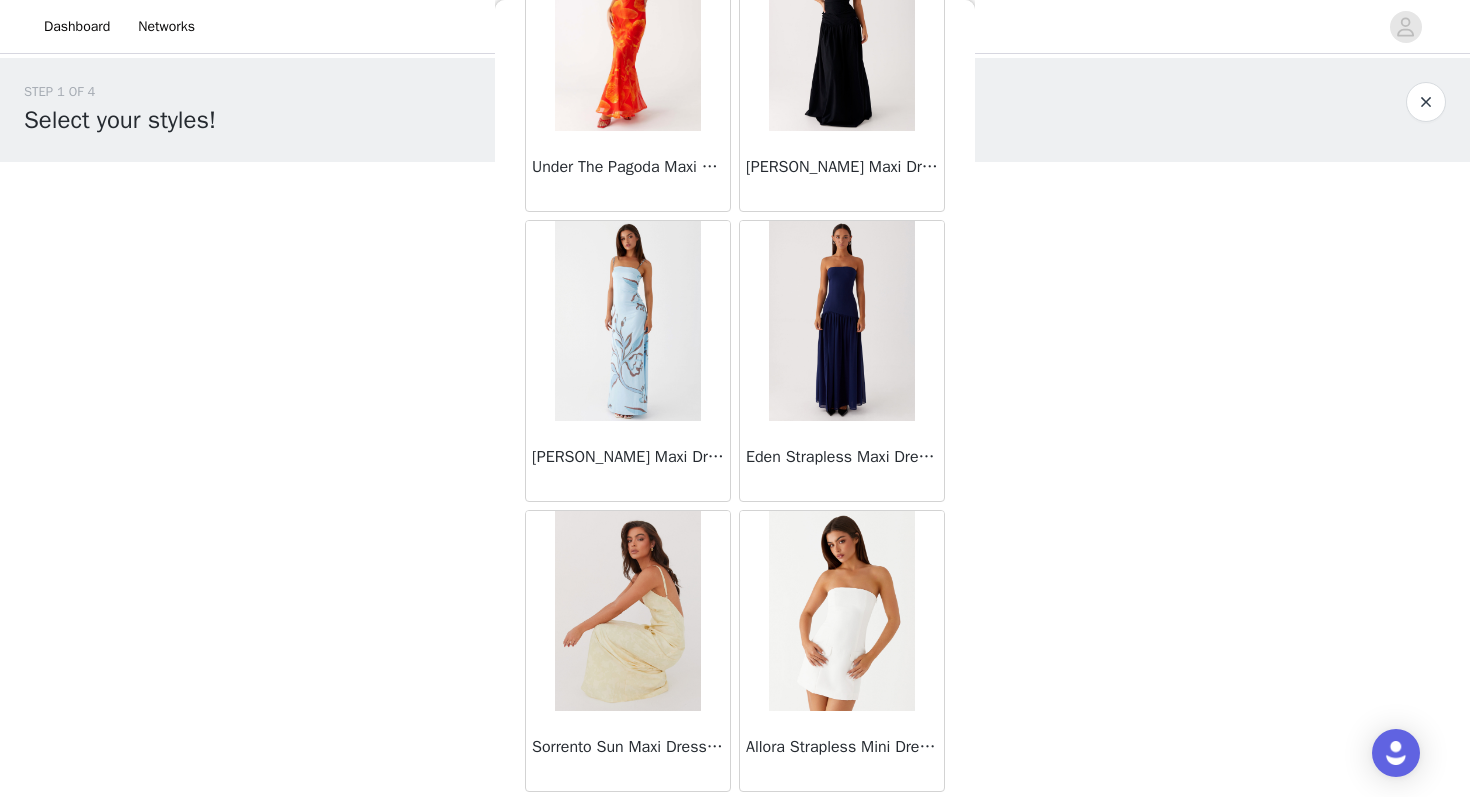 scroll, scrollTop: 77663, scrollLeft: 0, axis: vertical 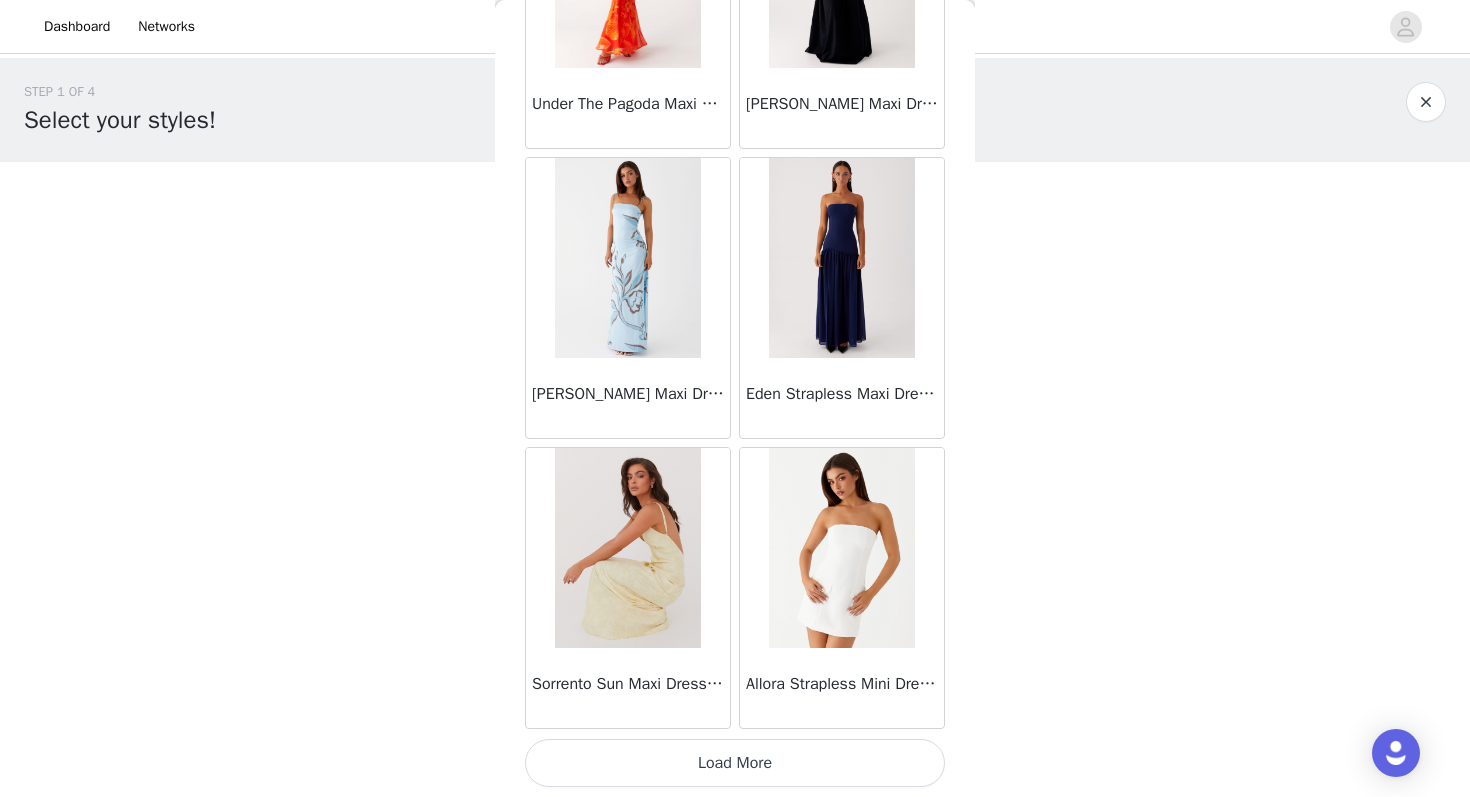 click on "Load More" at bounding box center (735, 763) 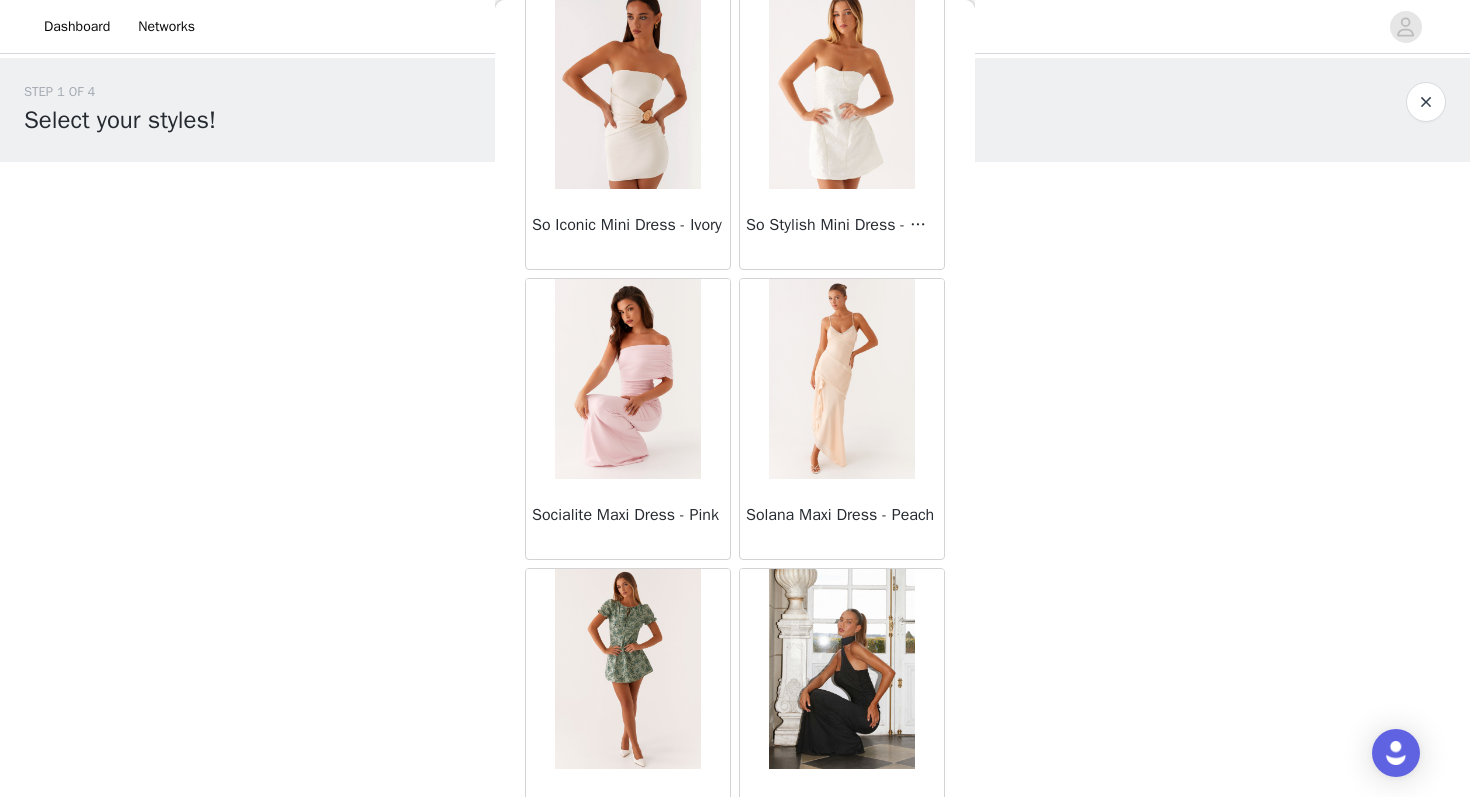 scroll, scrollTop: 54343, scrollLeft: 0, axis: vertical 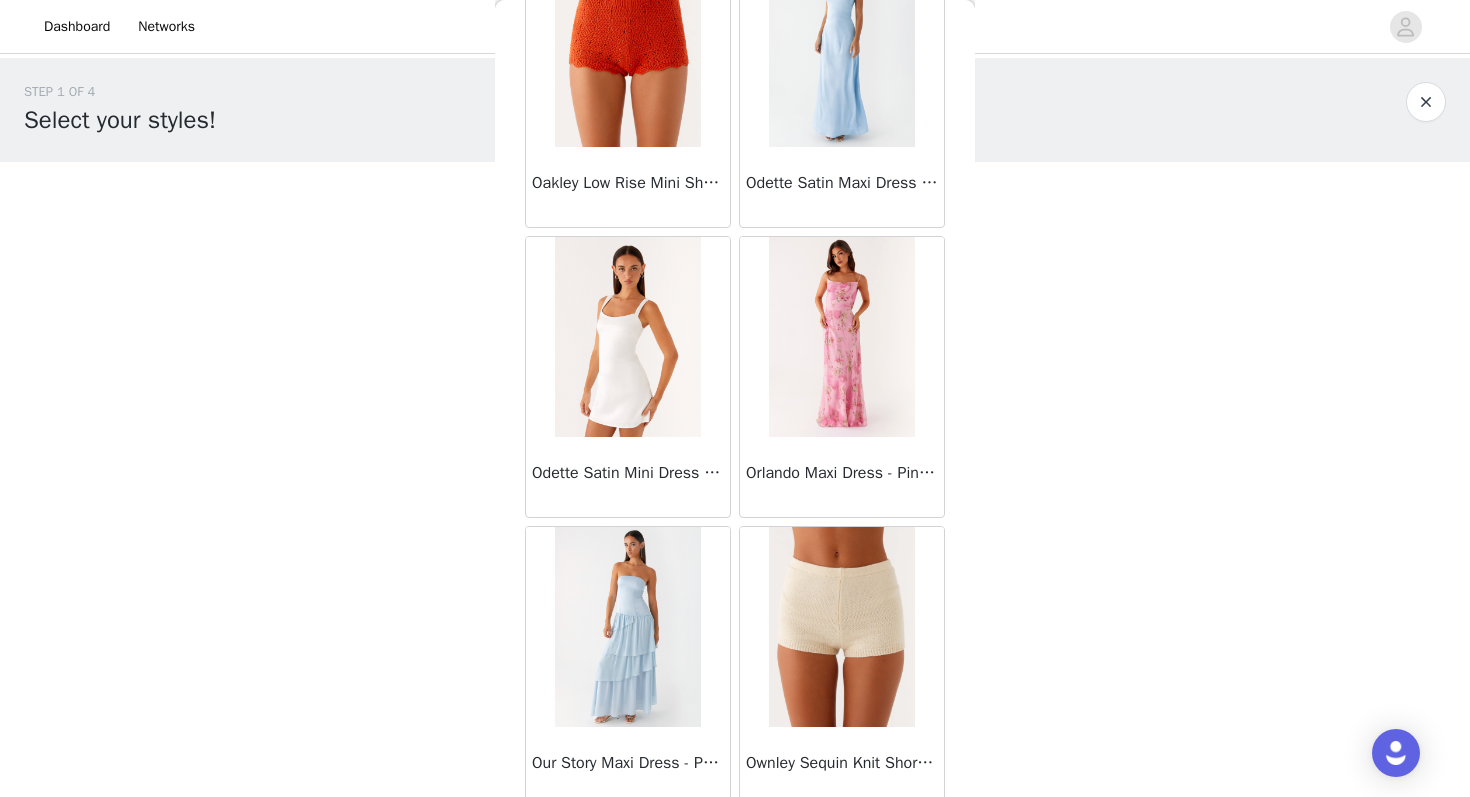 click at bounding box center [627, 337] 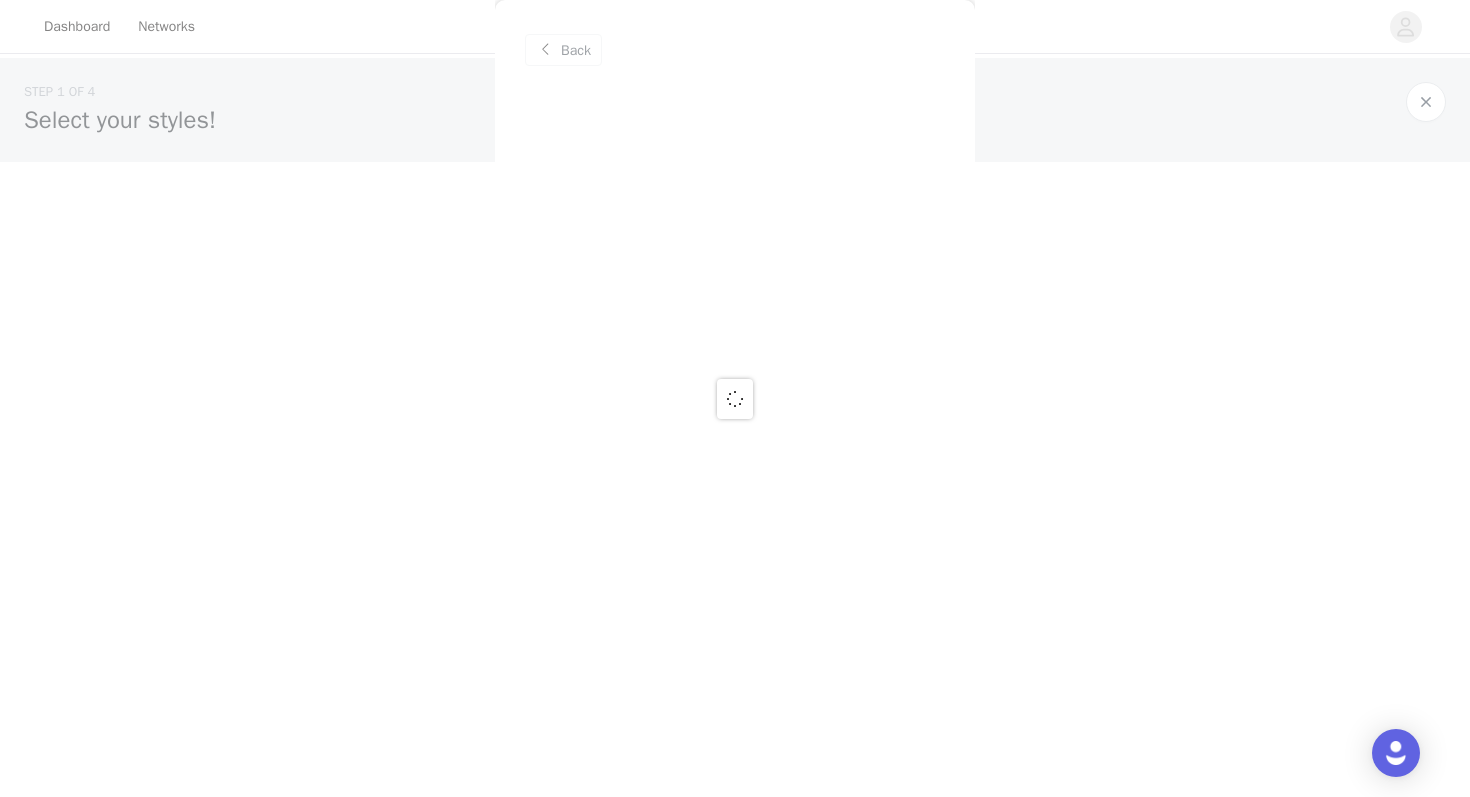 scroll, scrollTop: 0, scrollLeft: 0, axis: both 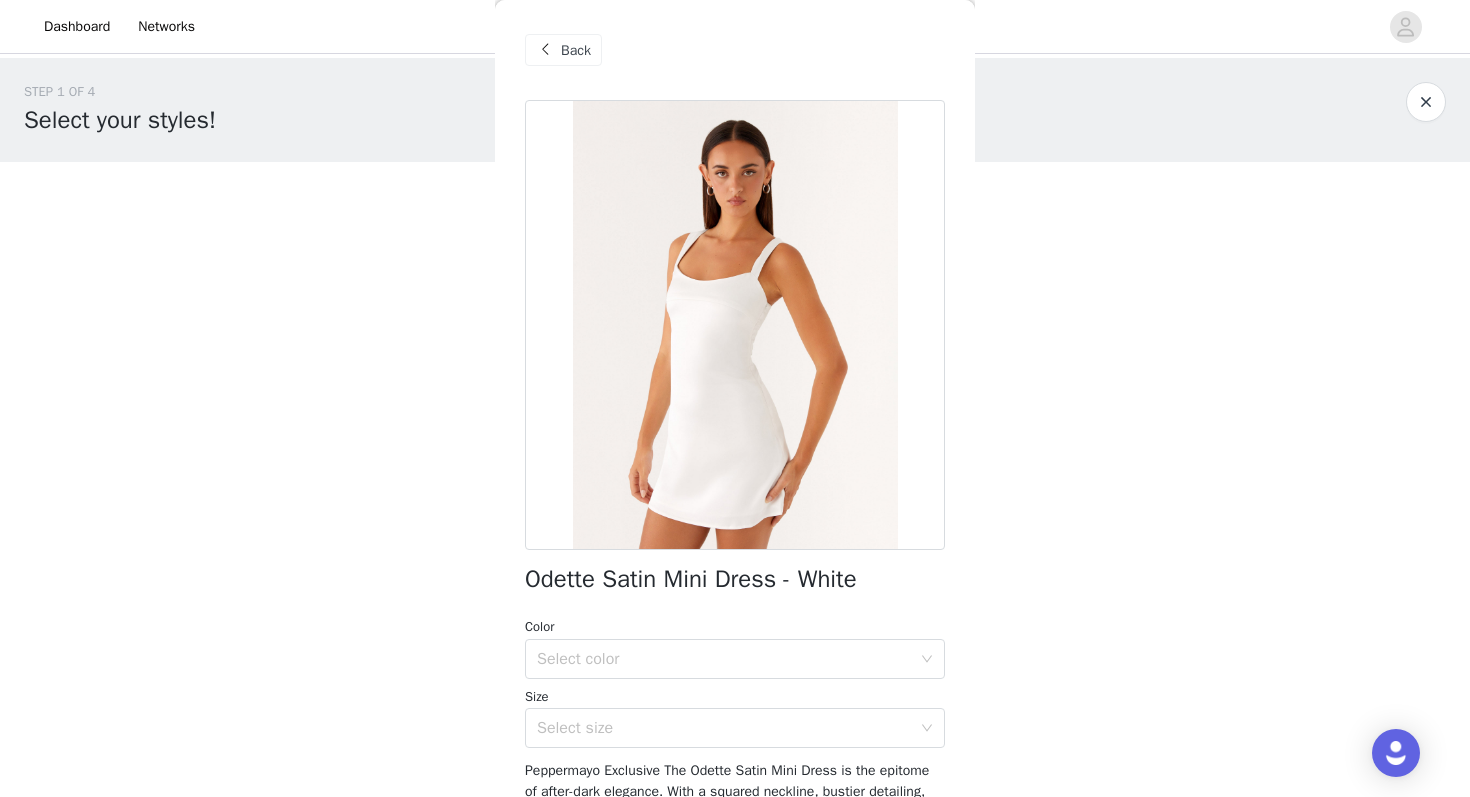 click on "Back" at bounding box center (576, 50) 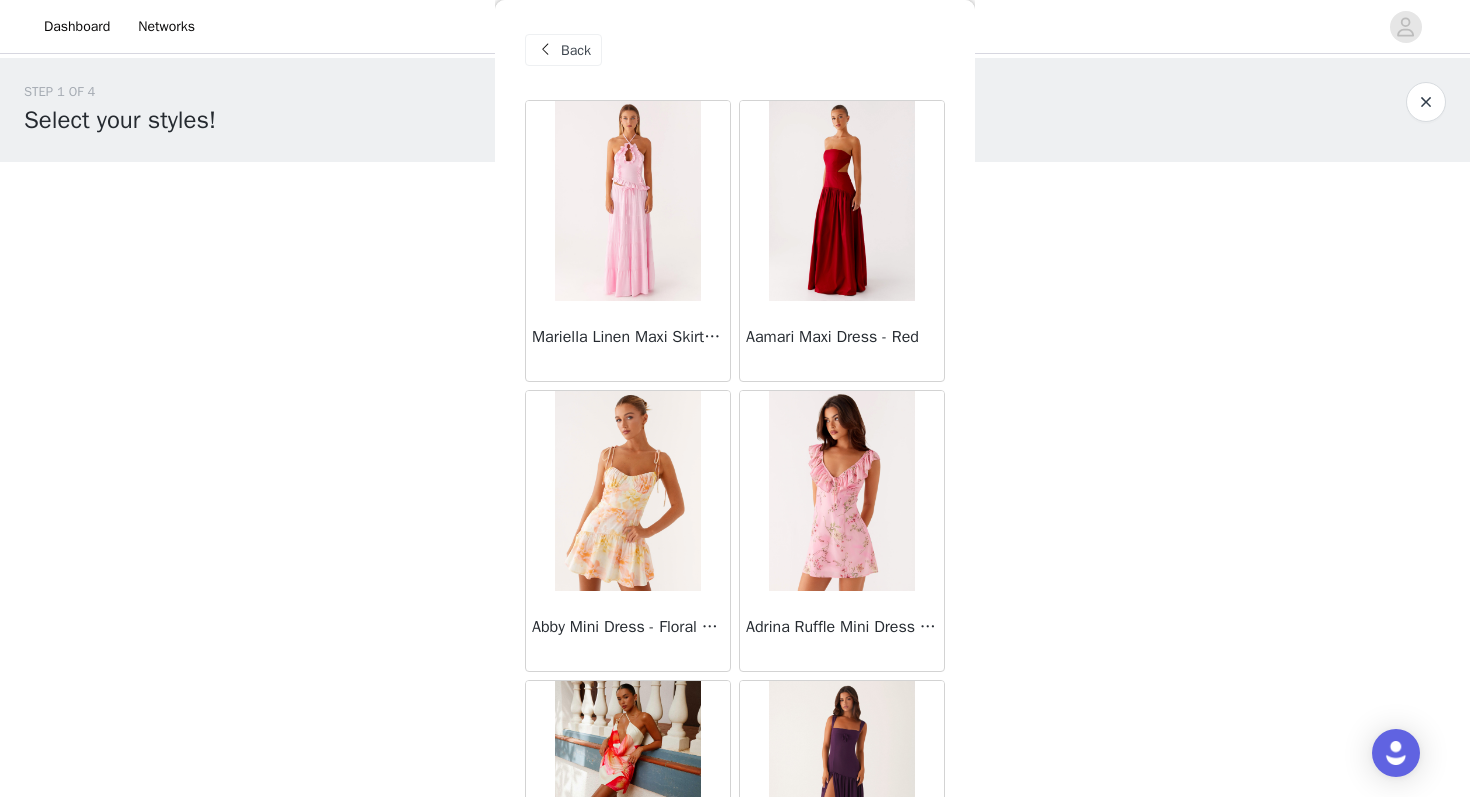scroll, scrollTop: 290, scrollLeft: 0, axis: vertical 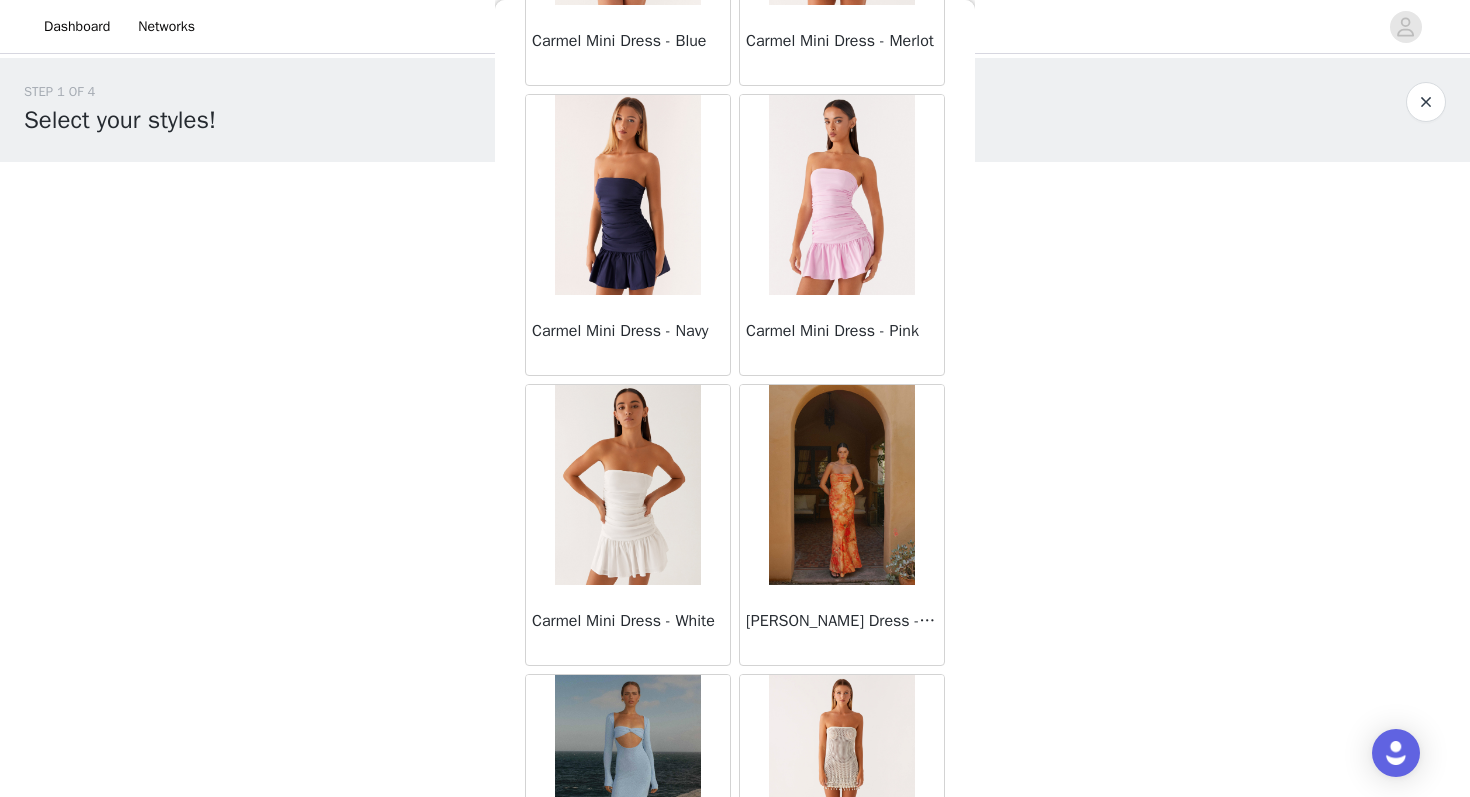 click at bounding box center [627, 485] 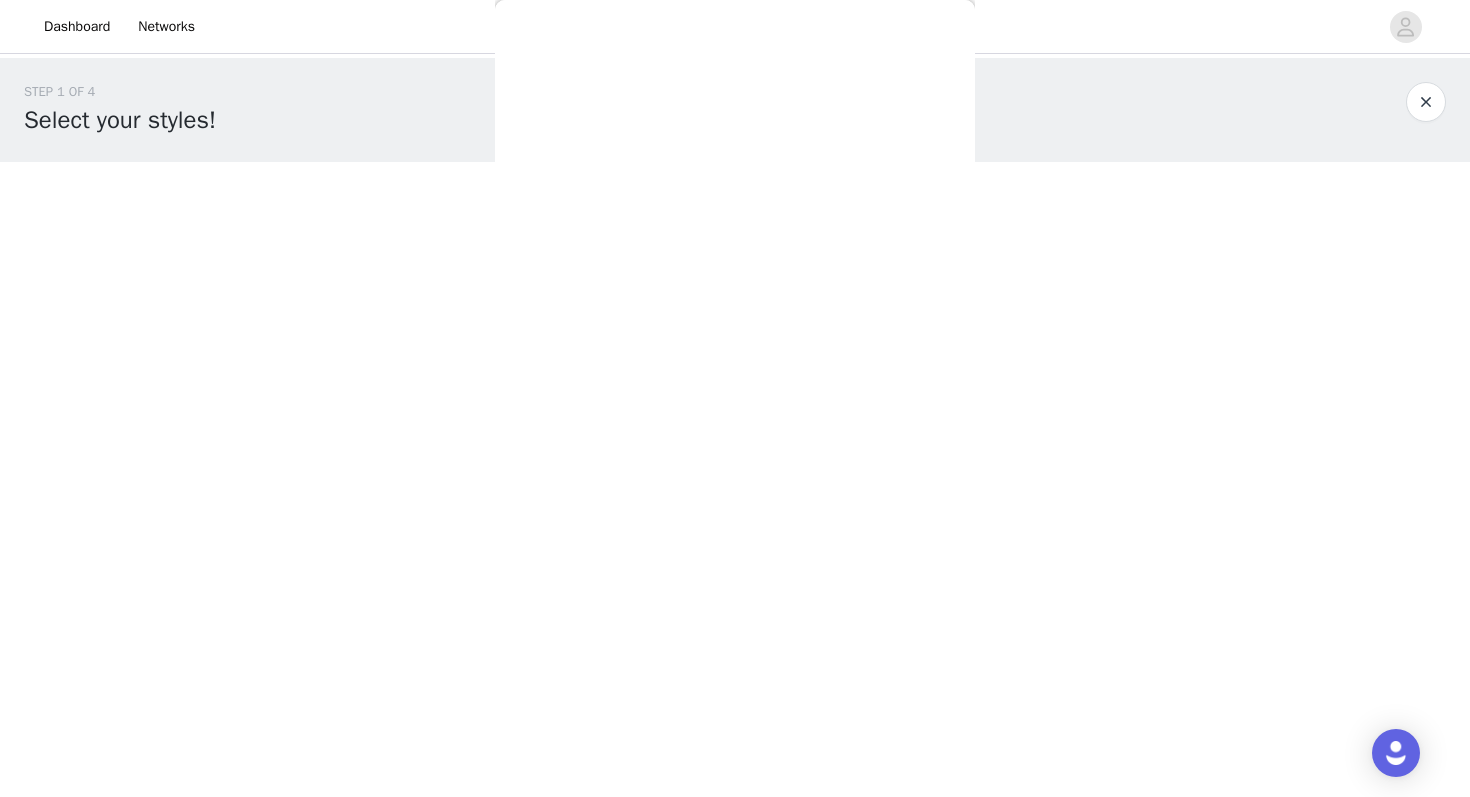scroll, scrollTop: 0, scrollLeft: 0, axis: both 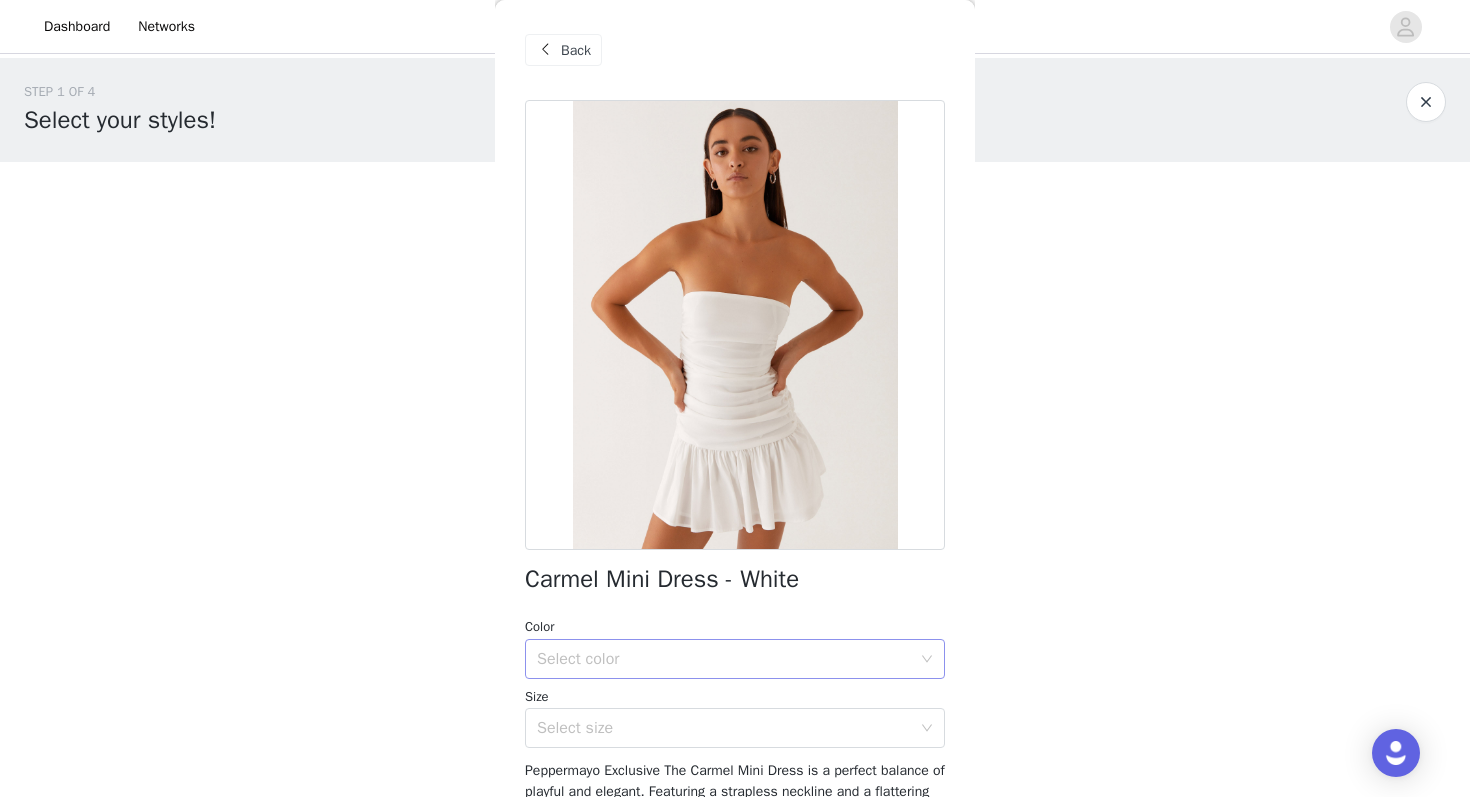 click on "Select color" at bounding box center (728, 659) 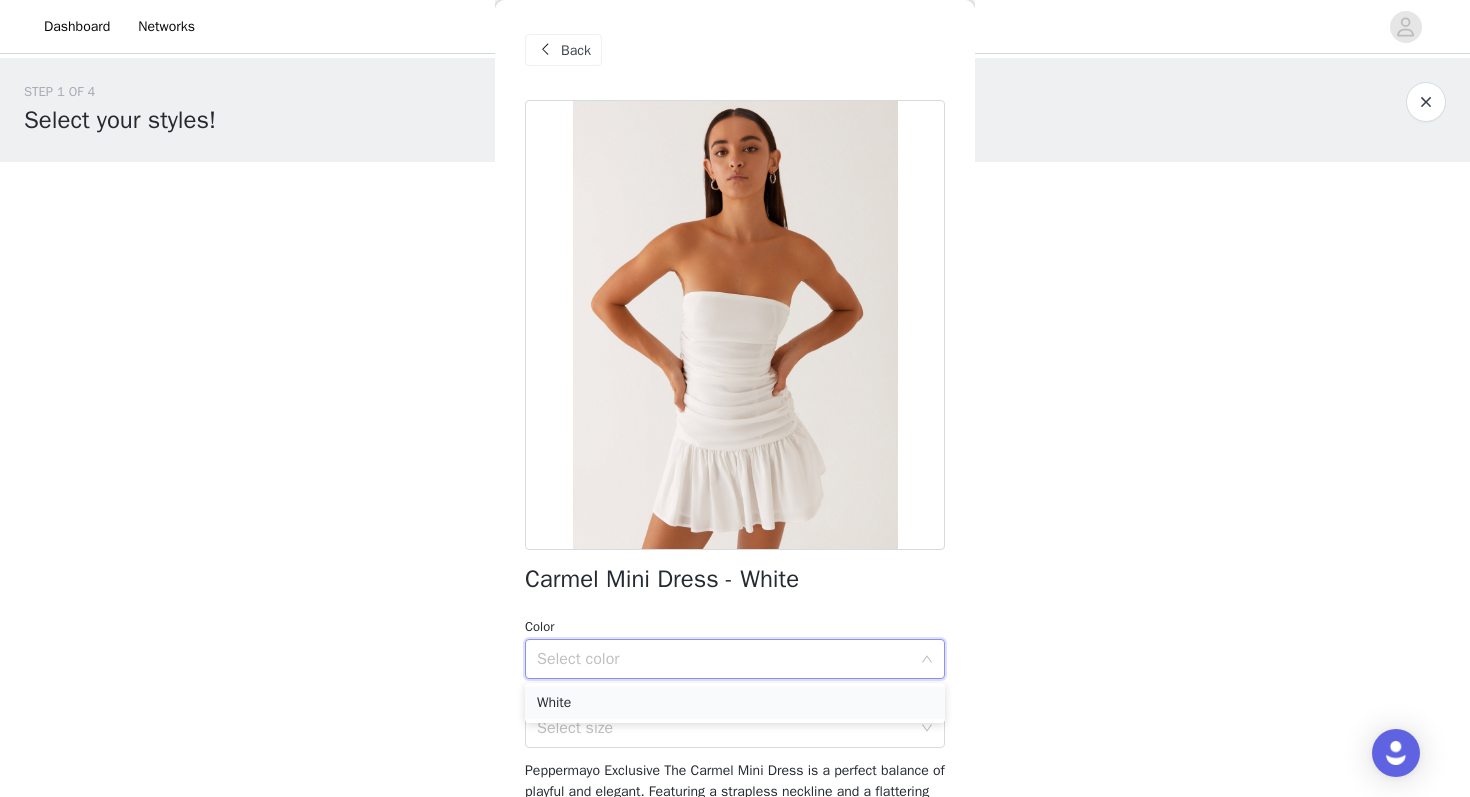 click on "White" at bounding box center [735, 703] 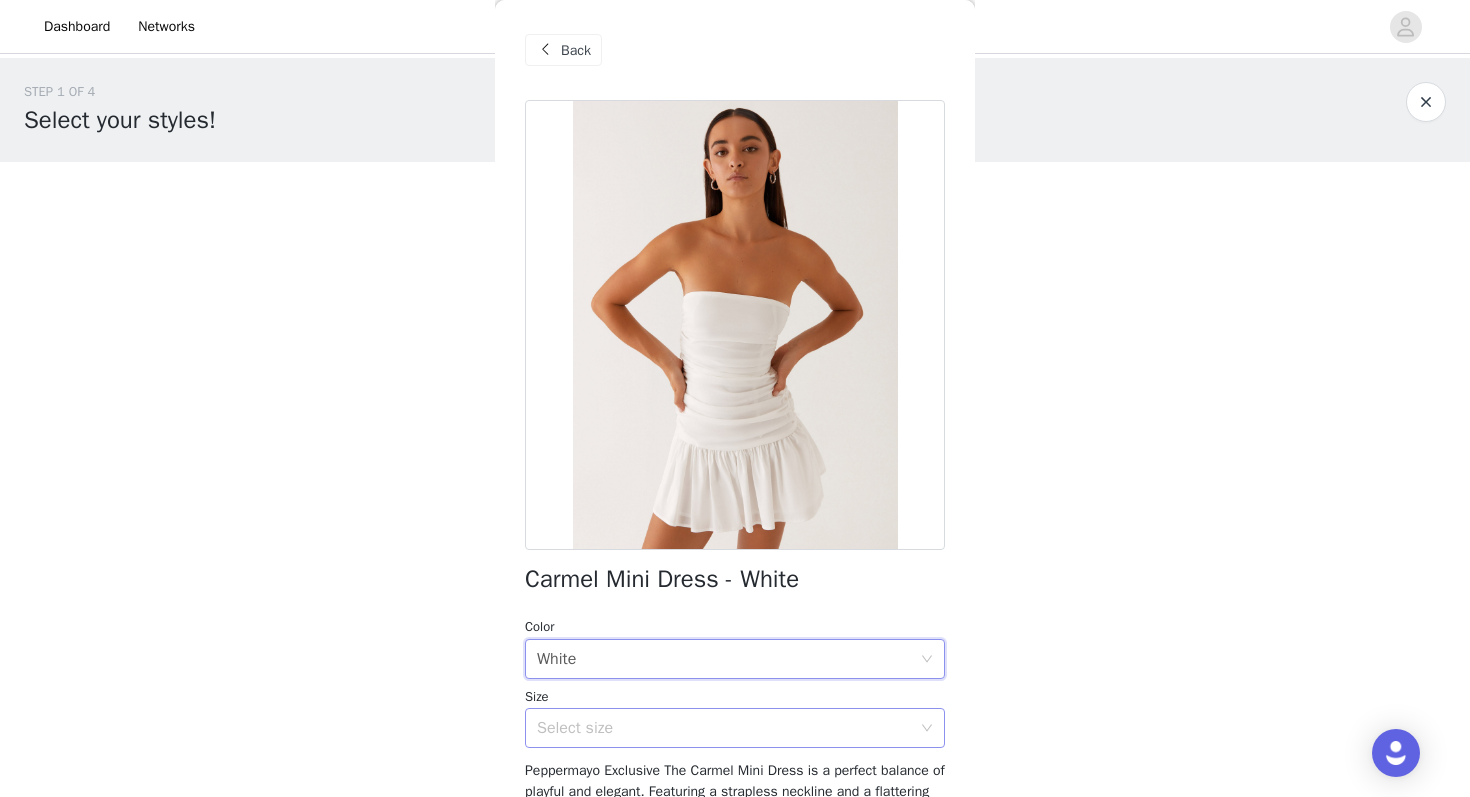 click on "Select size" at bounding box center [728, 728] 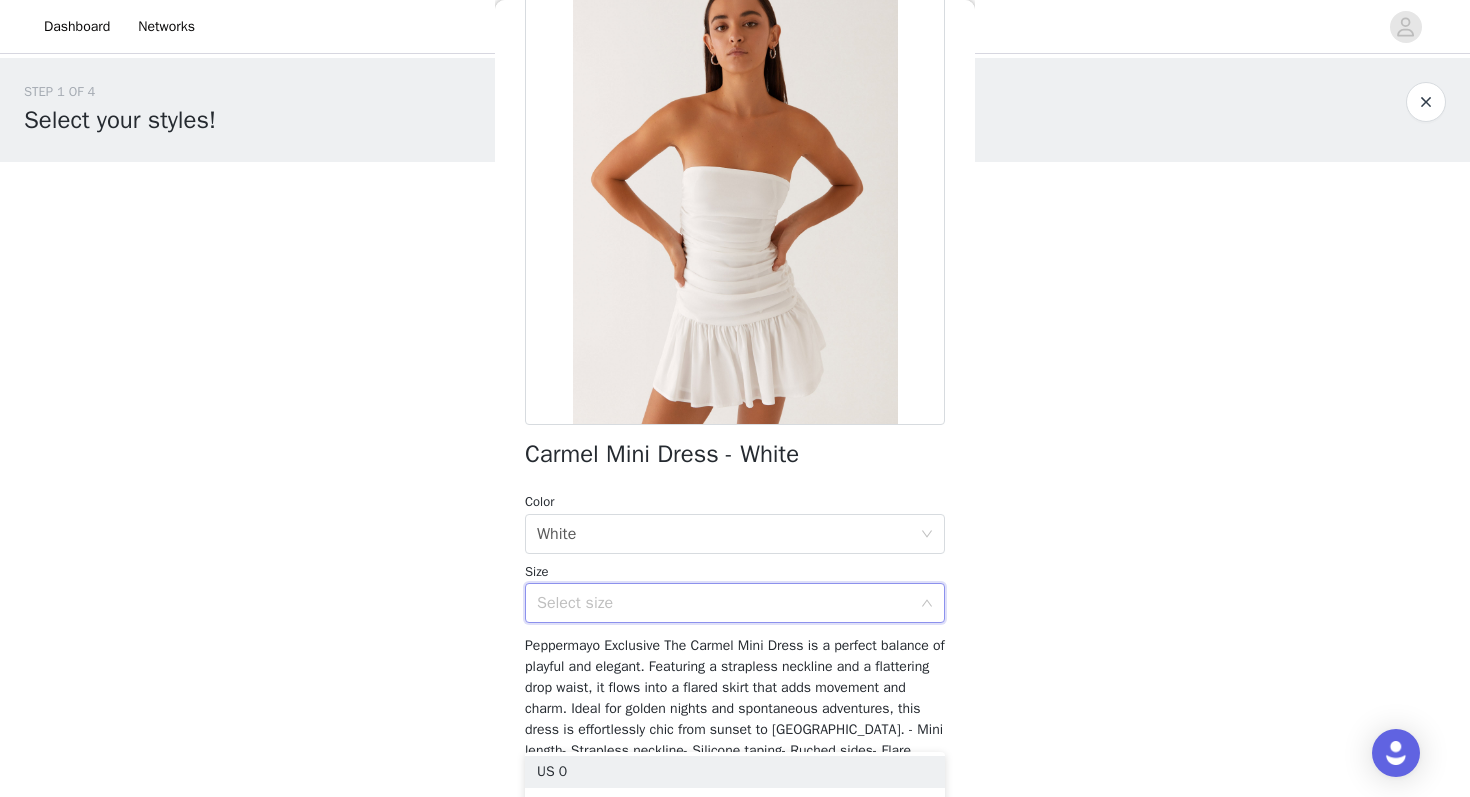 scroll, scrollTop: 165, scrollLeft: 0, axis: vertical 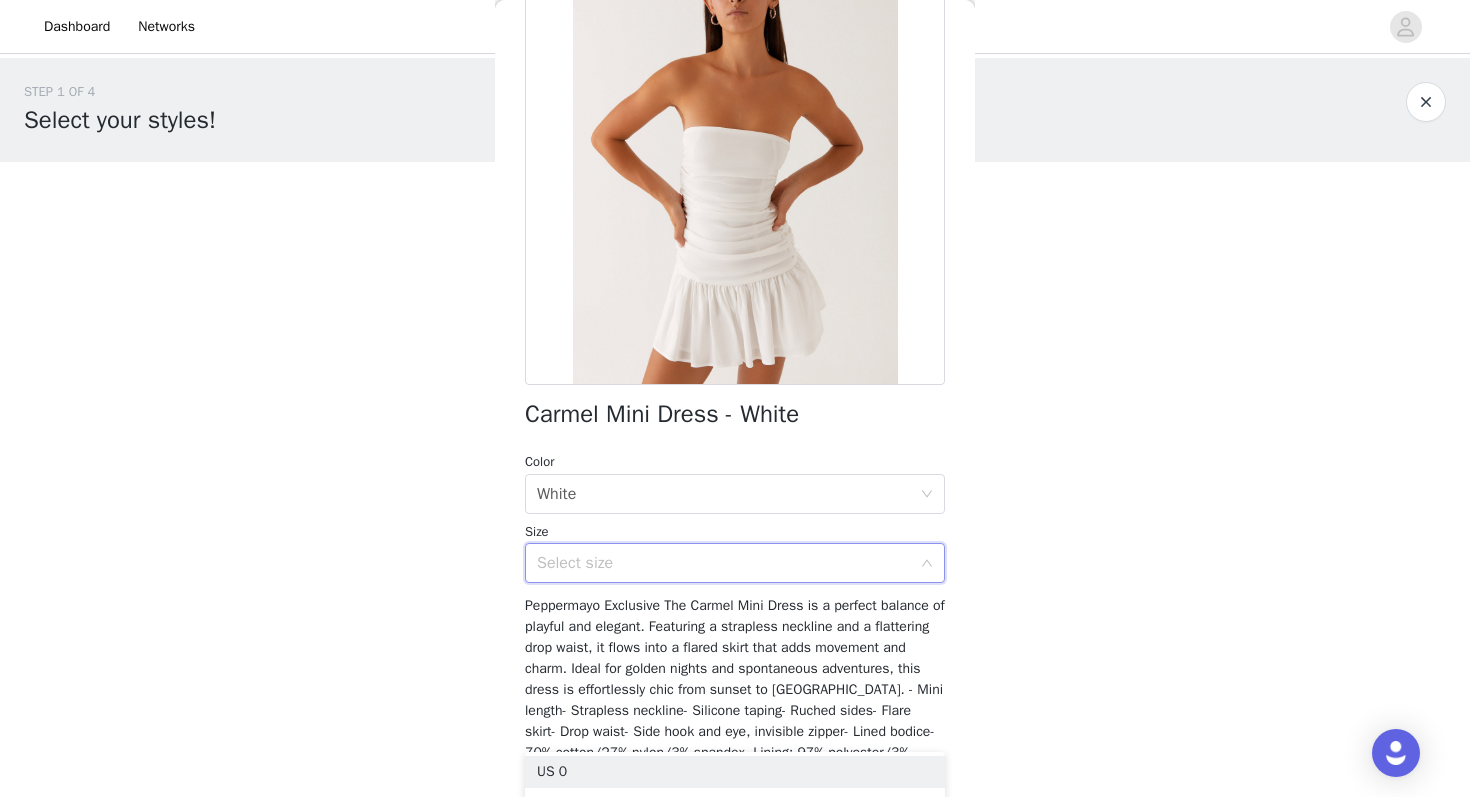 click on "Select size" at bounding box center (724, 563) 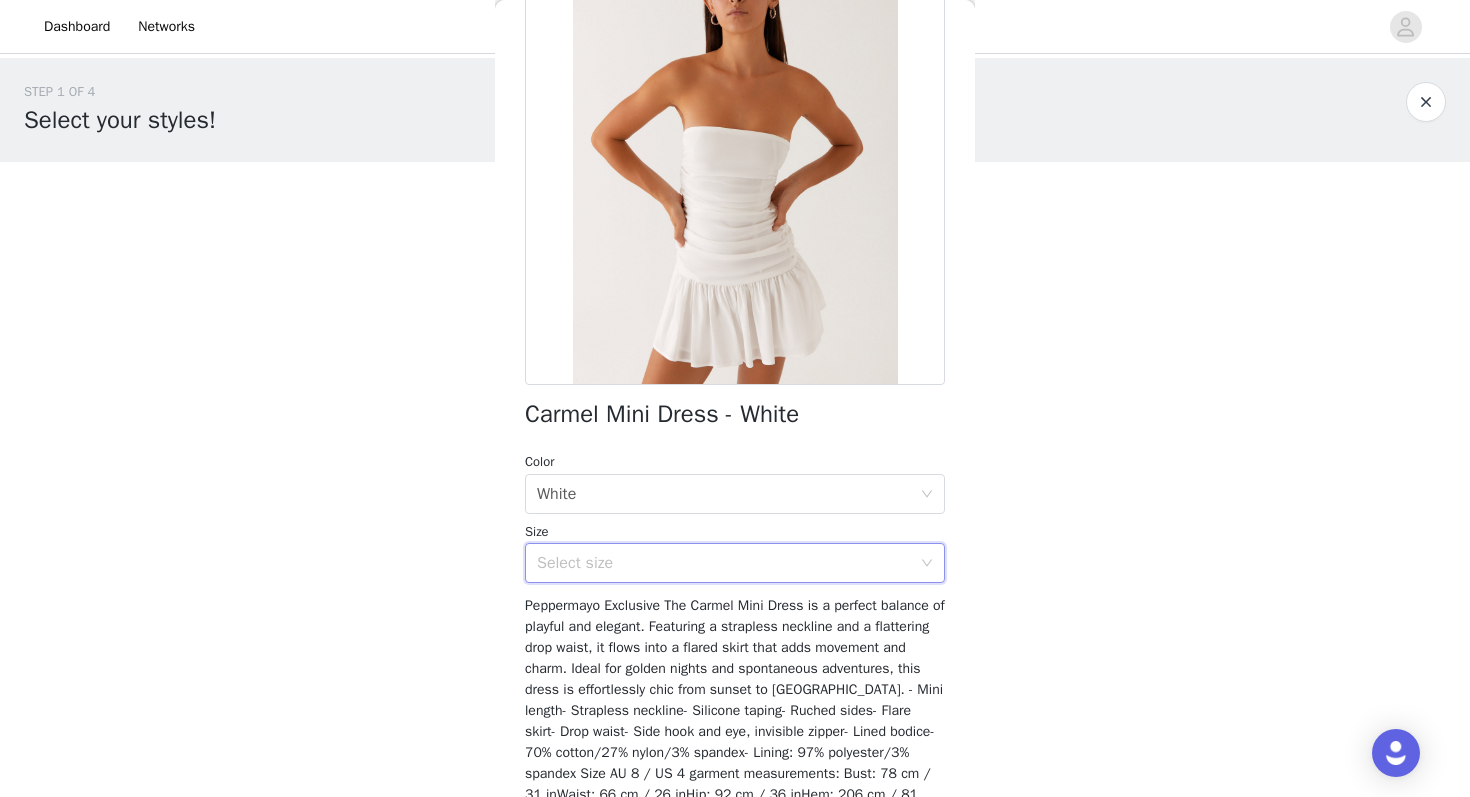 click on "Select size" at bounding box center [724, 563] 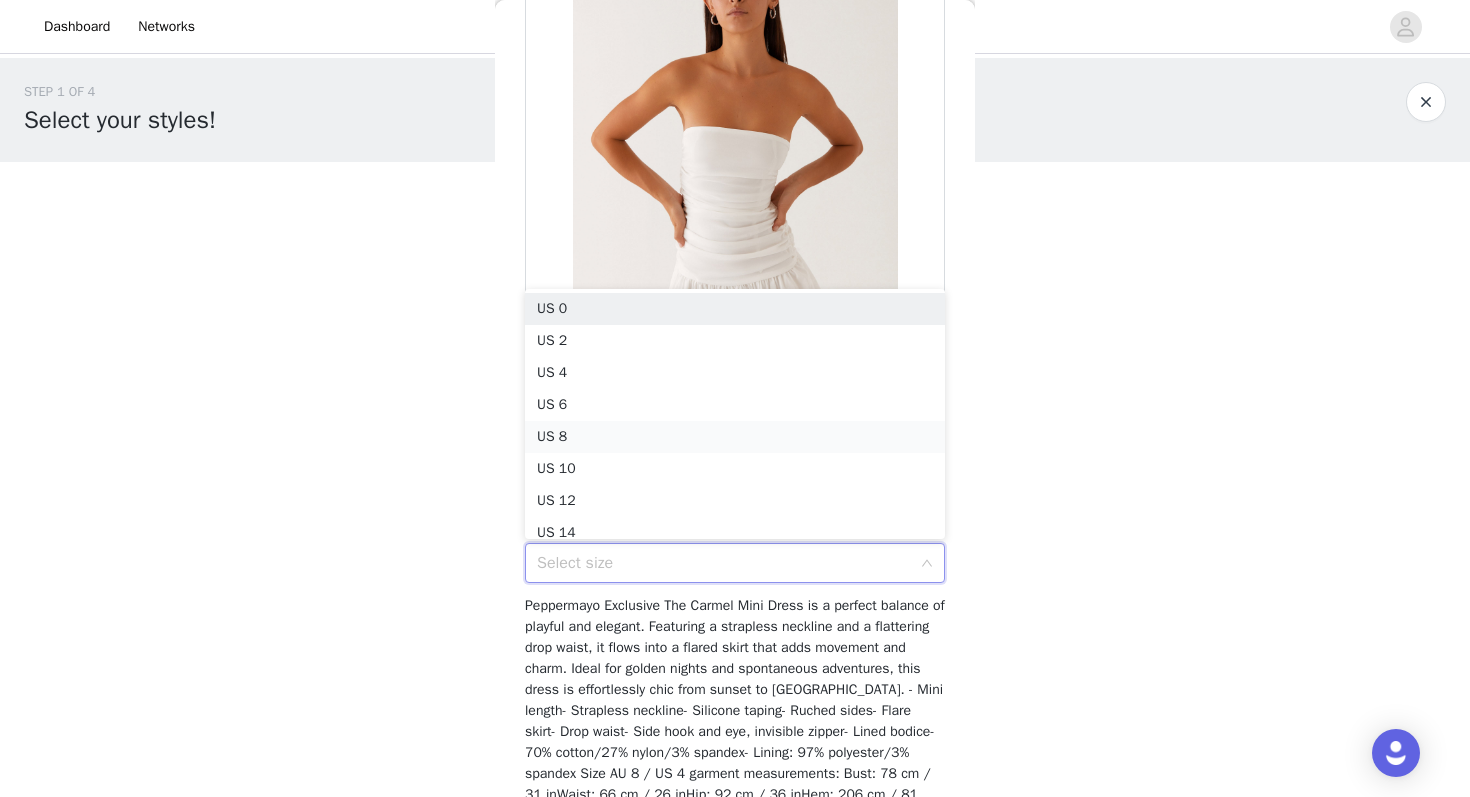 scroll, scrollTop: 10, scrollLeft: 0, axis: vertical 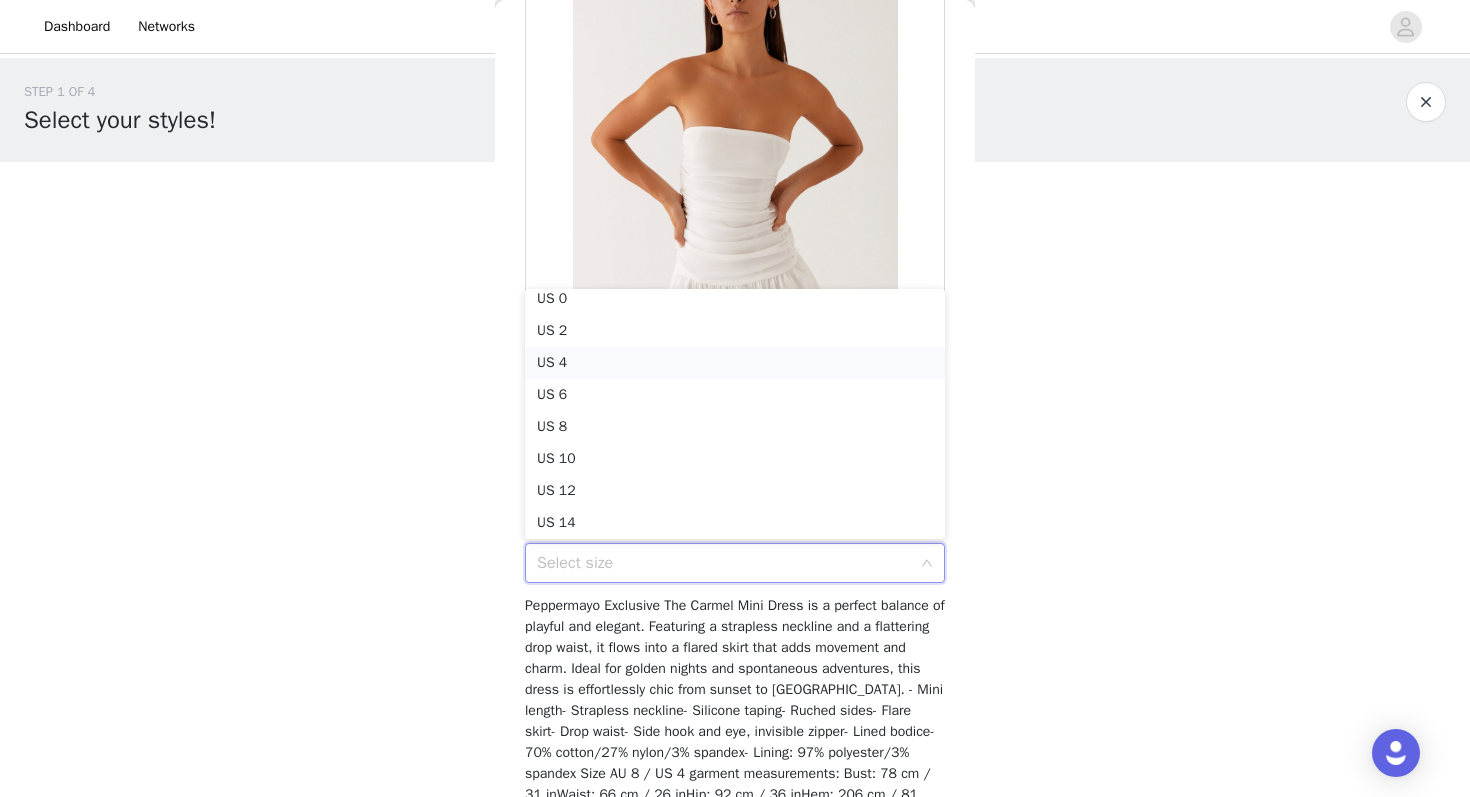 click on "US 4" at bounding box center [735, 363] 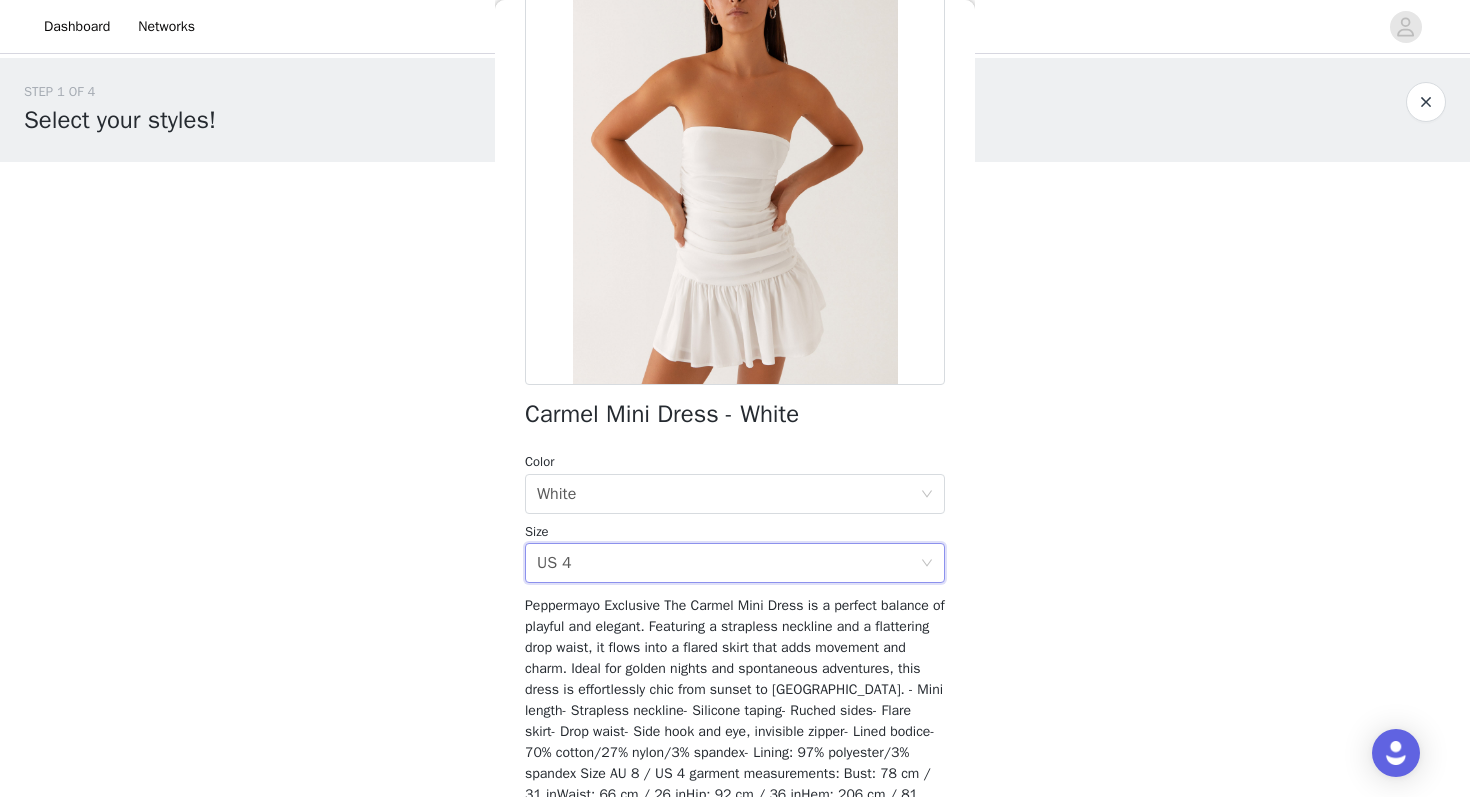 scroll, scrollTop: 299, scrollLeft: 0, axis: vertical 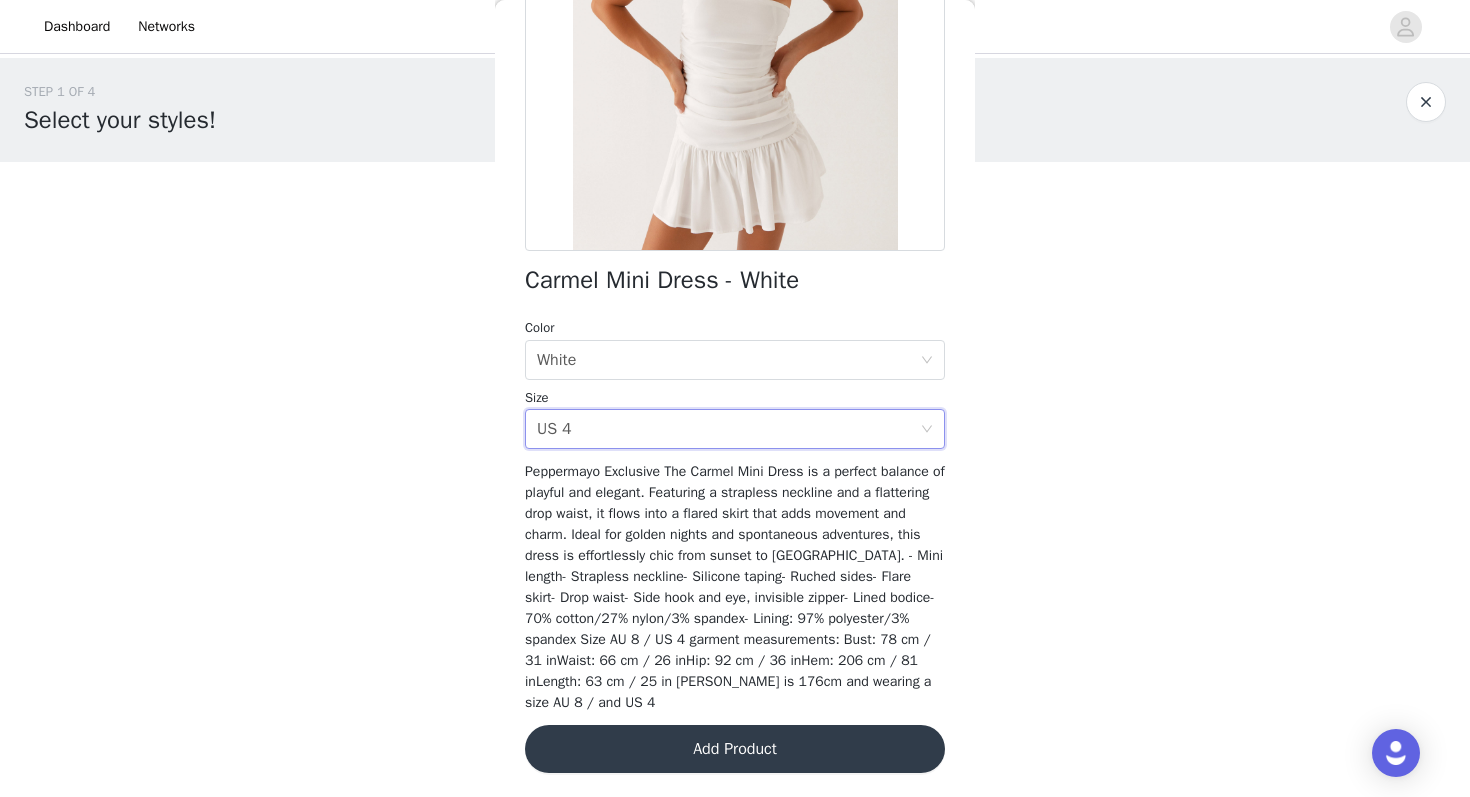 click on "Add Product" at bounding box center [735, 749] 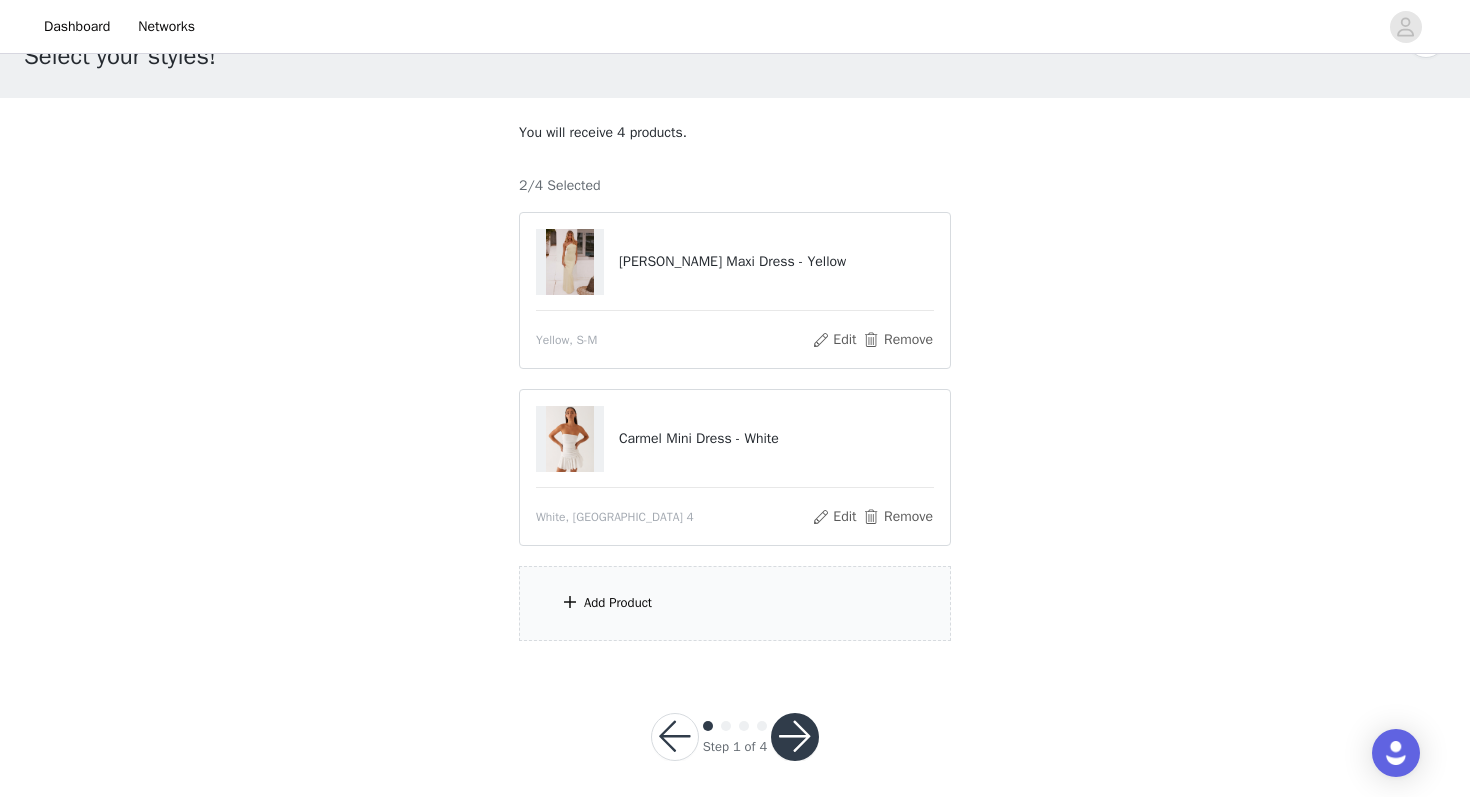 scroll, scrollTop: 74, scrollLeft: 0, axis: vertical 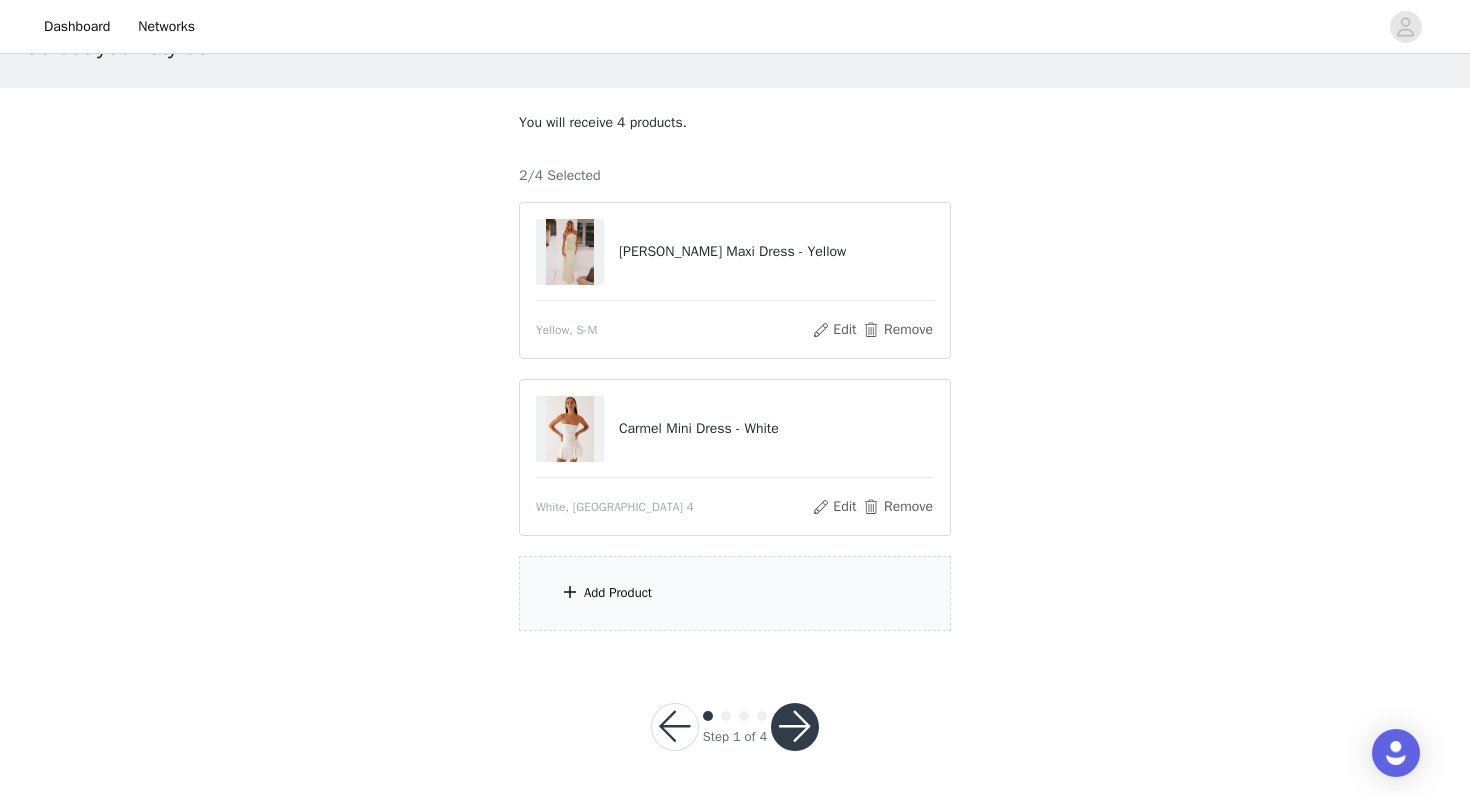 click on "Add Product" at bounding box center (735, 593) 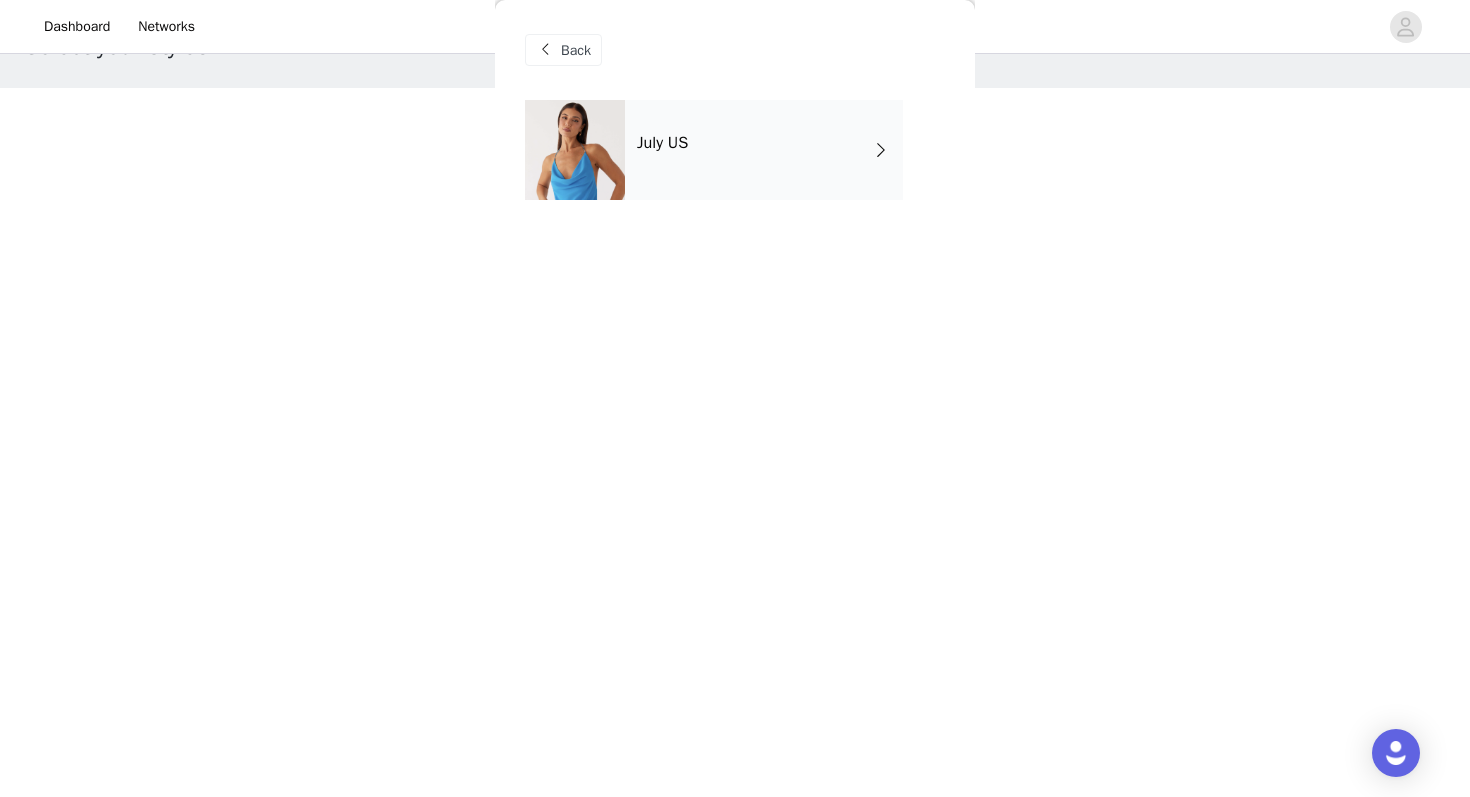 click on "July US" at bounding box center [764, 150] 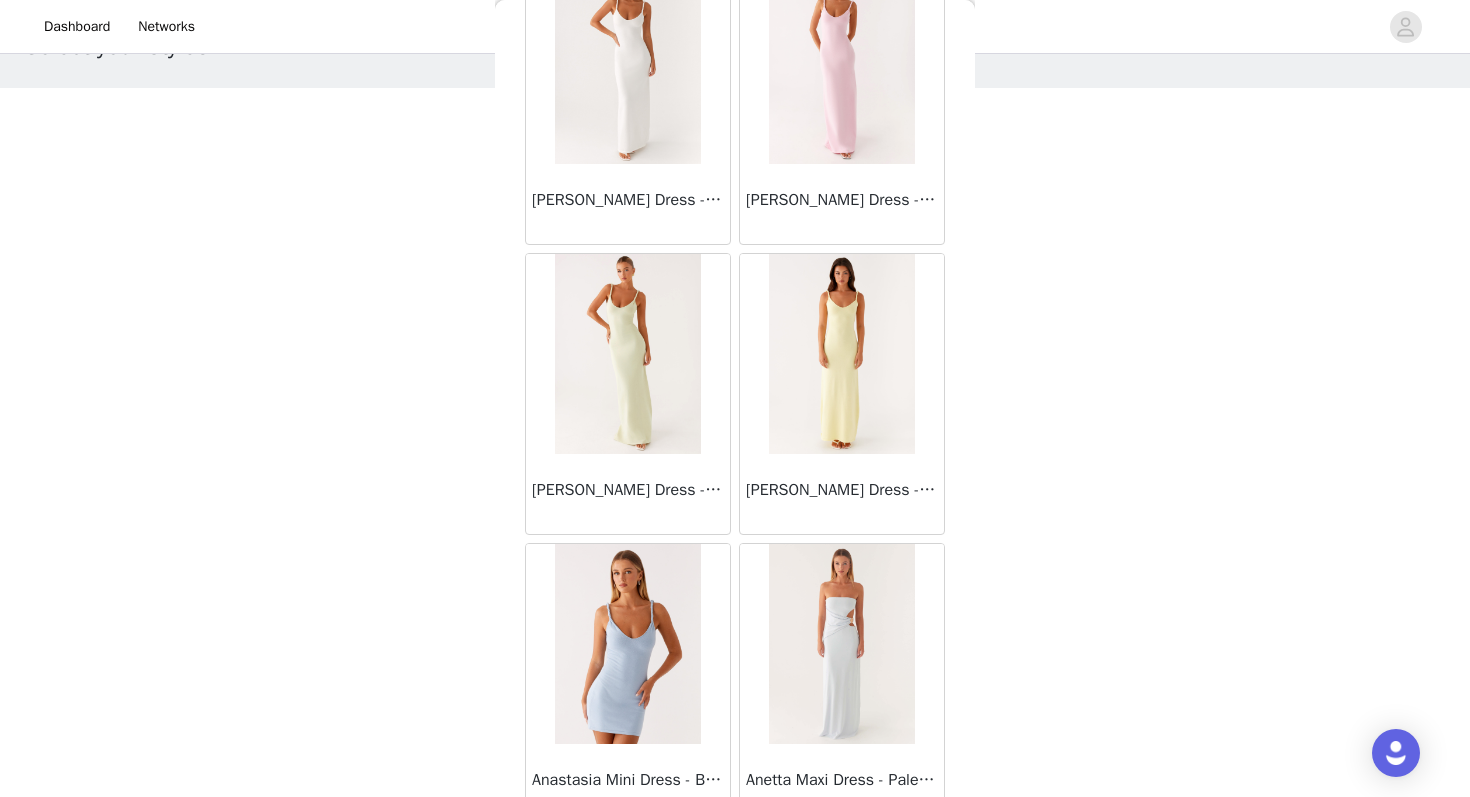 scroll, scrollTop: 2263, scrollLeft: 0, axis: vertical 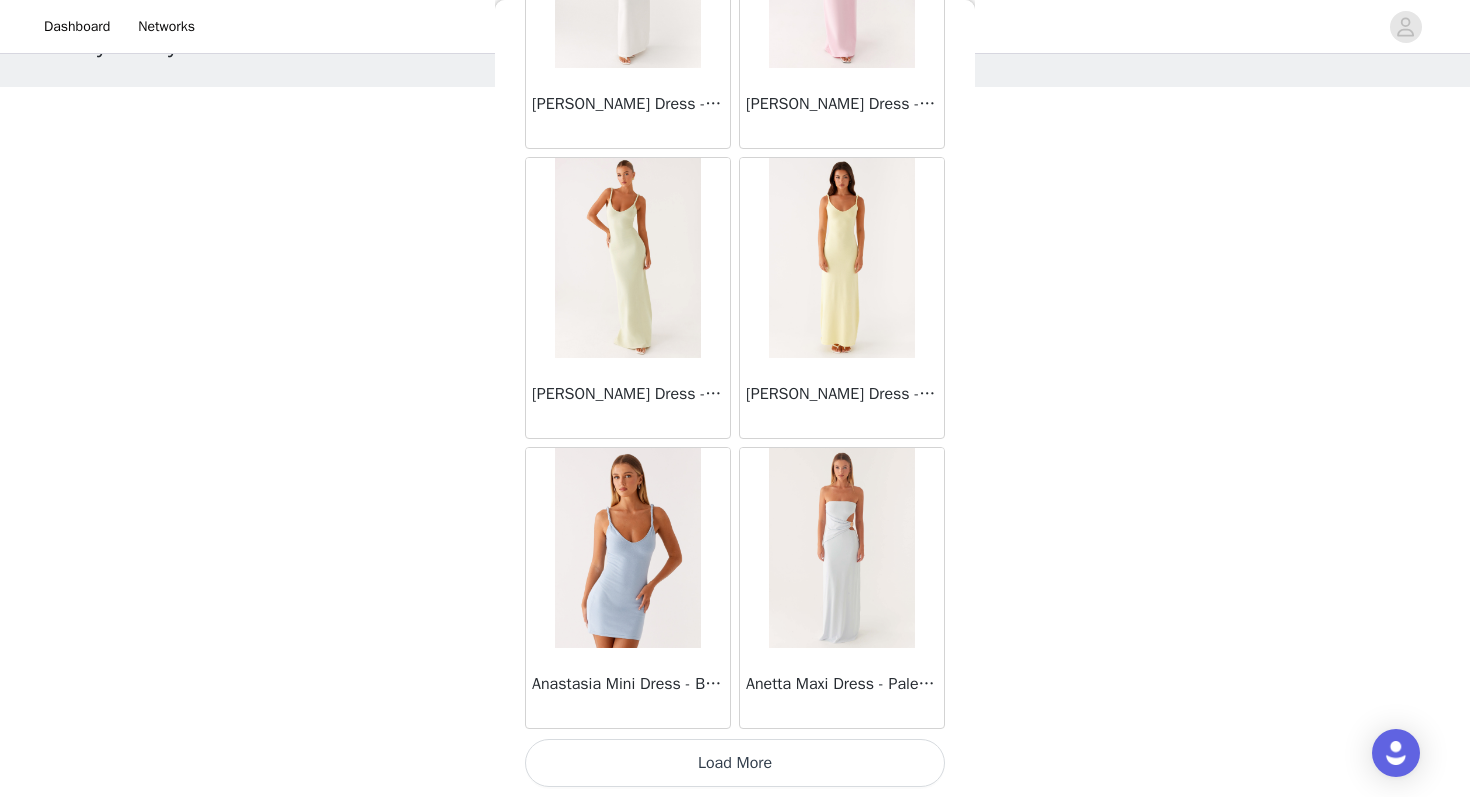 click on "Load More" at bounding box center (735, 763) 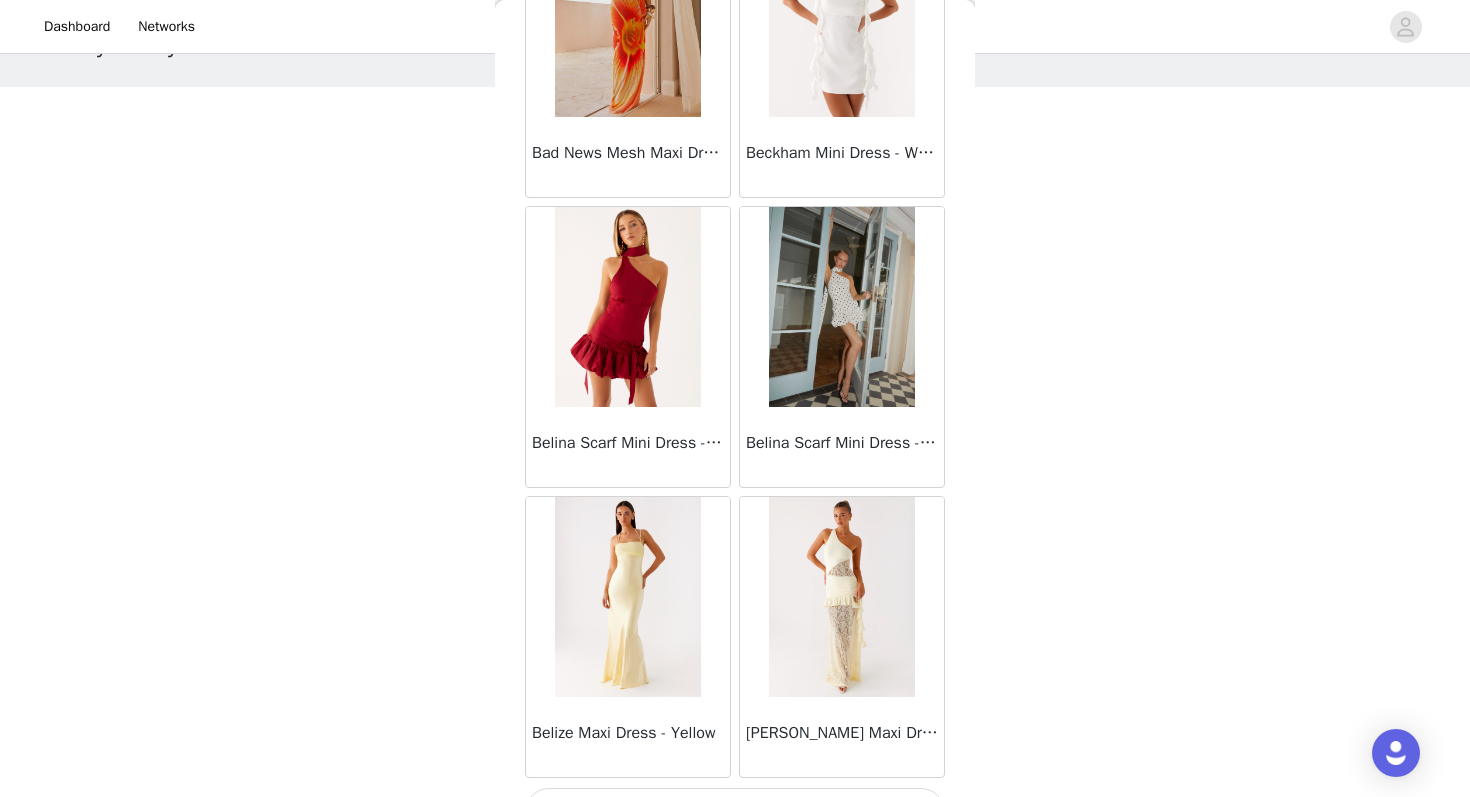 scroll, scrollTop: 5163, scrollLeft: 0, axis: vertical 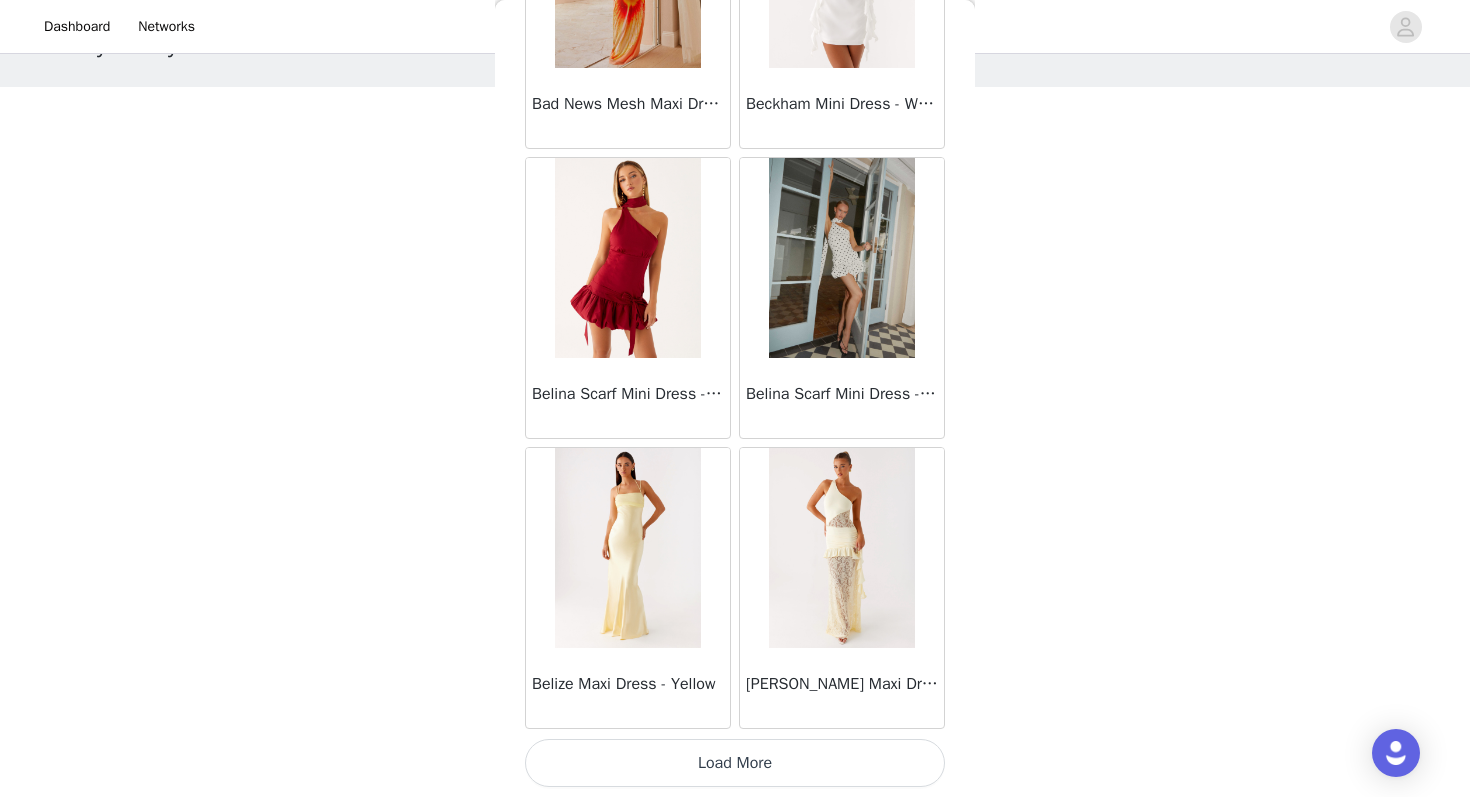 click on "Load More" at bounding box center (735, 763) 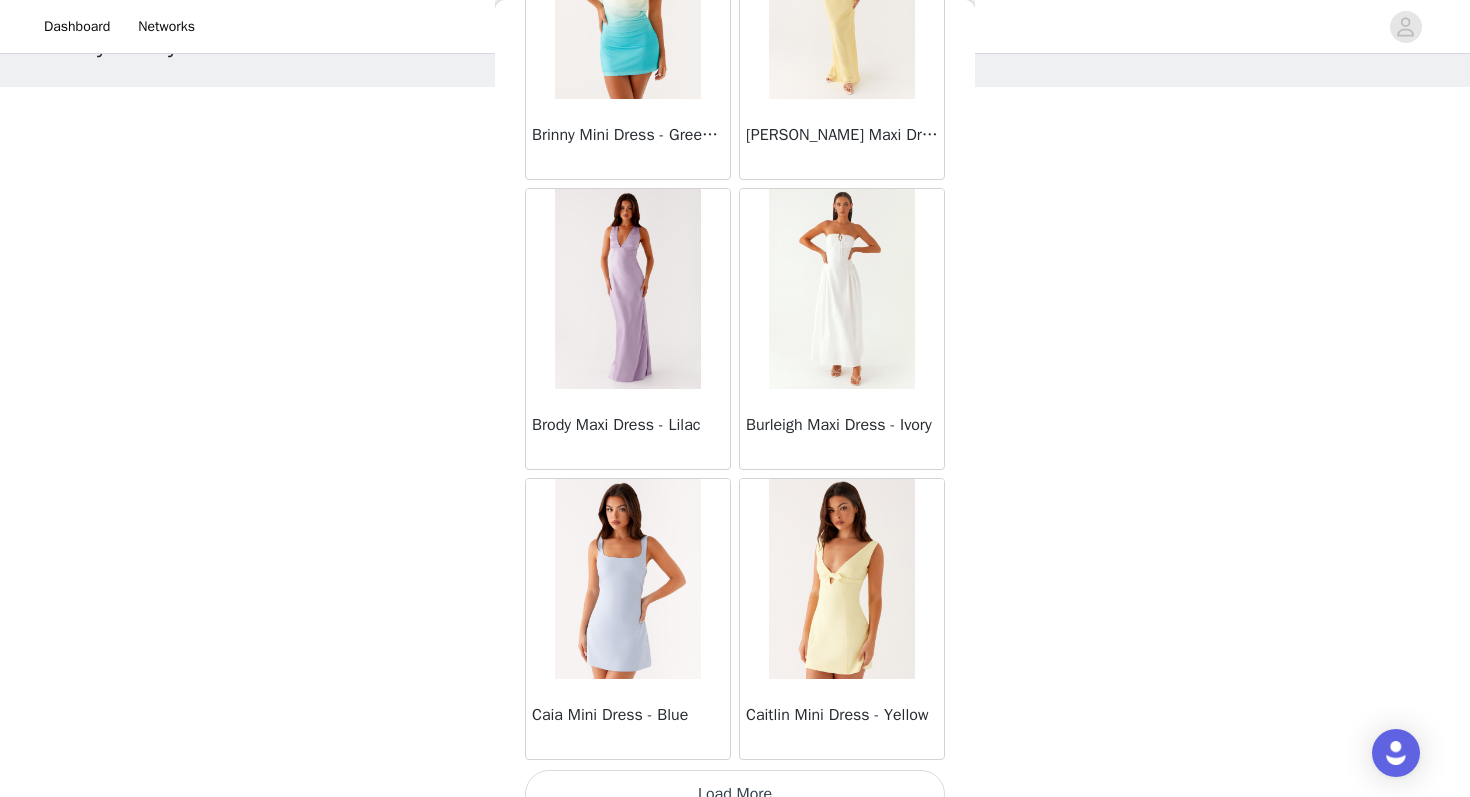 scroll, scrollTop: 8063, scrollLeft: 0, axis: vertical 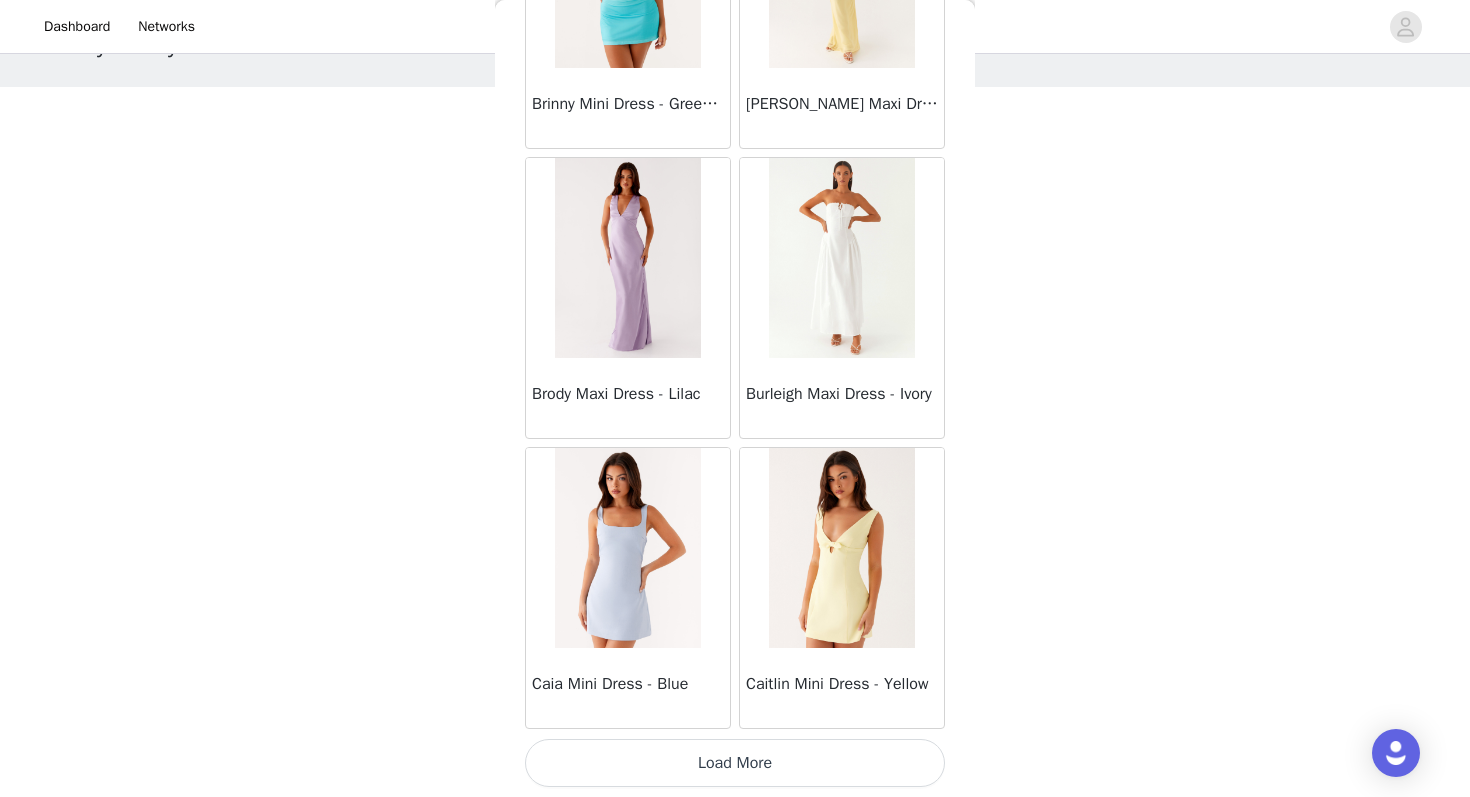 click on "Load More" at bounding box center (735, 763) 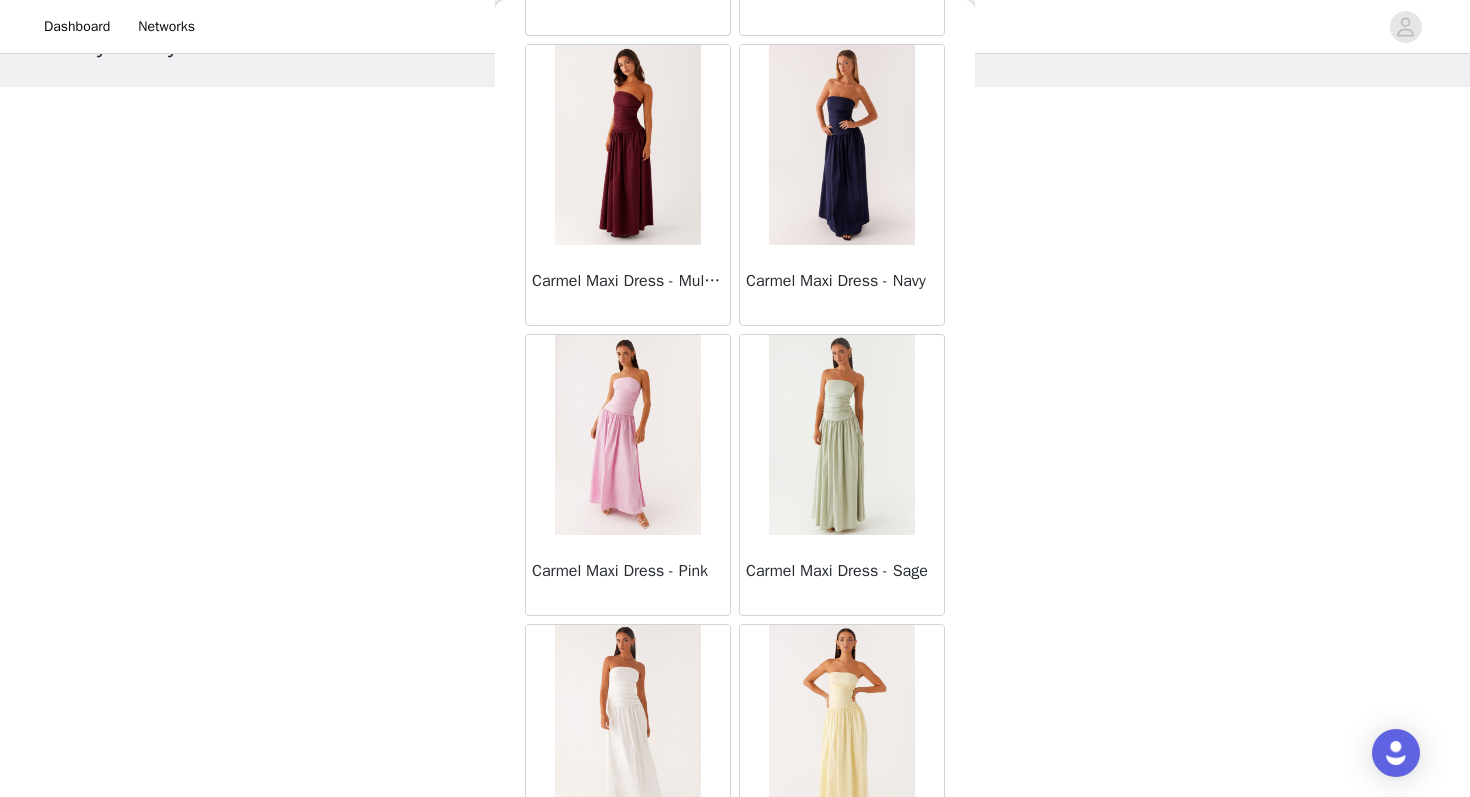 scroll, scrollTop: 10963, scrollLeft: 0, axis: vertical 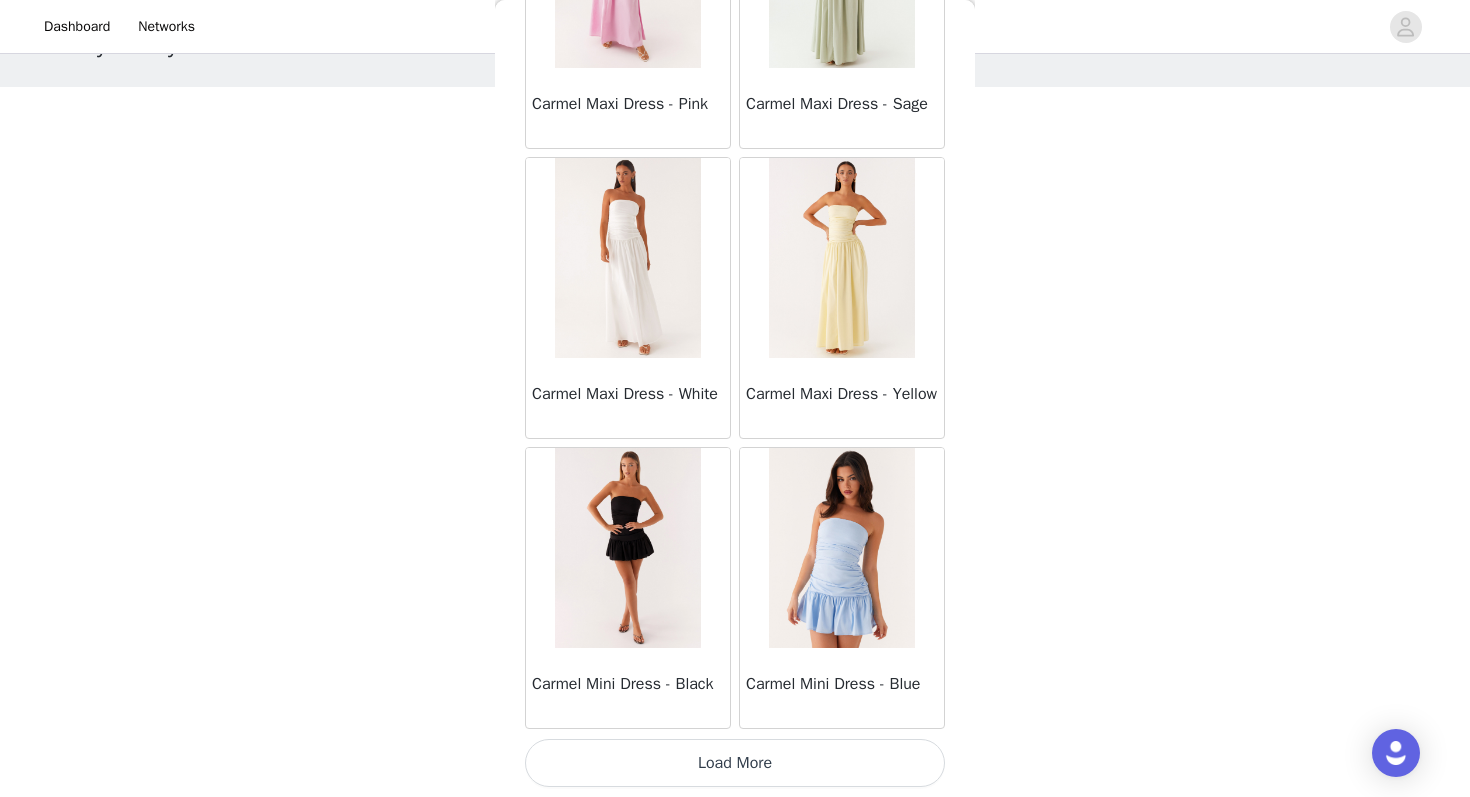 click on "Load More" at bounding box center (735, 763) 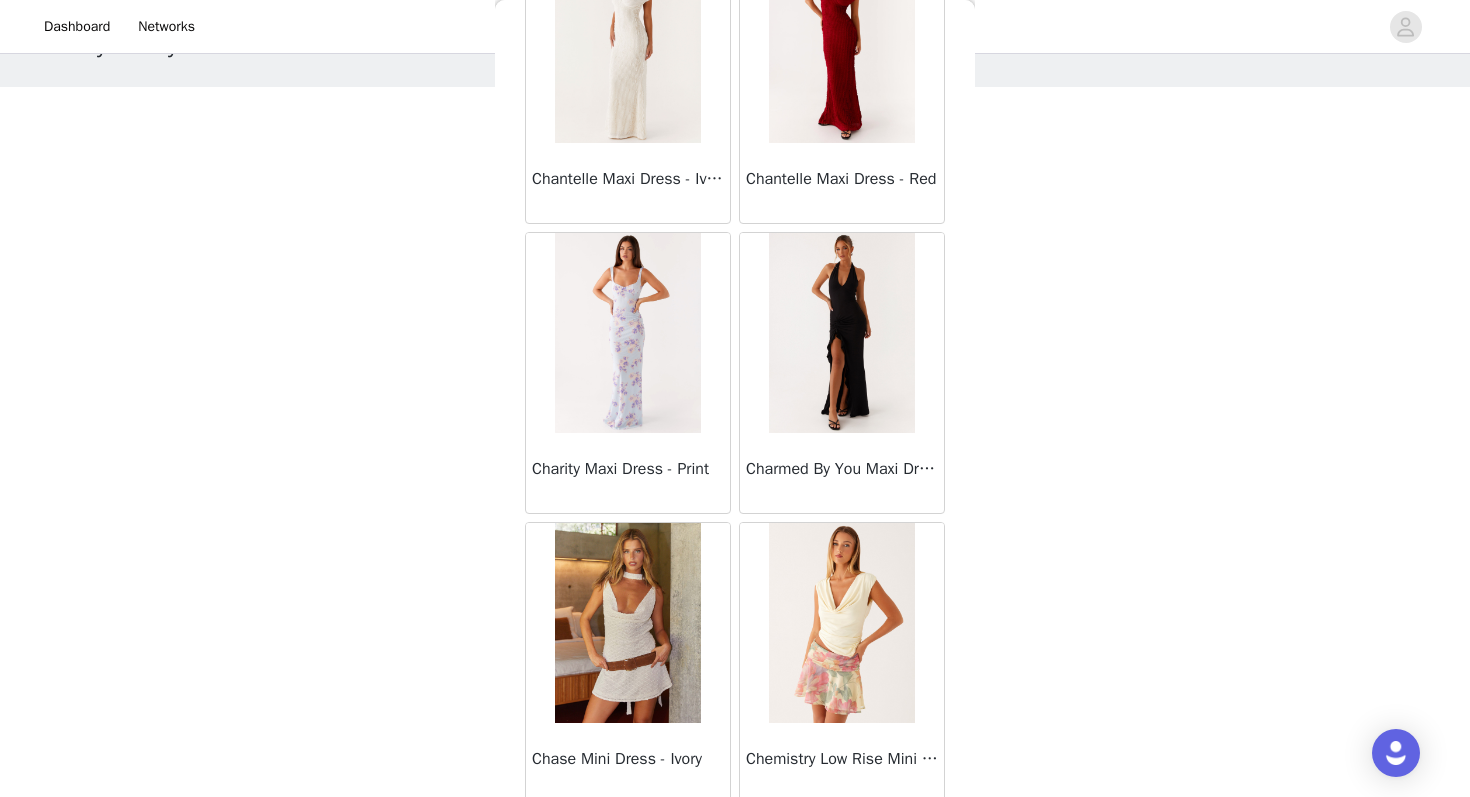 scroll, scrollTop: 13863, scrollLeft: 0, axis: vertical 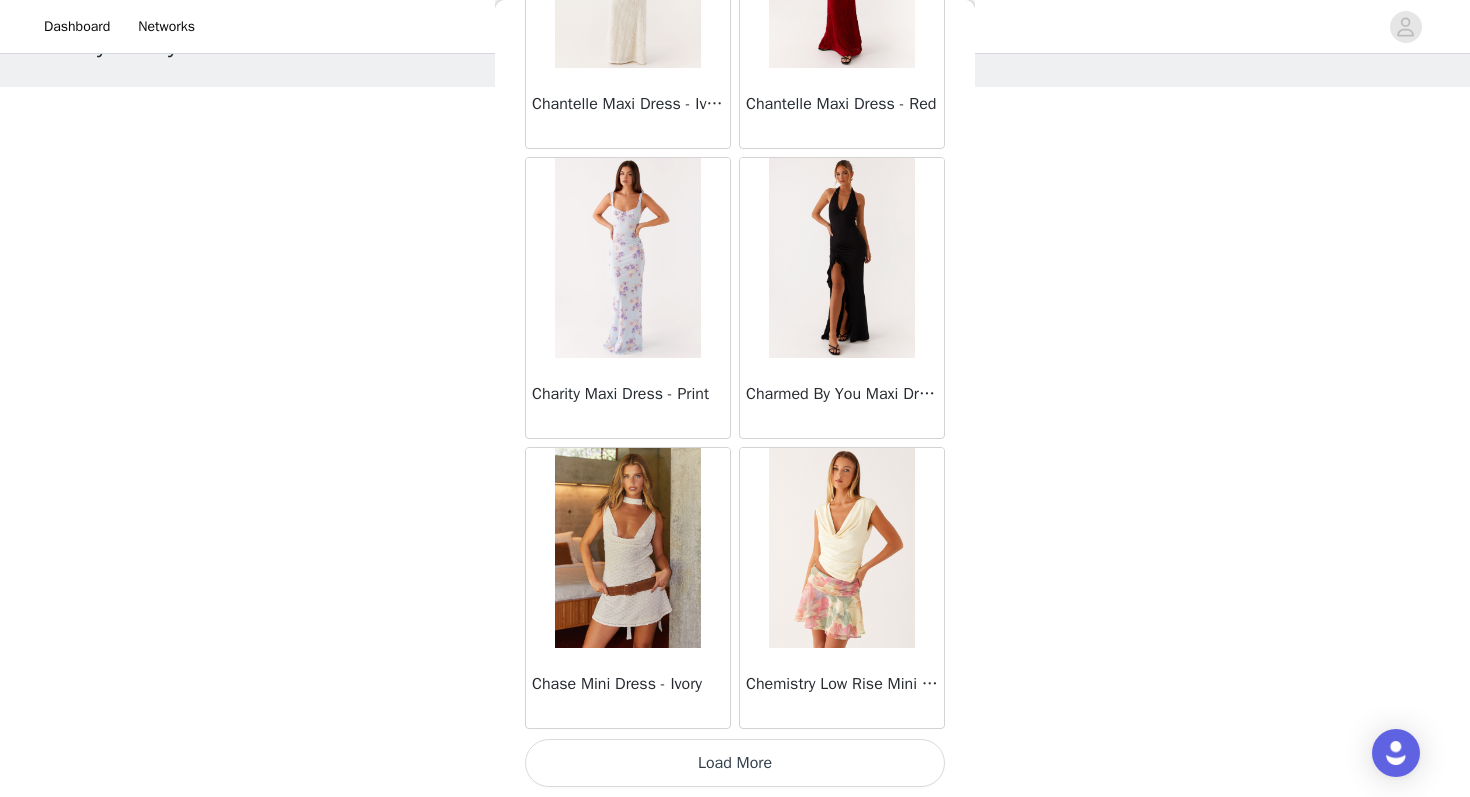 click on "Load More" at bounding box center [735, 763] 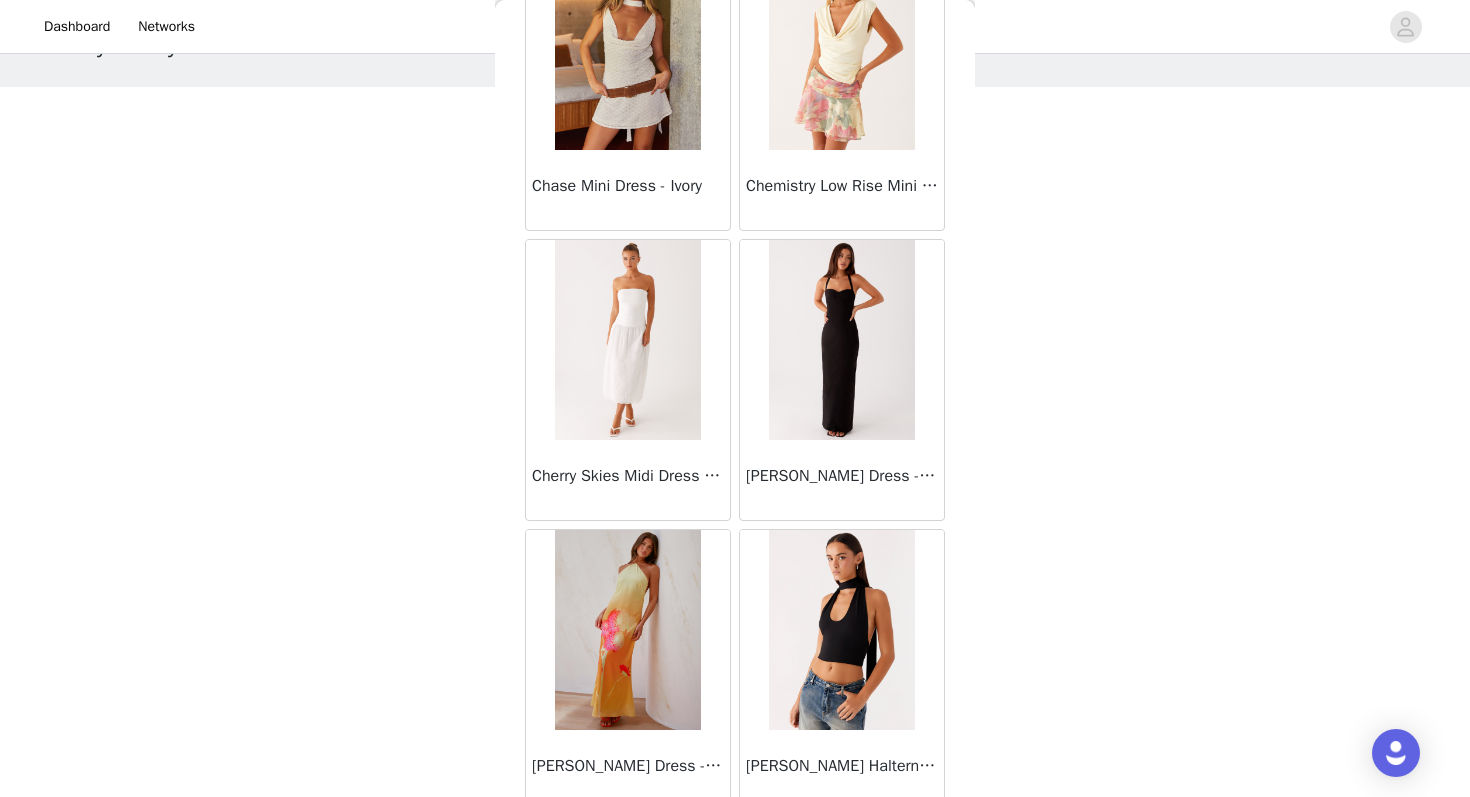 scroll, scrollTop: 14362, scrollLeft: 0, axis: vertical 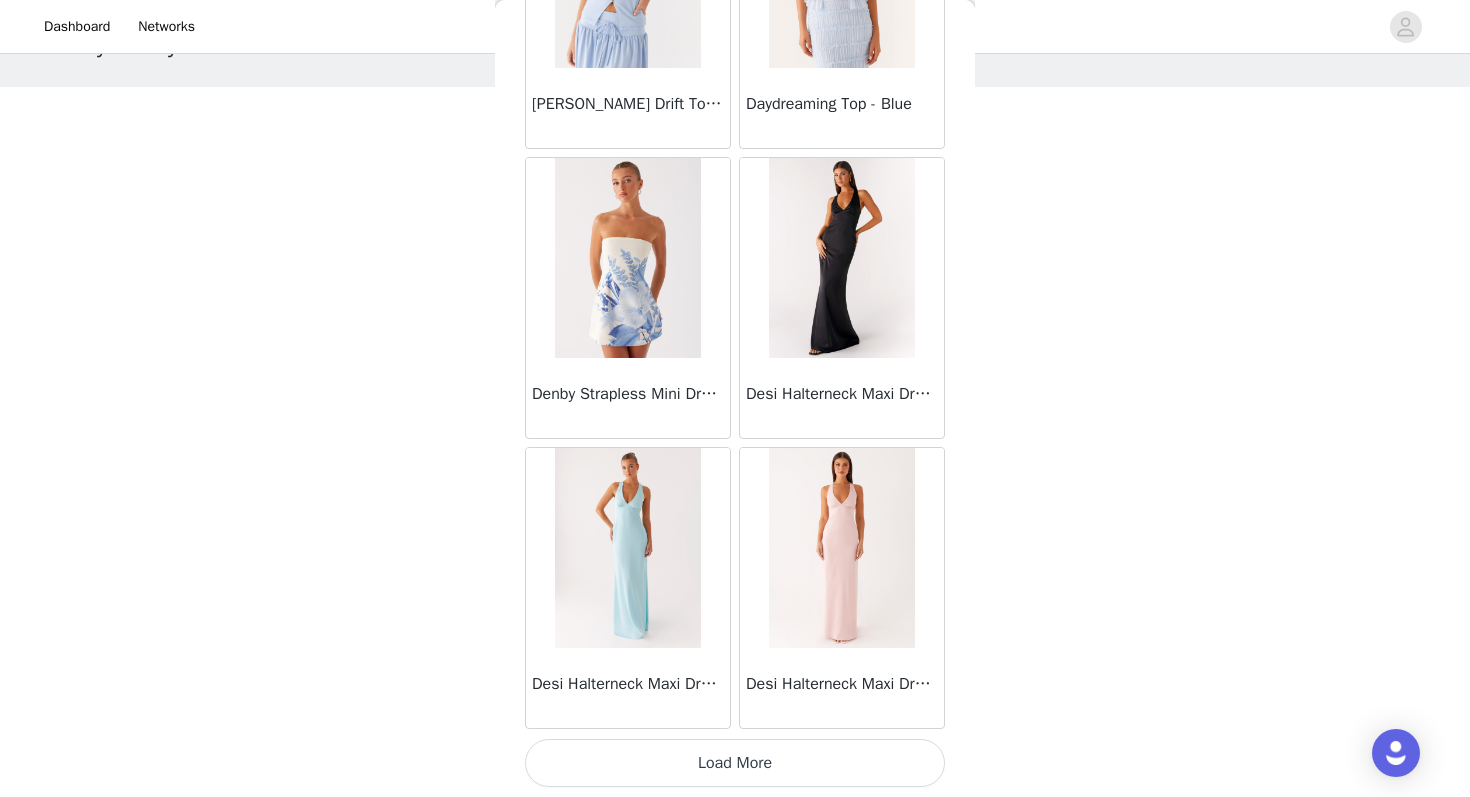 click on "Load More" at bounding box center [735, 763] 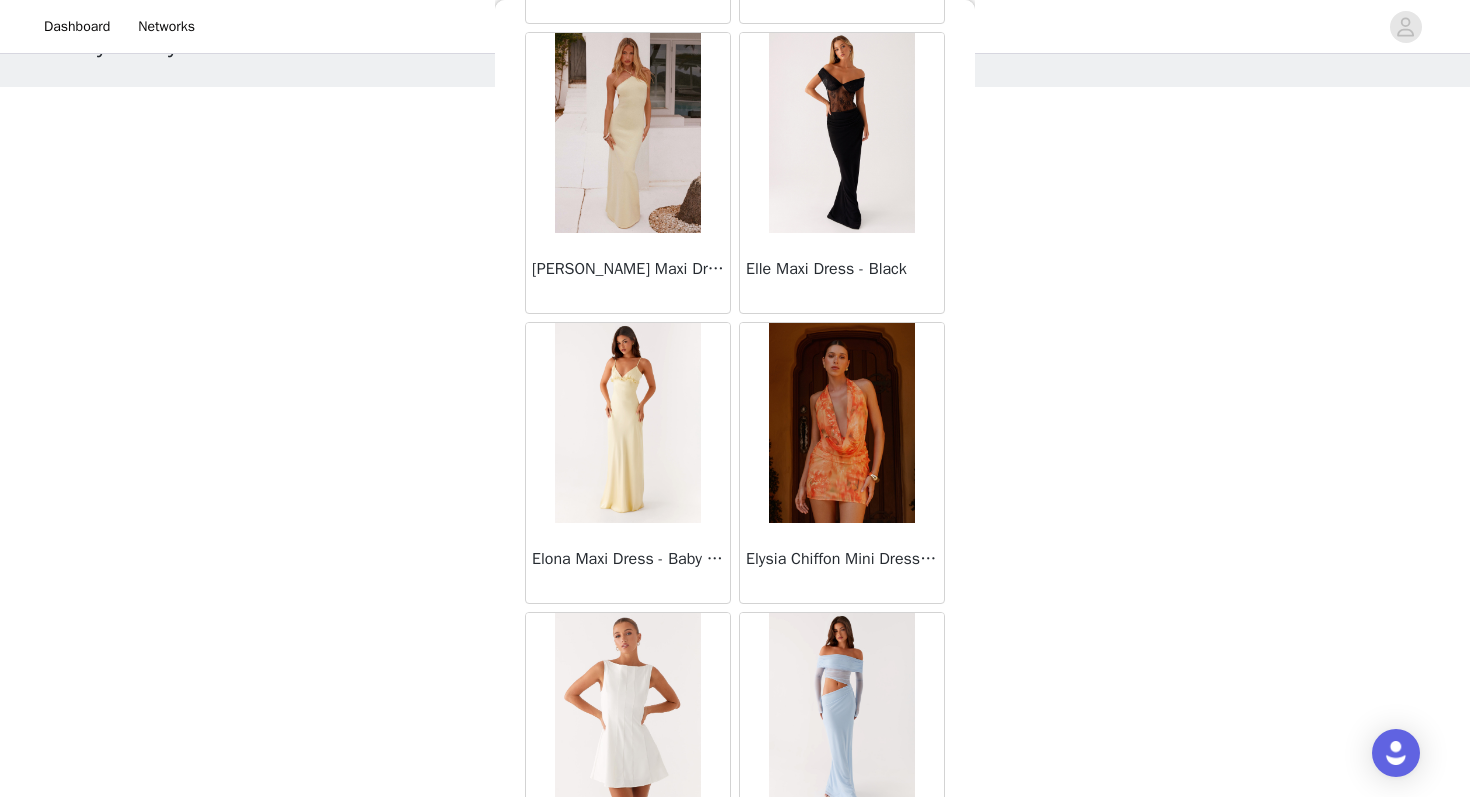 scroll, scrollTop: 19663, scrollLeft: 0, axis: vertical 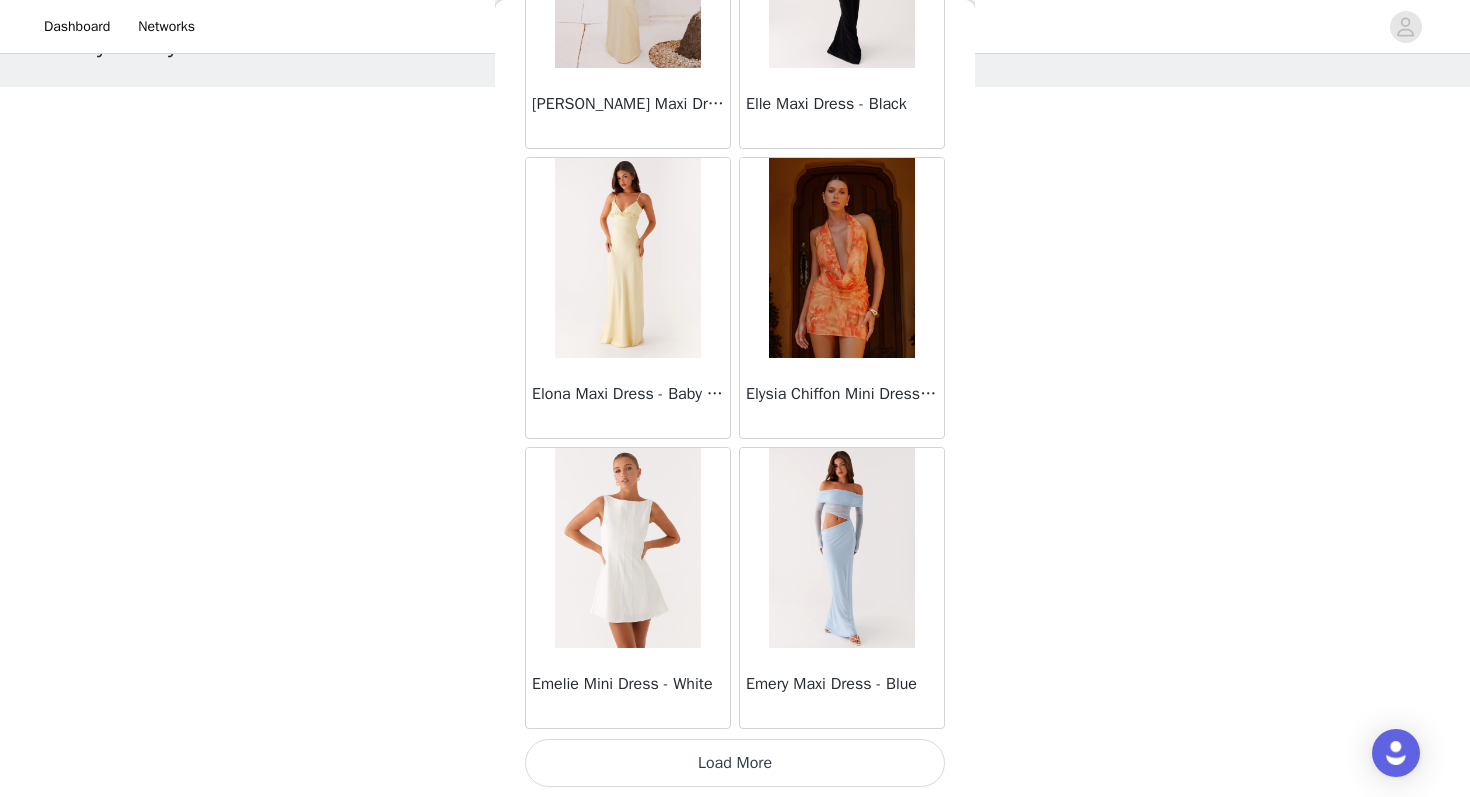 click on "Load More" at bounding box center (735, 763) 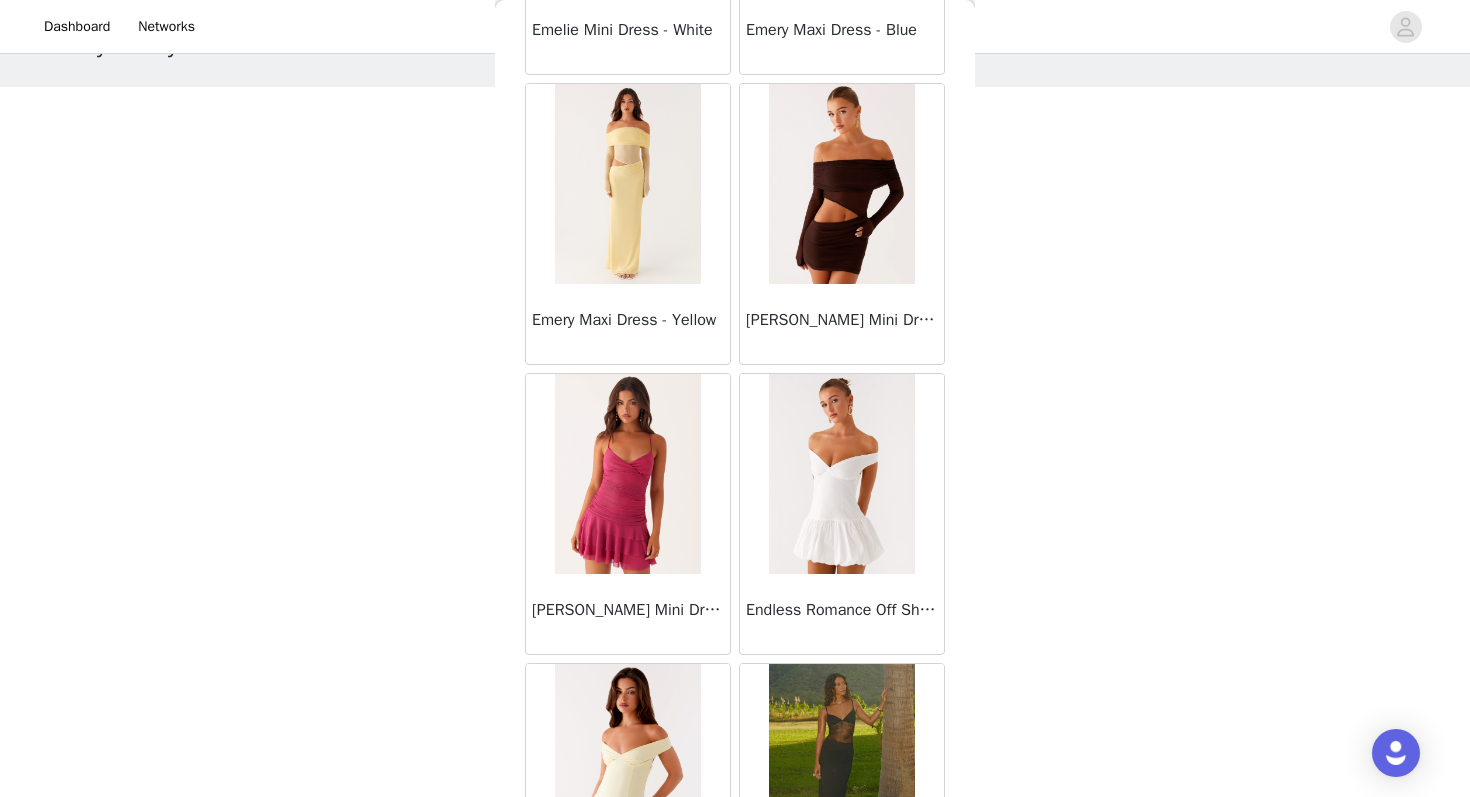 scroll, scrollTop: 20597, scrollLeft: 0, axis: vertical 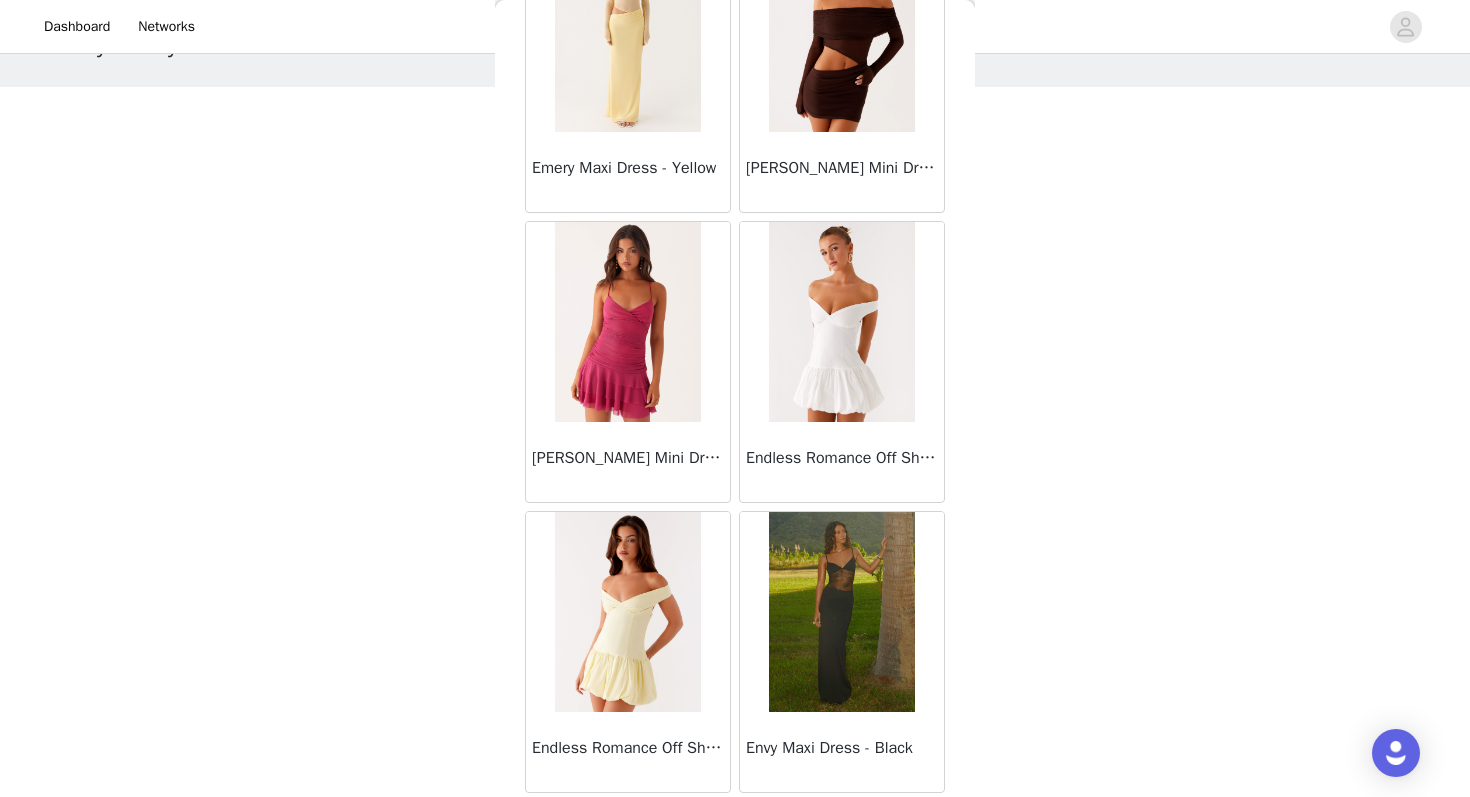 click at bounding box center (627, 322) 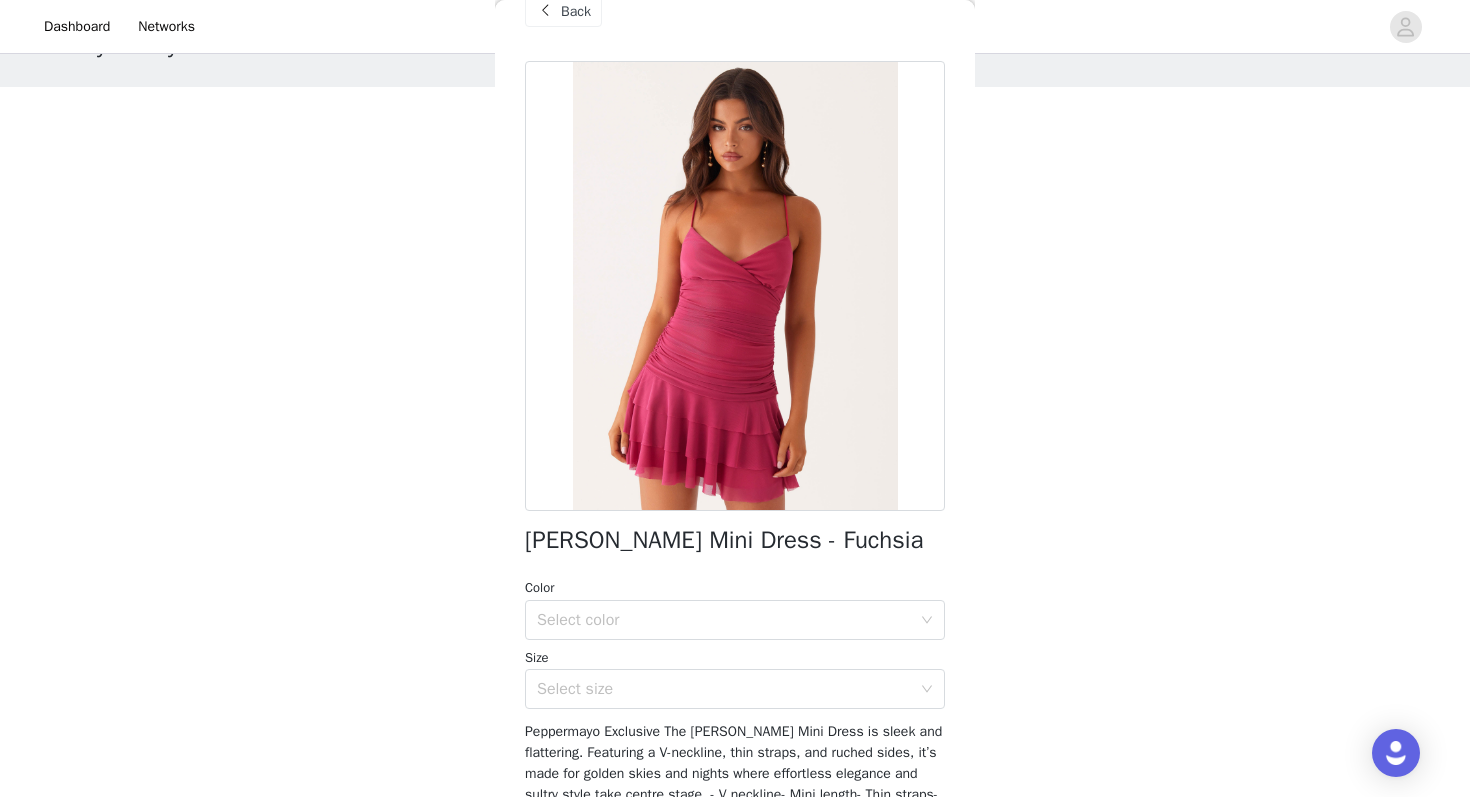 scroll, scrollTop: 47, scrollLeft: 0, axis: vertical 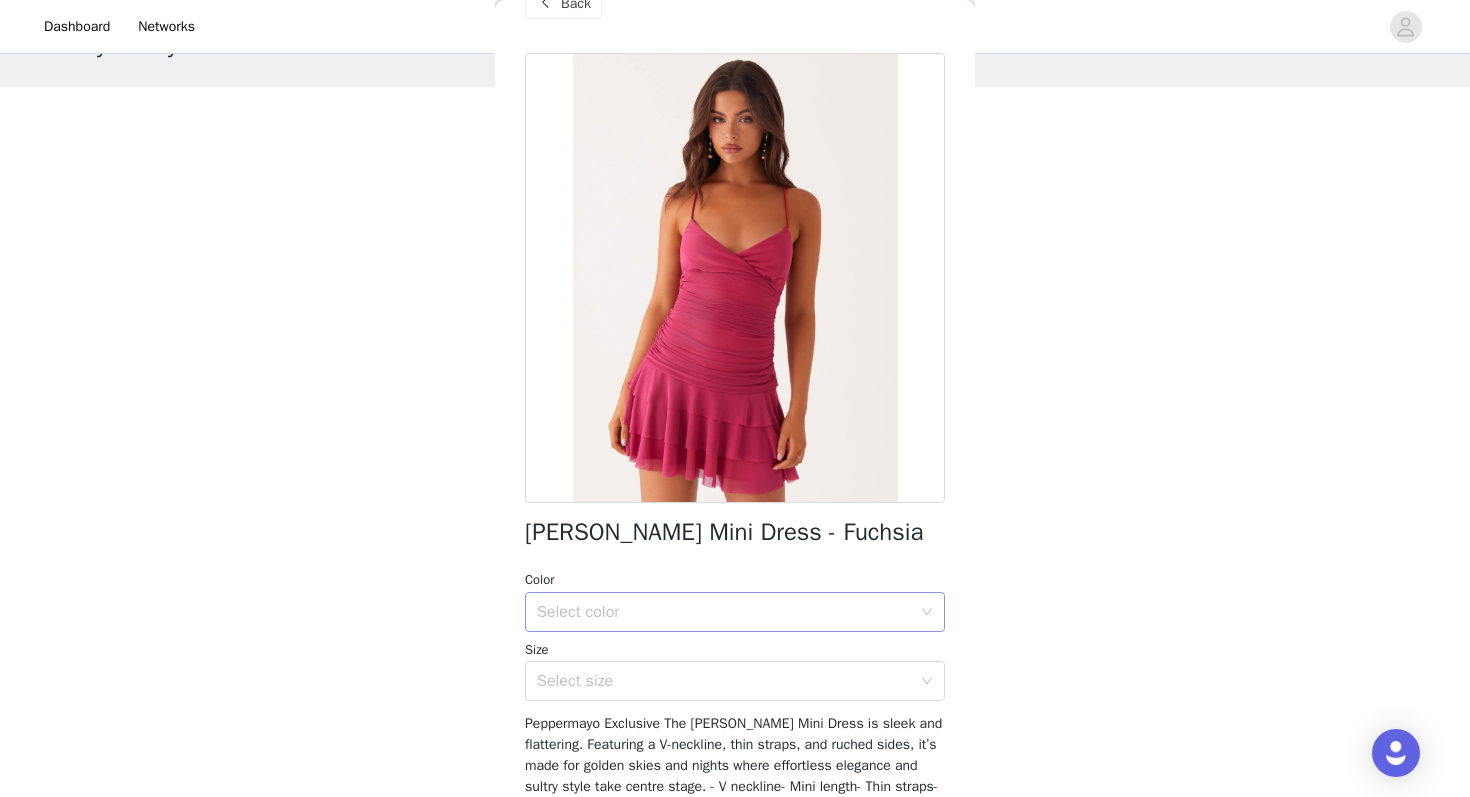 click on "Select color" at bounding box center [728, 612] 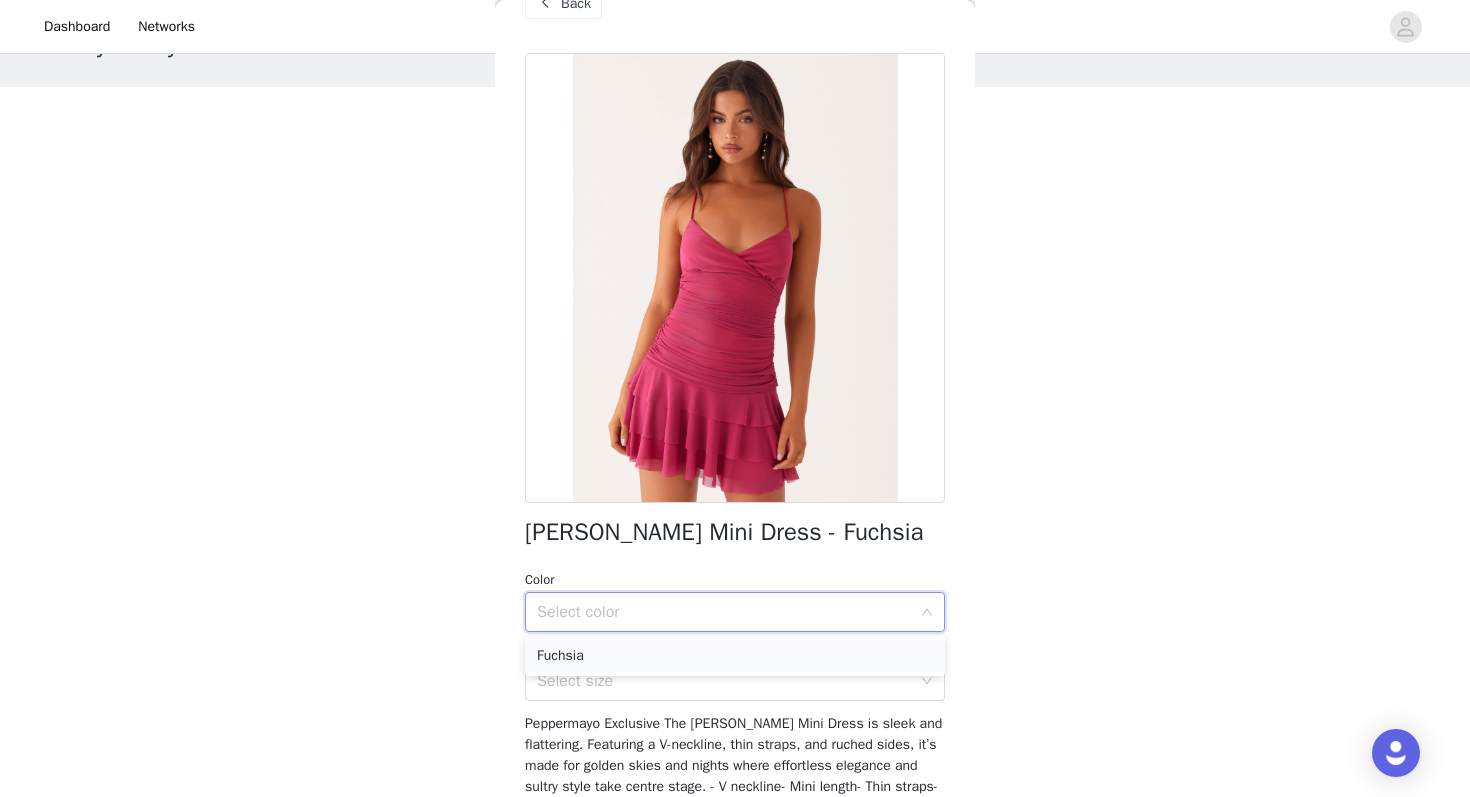 click on "Fuchsia" at bounding box center [735, 656] 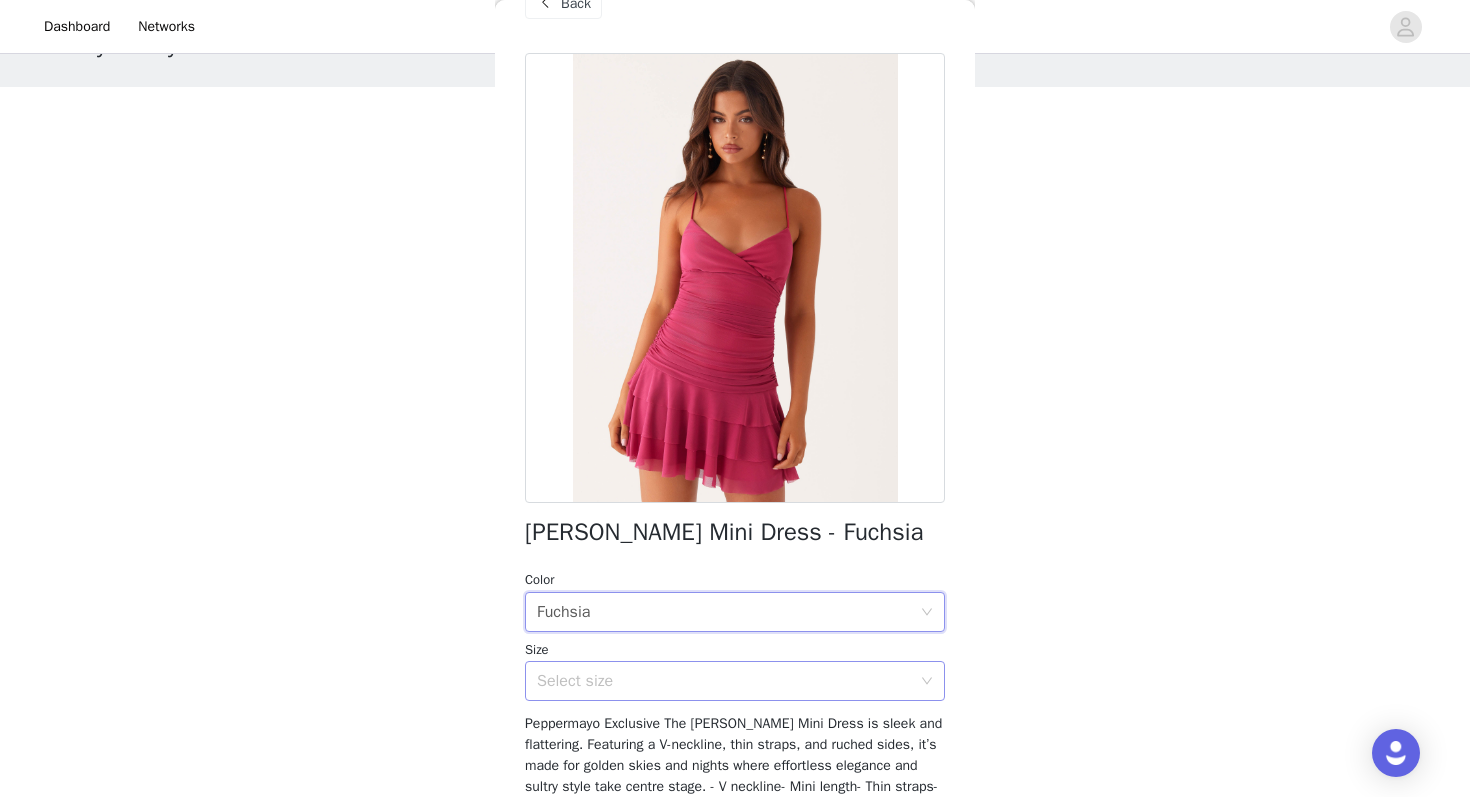 click on "Select size" at bounding box center [728, 681] 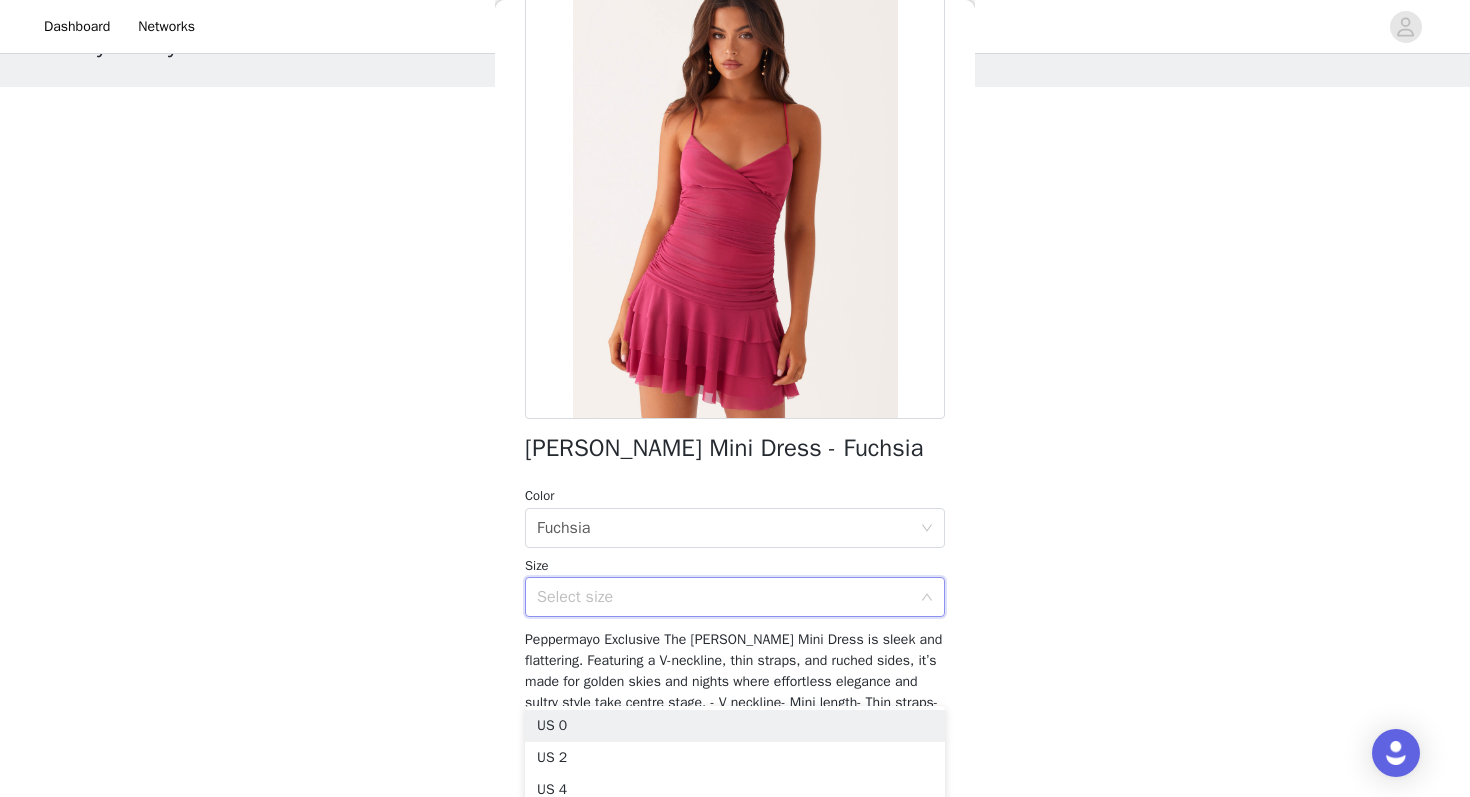scroll, scrollTop: 146, scrollLeft: 0, axis: vertical 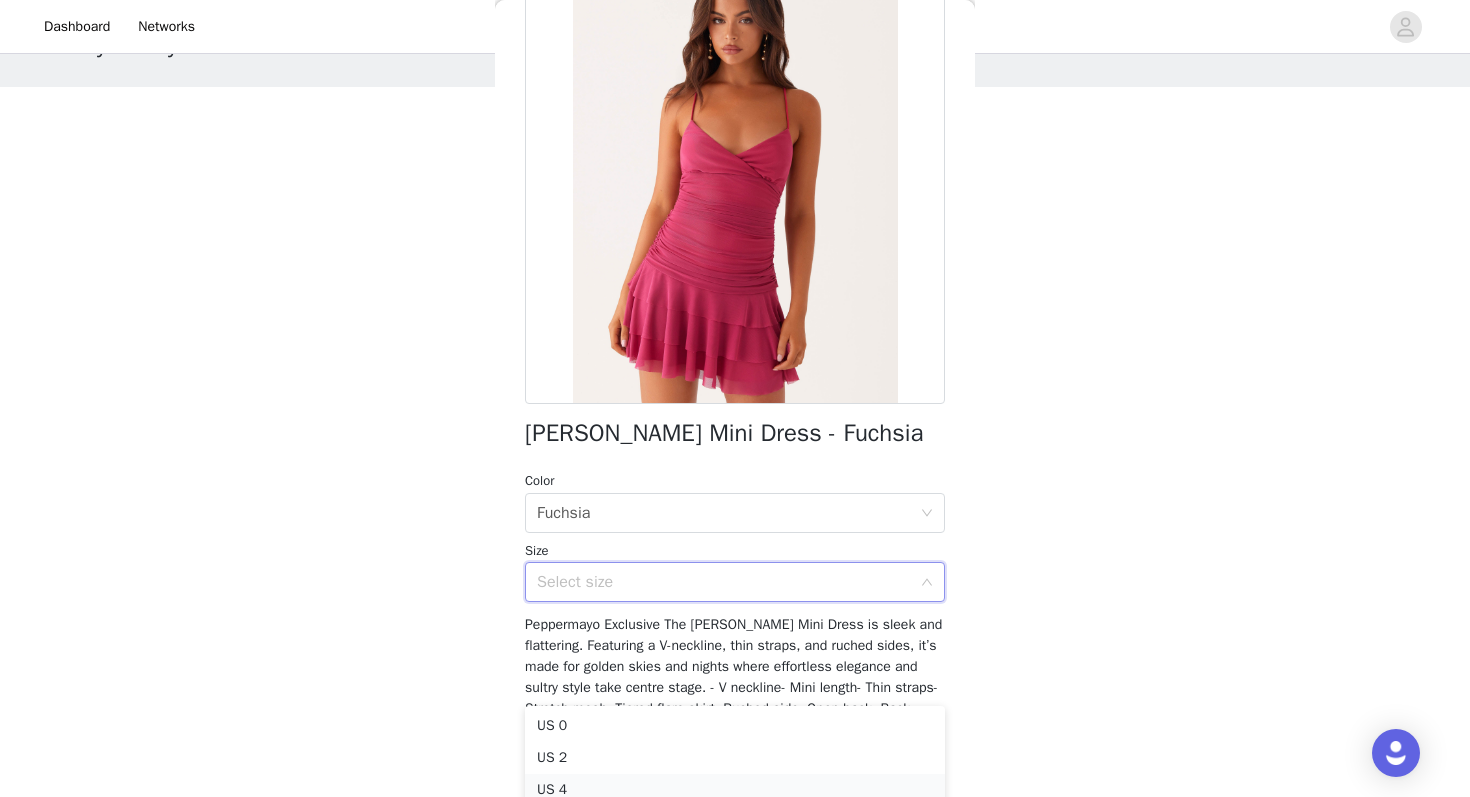 click on "US 4" at bounding box center (735, 790) 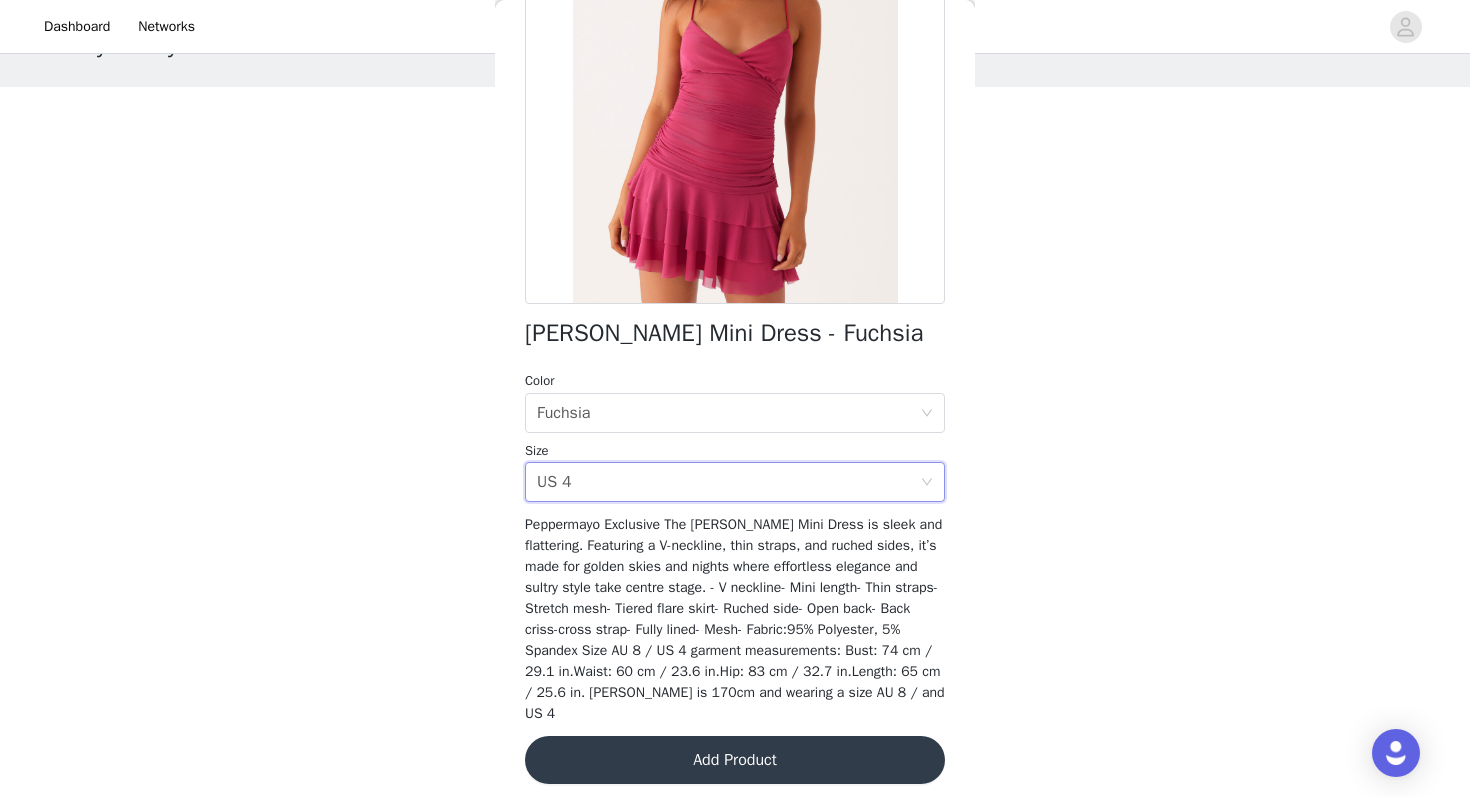 scroll, scrollTop: 257, scrollLeft: 0, axis: vertical 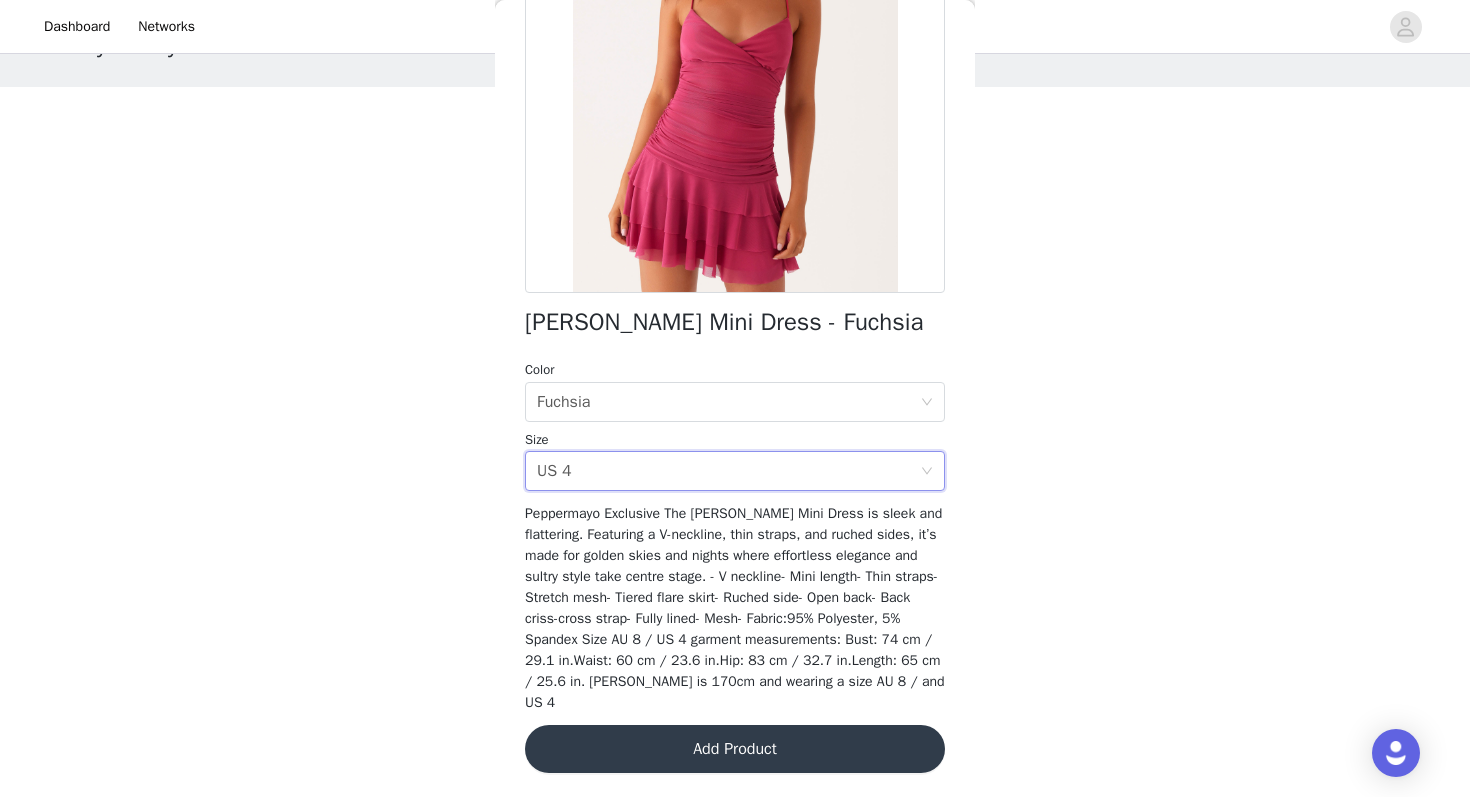 click on "Add Product" at bounding box center [735, 749] 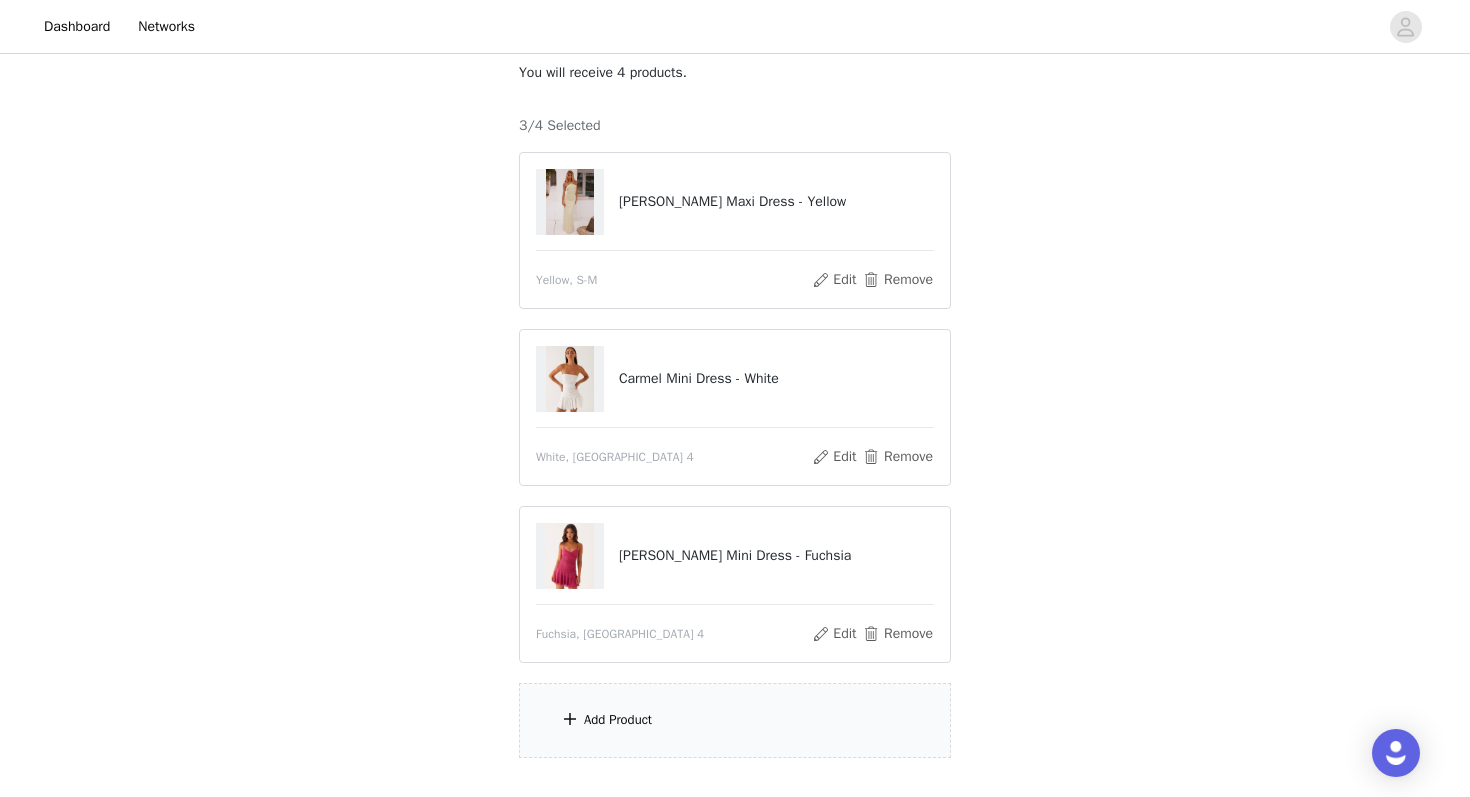 scroll, scrollTop: 131, scrollLeft: 0, axis: vertical 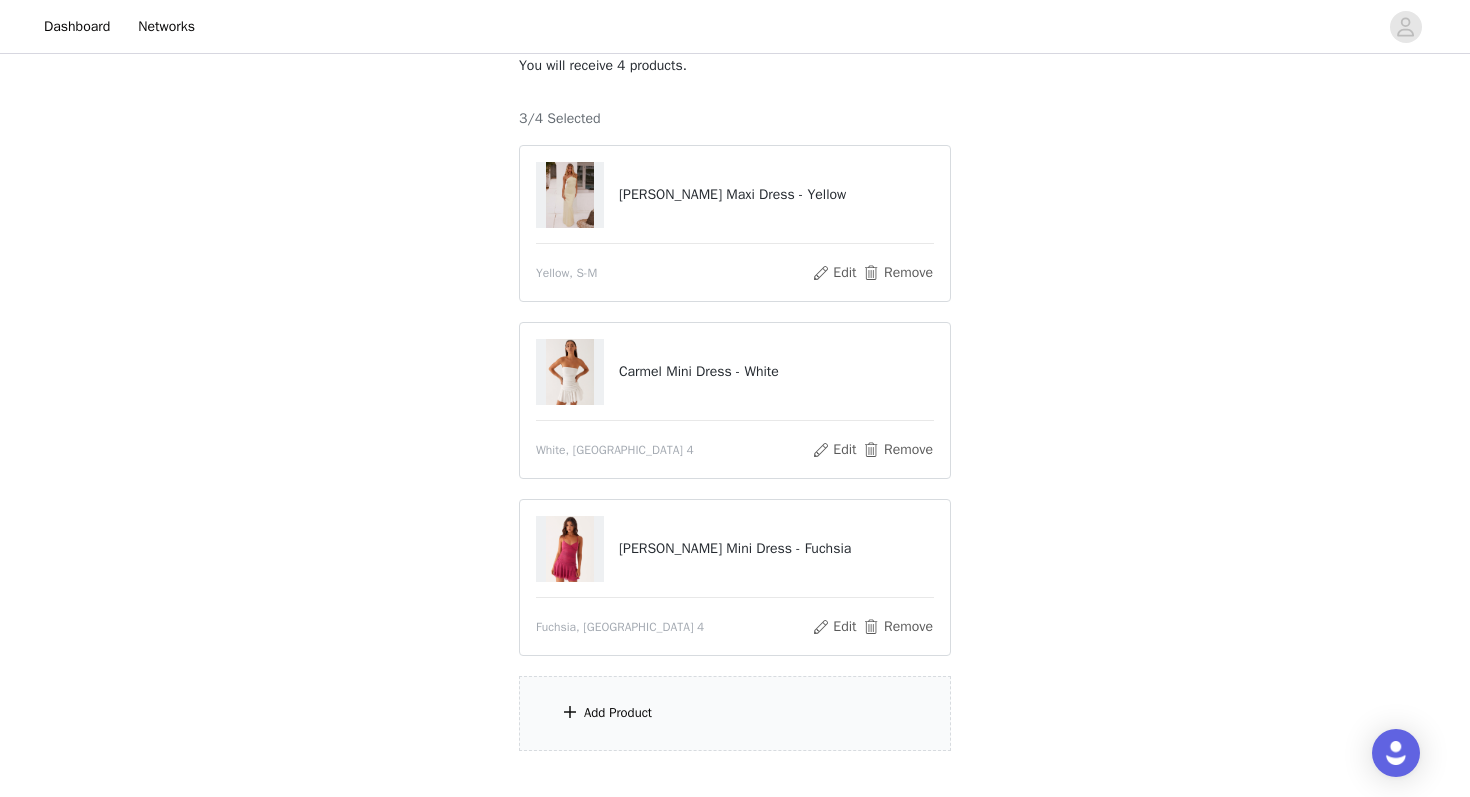 click on "Add Product" at bounding box center (735, 713) 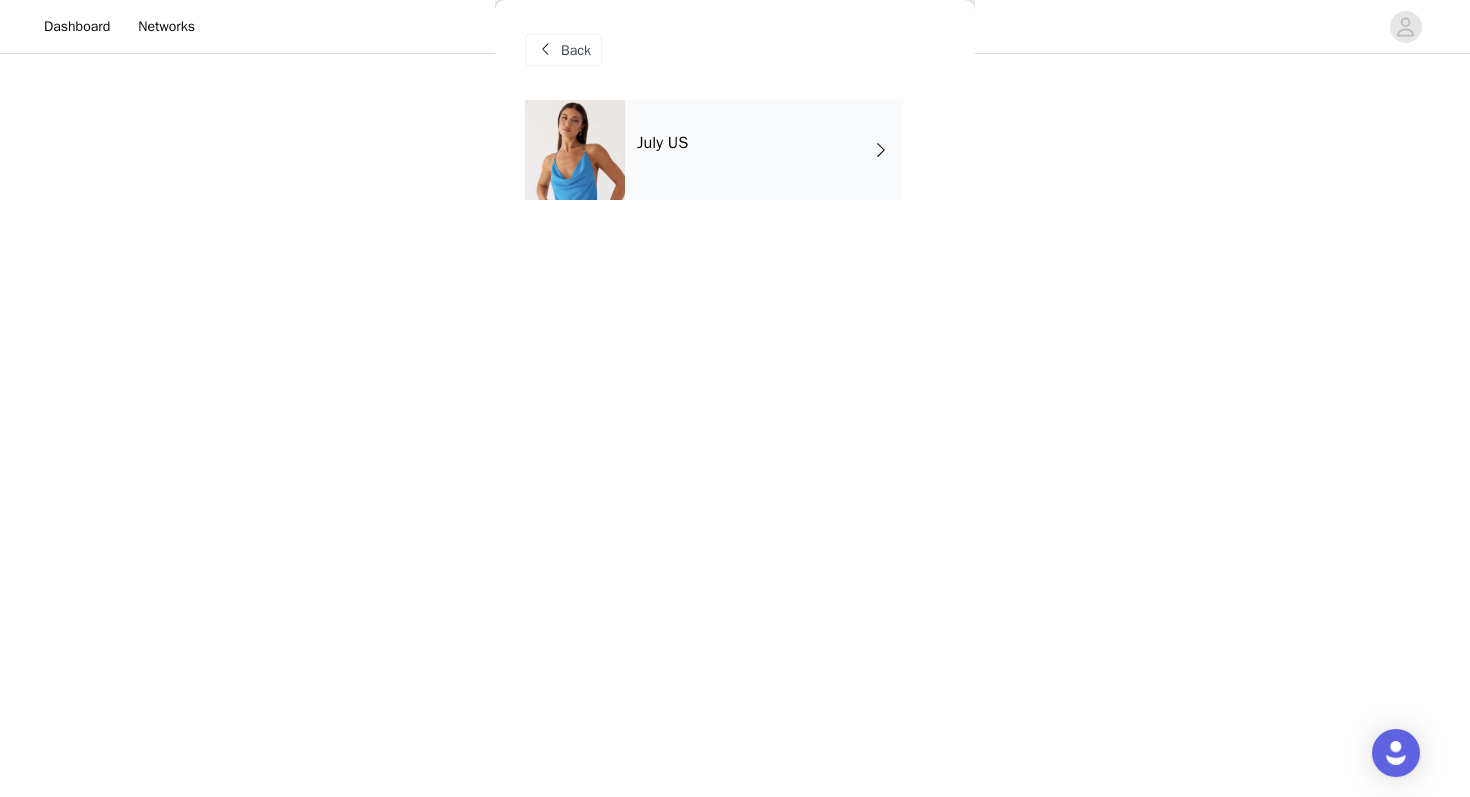 click on "July US" at bounding box center (764, 150) 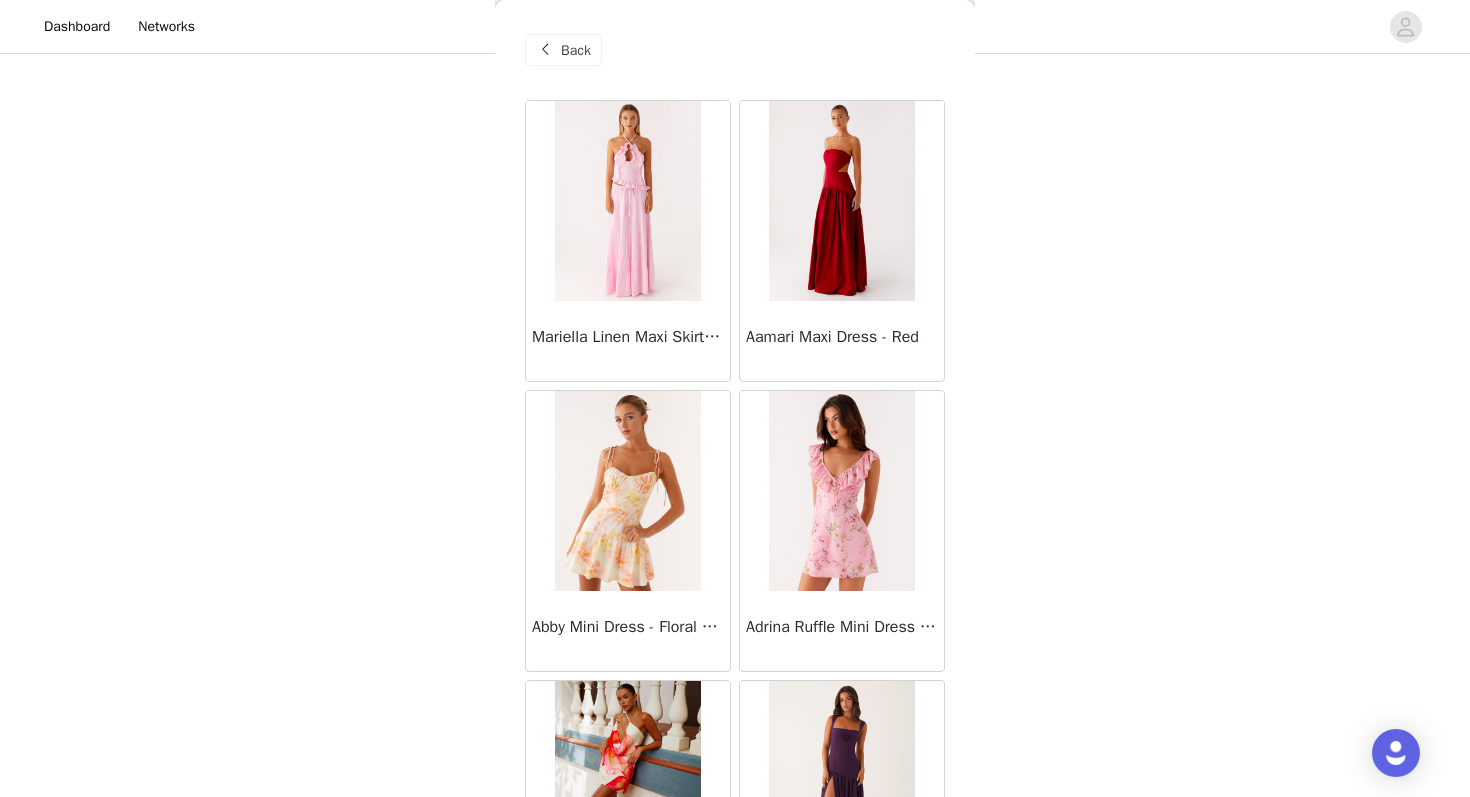 scroll, scrollTop: 2263, scrollLeft: 0, axis: vertical 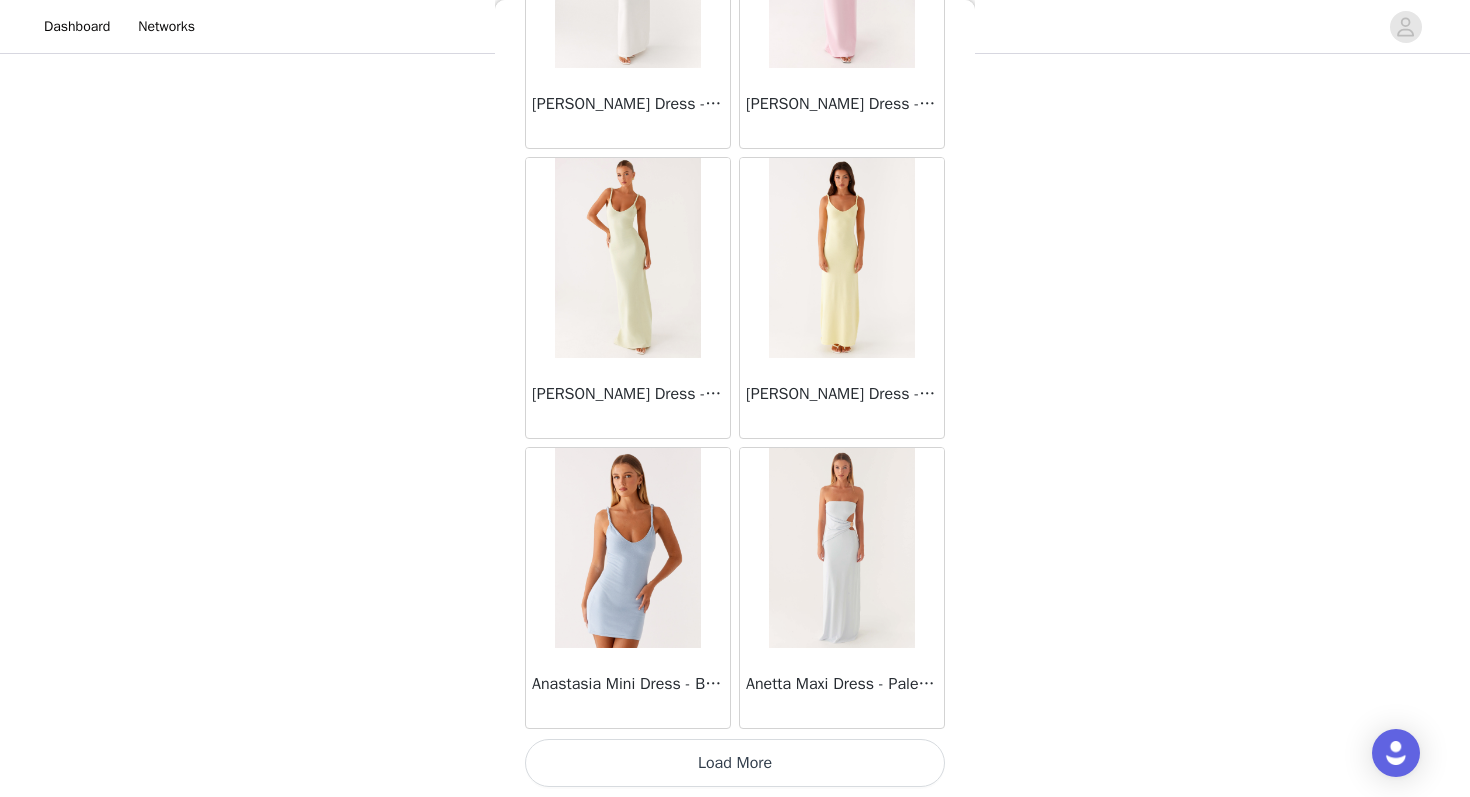 click on "Dashboard Networks
STEP 1 OF 4
Select your styles!
You will receive 4 products.       3/4 Selected           [PERSON_NAME] Maxi Dress - Yellow           Yellow, S-M       Edit   Remove     Carmel Mini Dress - White           White, [GEOGRAPHIC_DATA] 4       Edit   Remove     [PERSON_NAME] Mini Dress - Fuchsia           Fuchsia, [GEOGRAPHIC_DATA] 4       Edit   Remove     Add Product       Back       Mariella Linen Maxi Skirt - Pink       Aamari Maxi Dress - Red       Abby Mini Dress - Floral Print       Adrina Ruffle Mini Dress - Pink Floral Print       Aiva Mini Dress - Yellow Floral       Alberta Maxi Dress - Mulberry       Alden Mini Dress - Floral Print       Aliah Knit Shorts - Yellow       [PERSON_NAME] Halter Maxi Dress - Yellow       [PERSON_NAME] Halter Mini Dress - Pastel Yellow       Alivia Mini Dress - Pink       [PERSON_NAME] Maxi Dress - Chocolate       [PERSON_NAME] Maxi Dress - Maroon       Anastasia Maxi Dress - Blue" at bounding box center (735, 146) 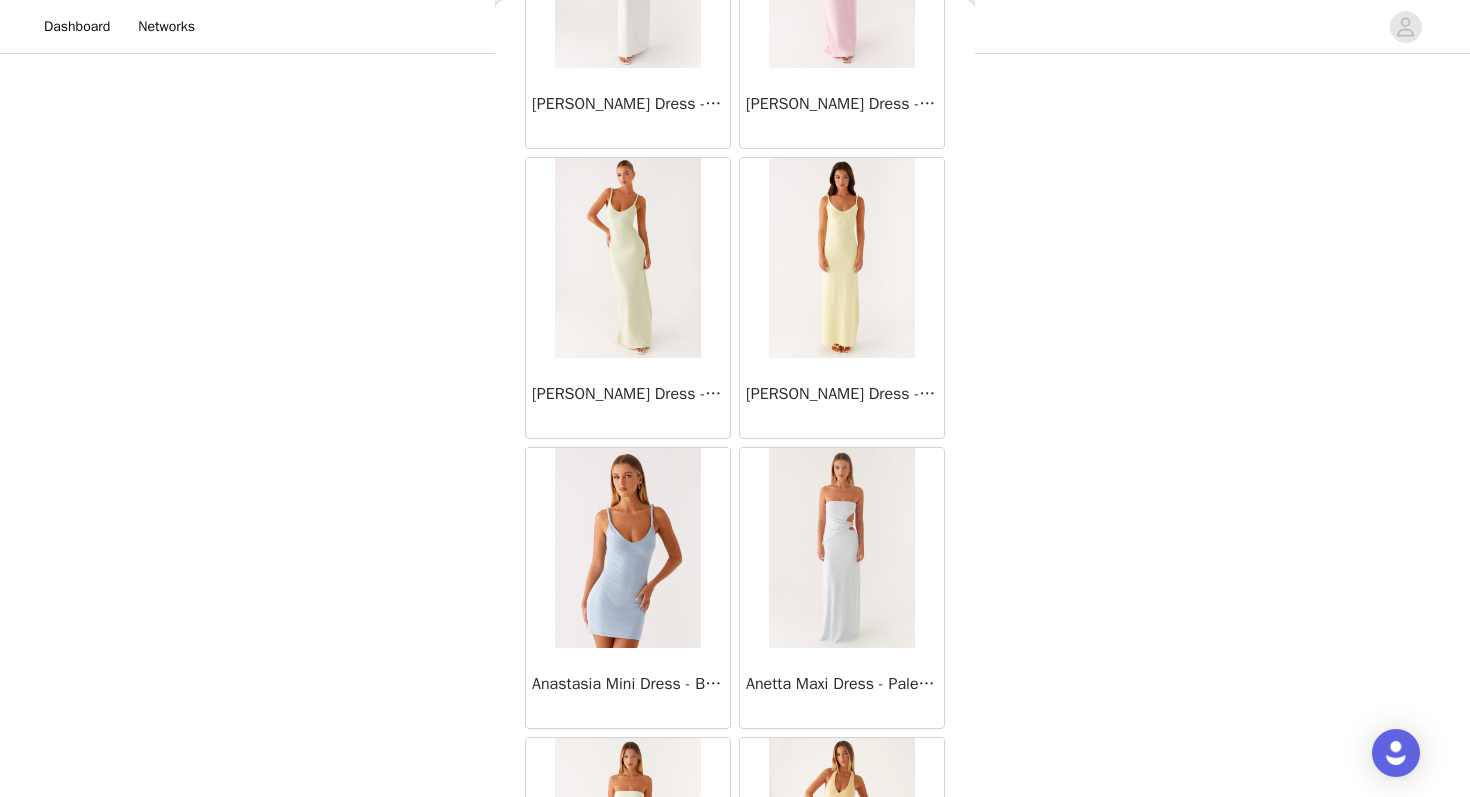 scroll, scrollTop: 5163, scrollLeft: 0, axis: vertical 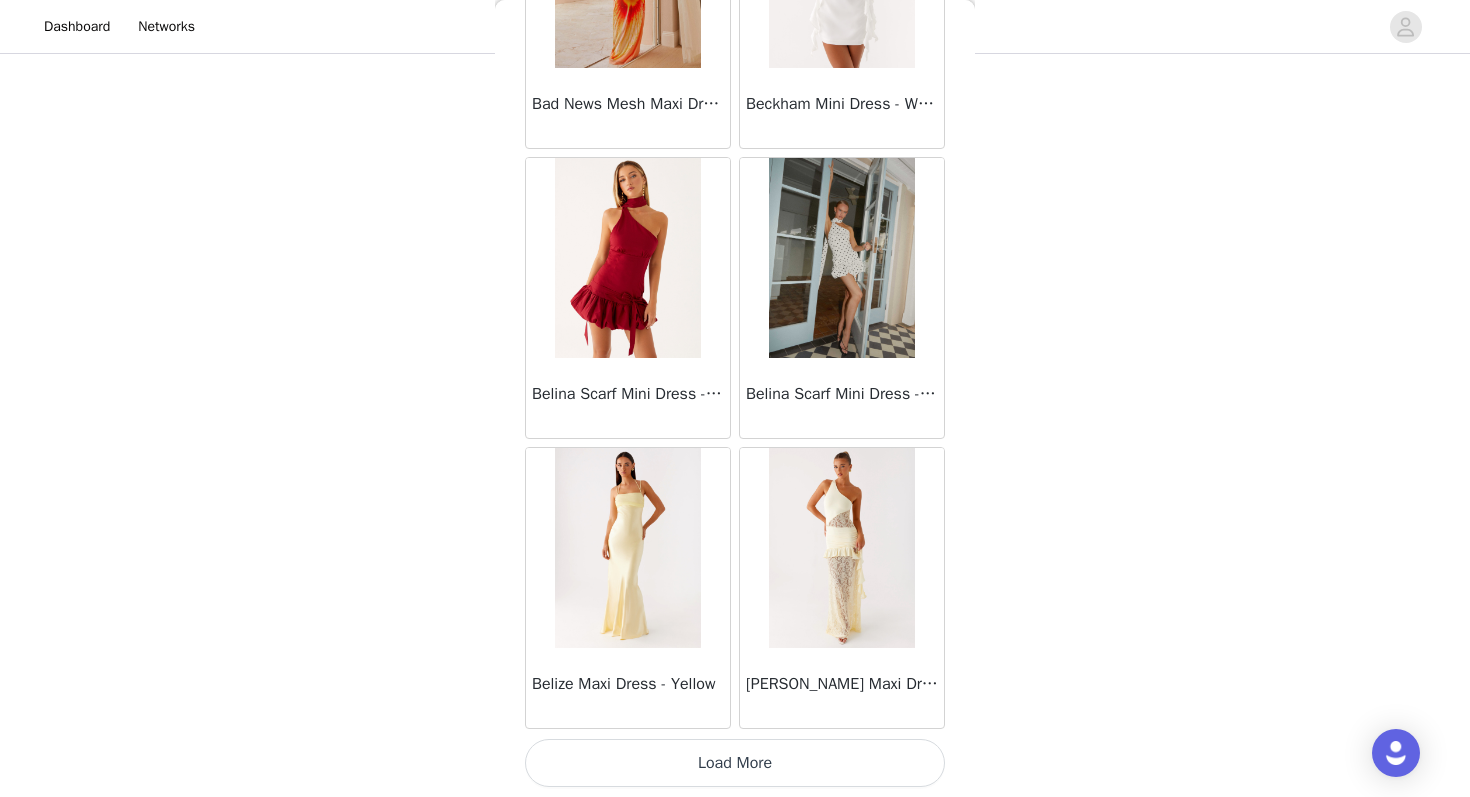 click on "Load More" at bounding box center (735, 763) 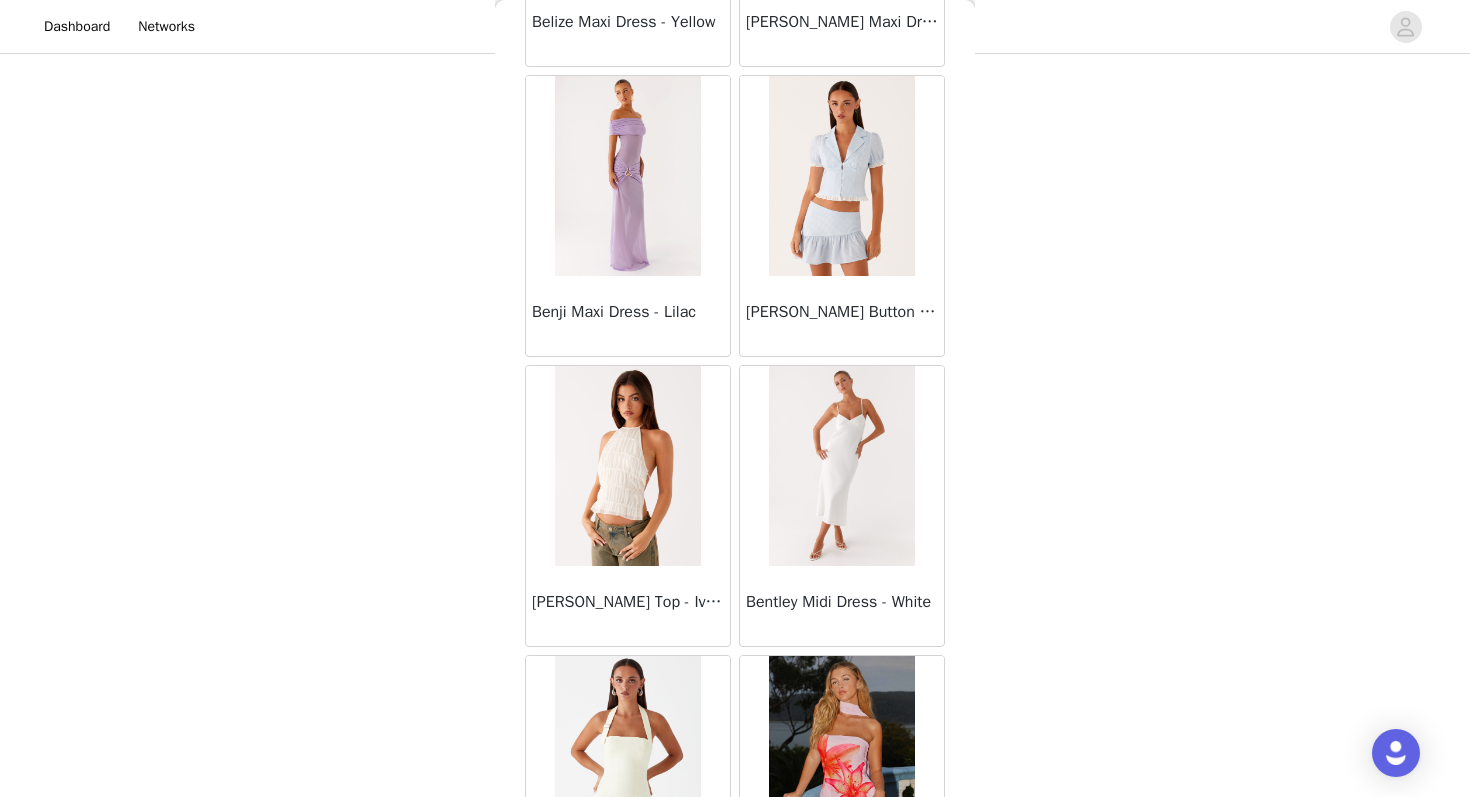 scroll, scrollTop: 8063, scrollLeft: 0, axis: vertical 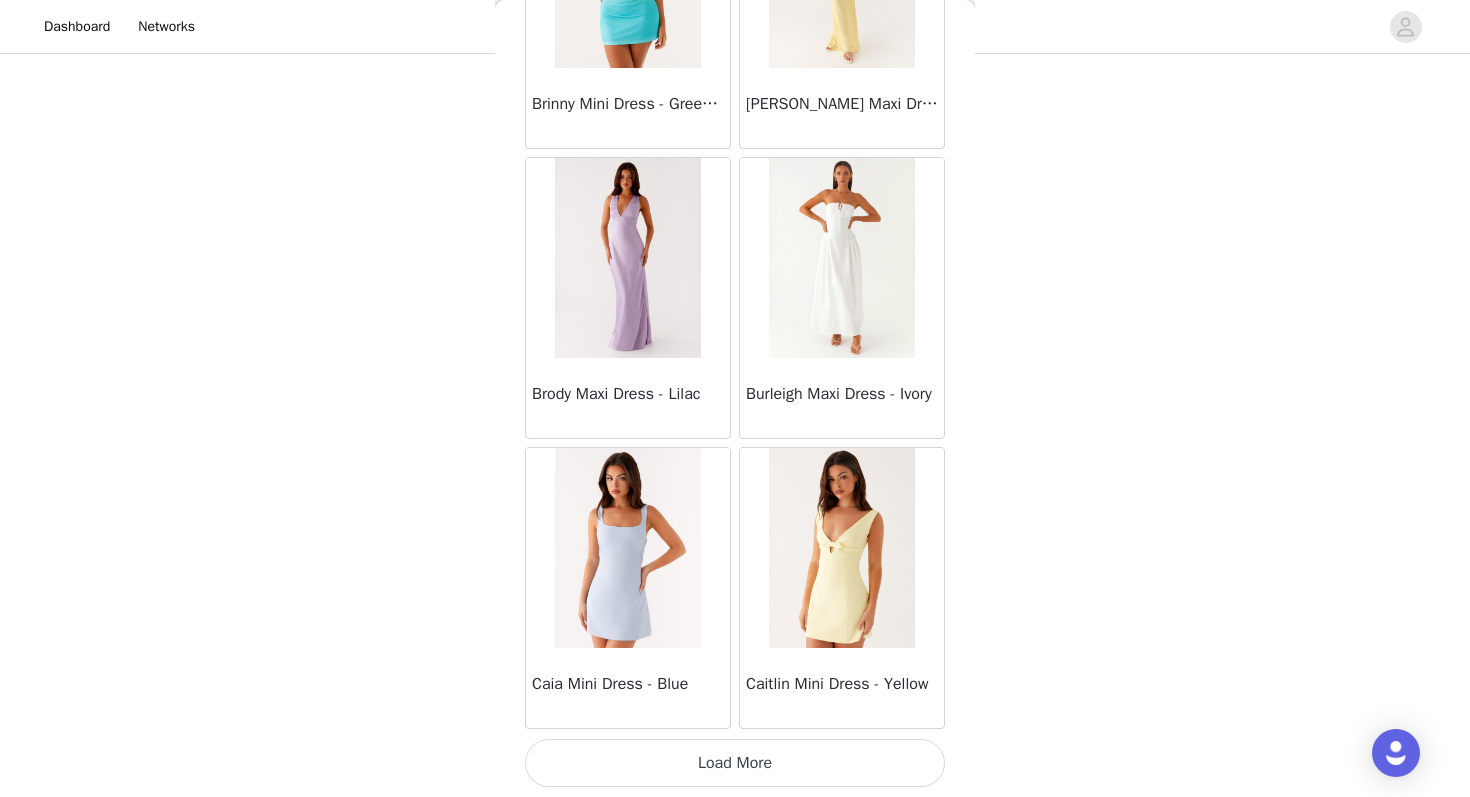 click on "Load More" at bounding box center (735, 763) 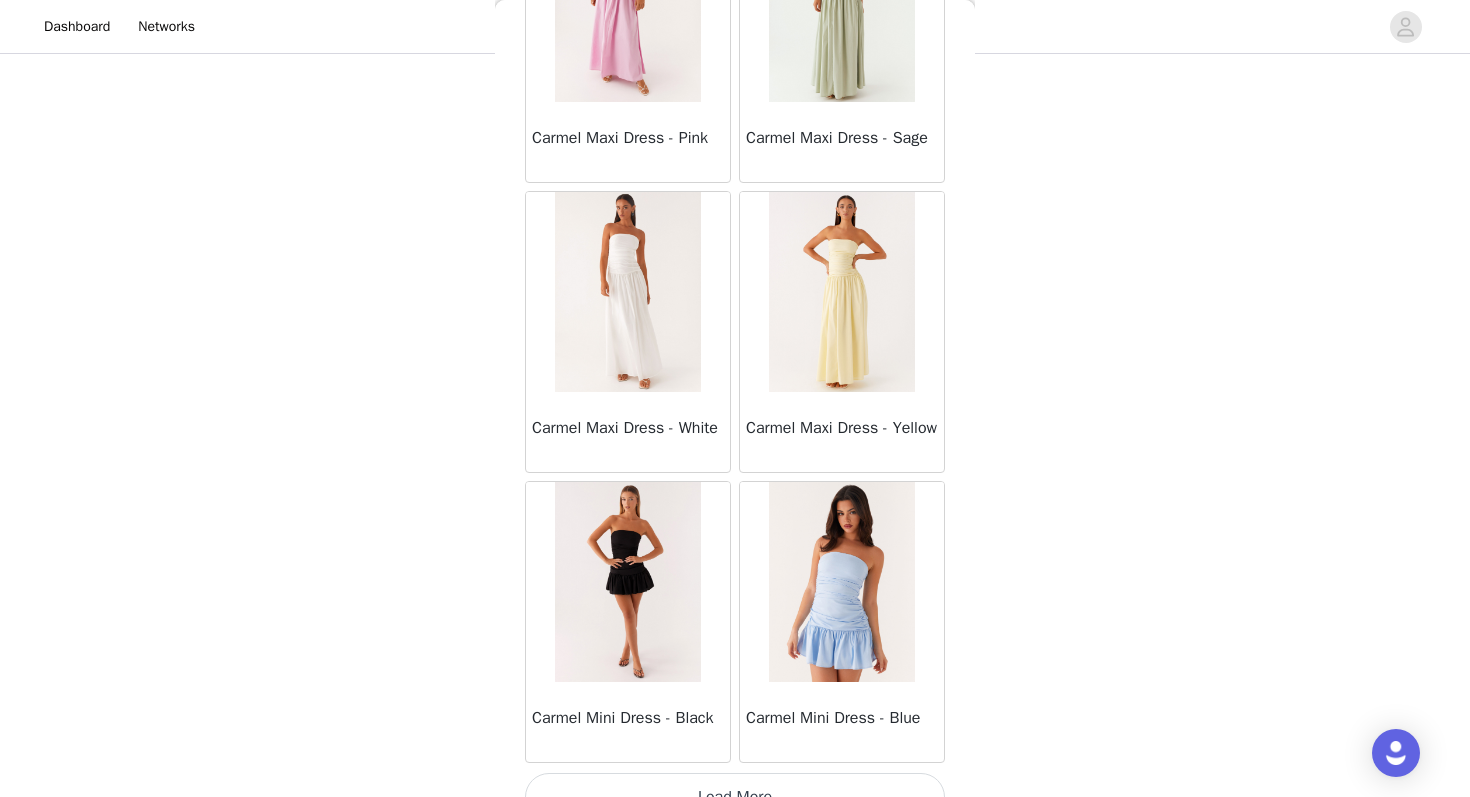 scroll, scrollTop: 10963, scrollLeft: 0, axis: vertical 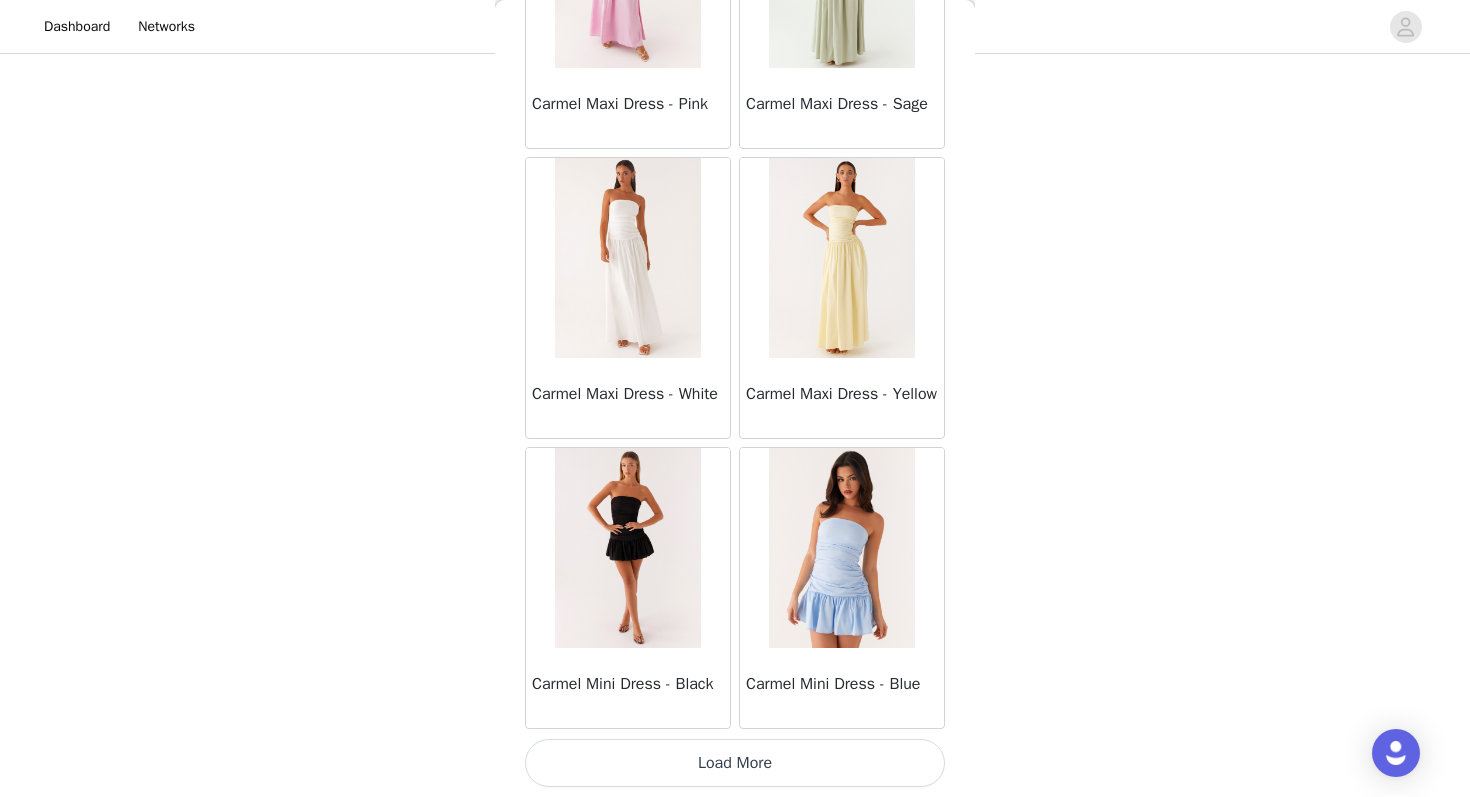 click on "Load More" at bounding box center (735, 763) 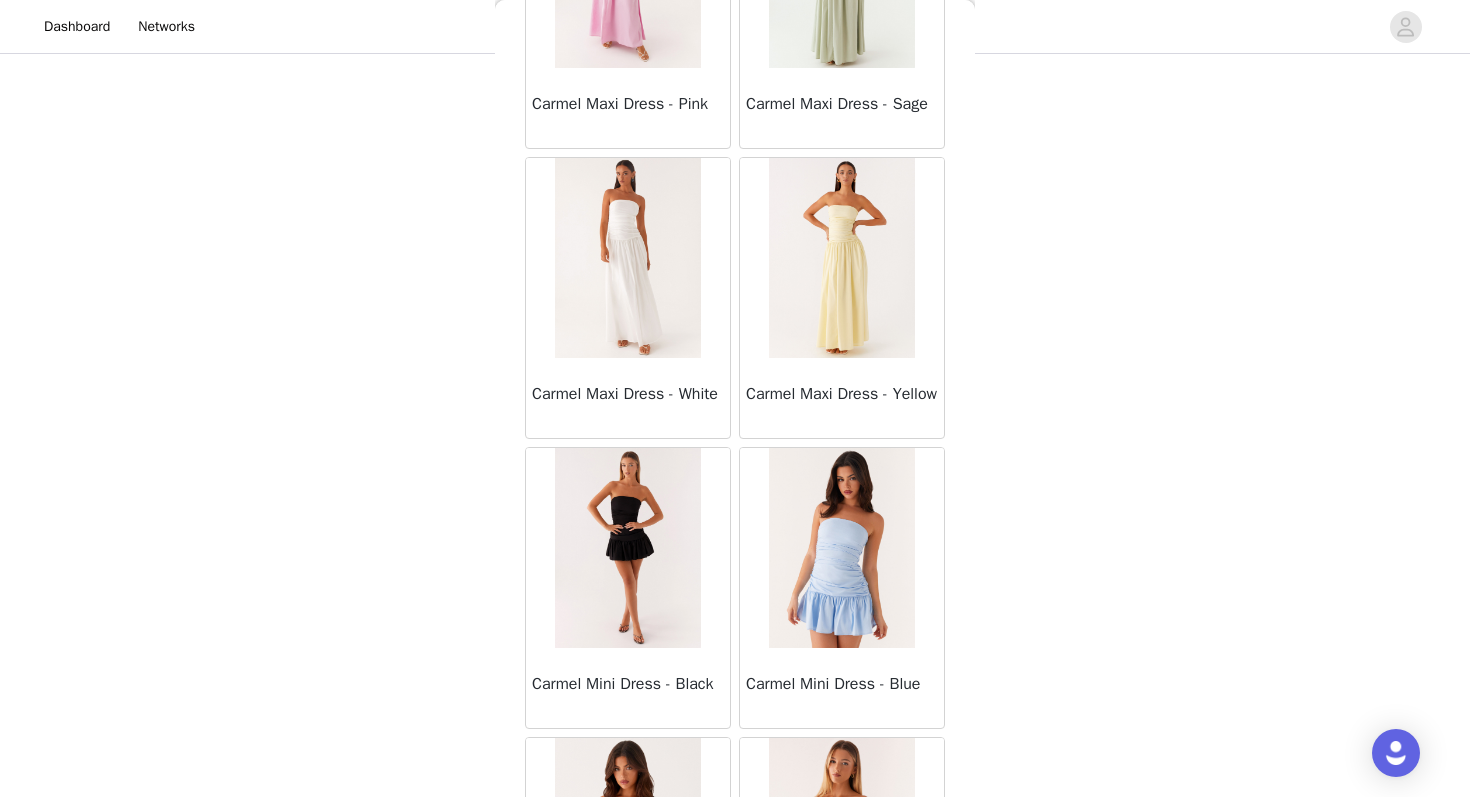 scroll, scrollTop: 13863, scrollLeft: 0, axis: vertical 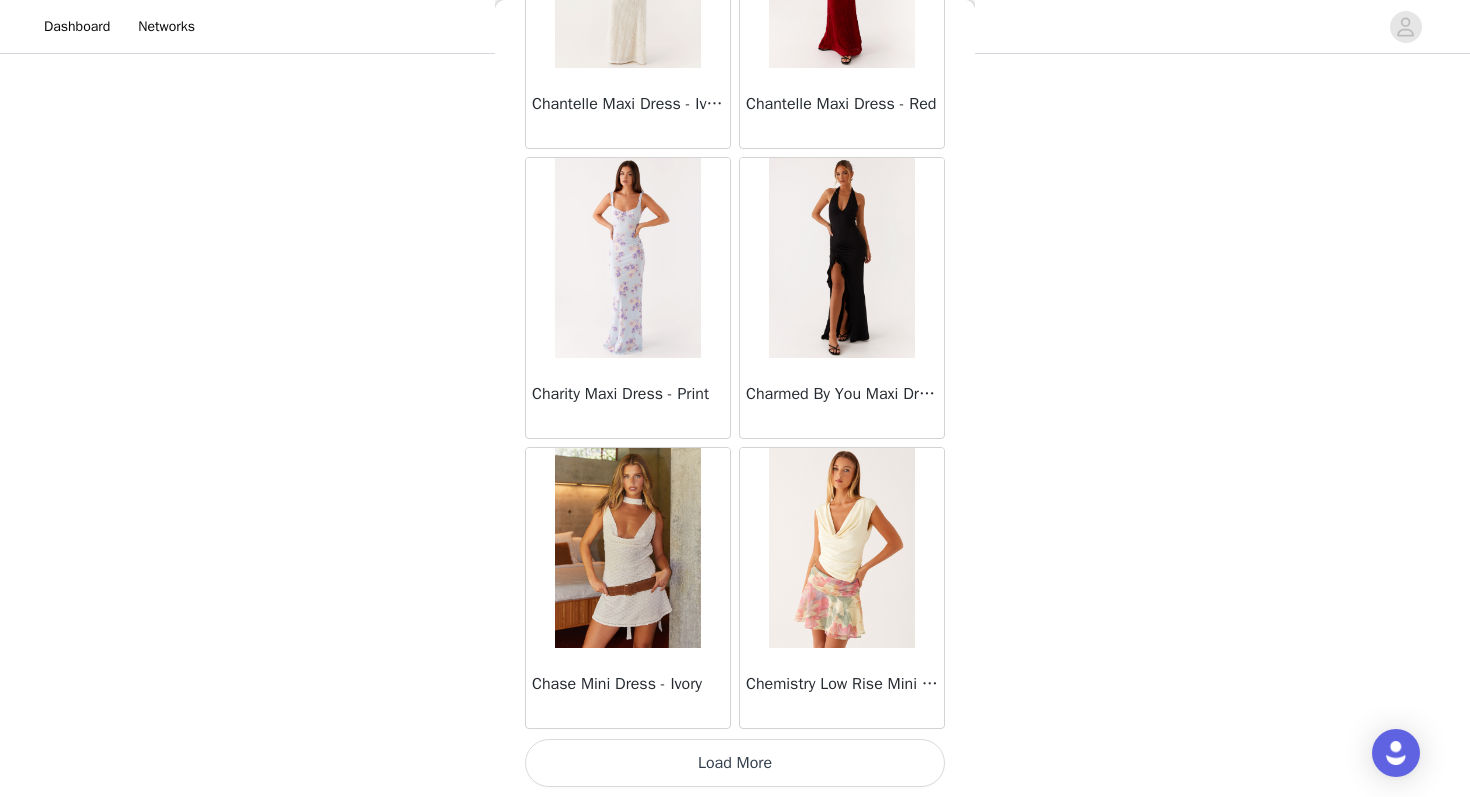 click on "Load More" at bounding box center (735, 763) 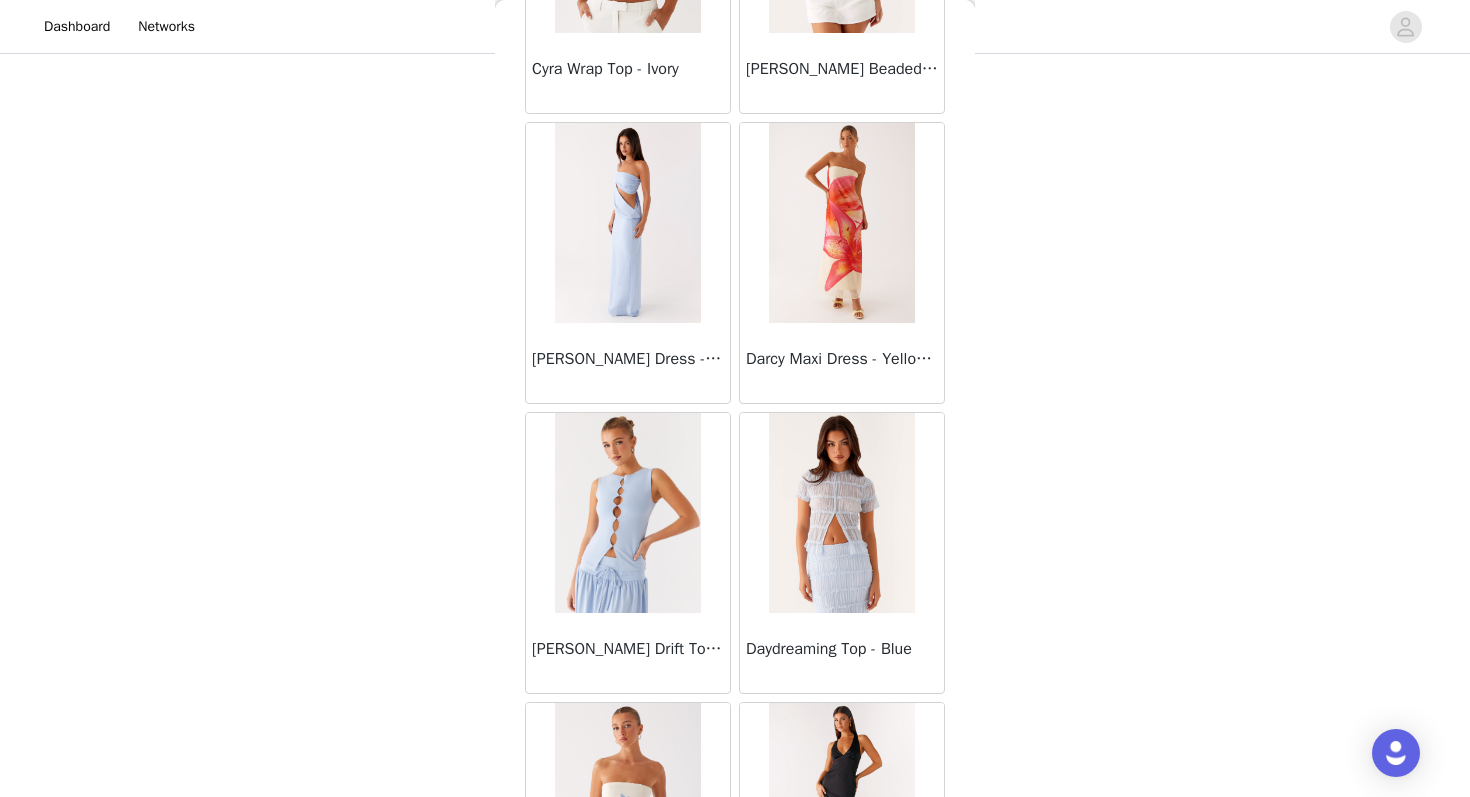 scroll, scrollTop: 16763, scrollLeft: 0, axis: vertical 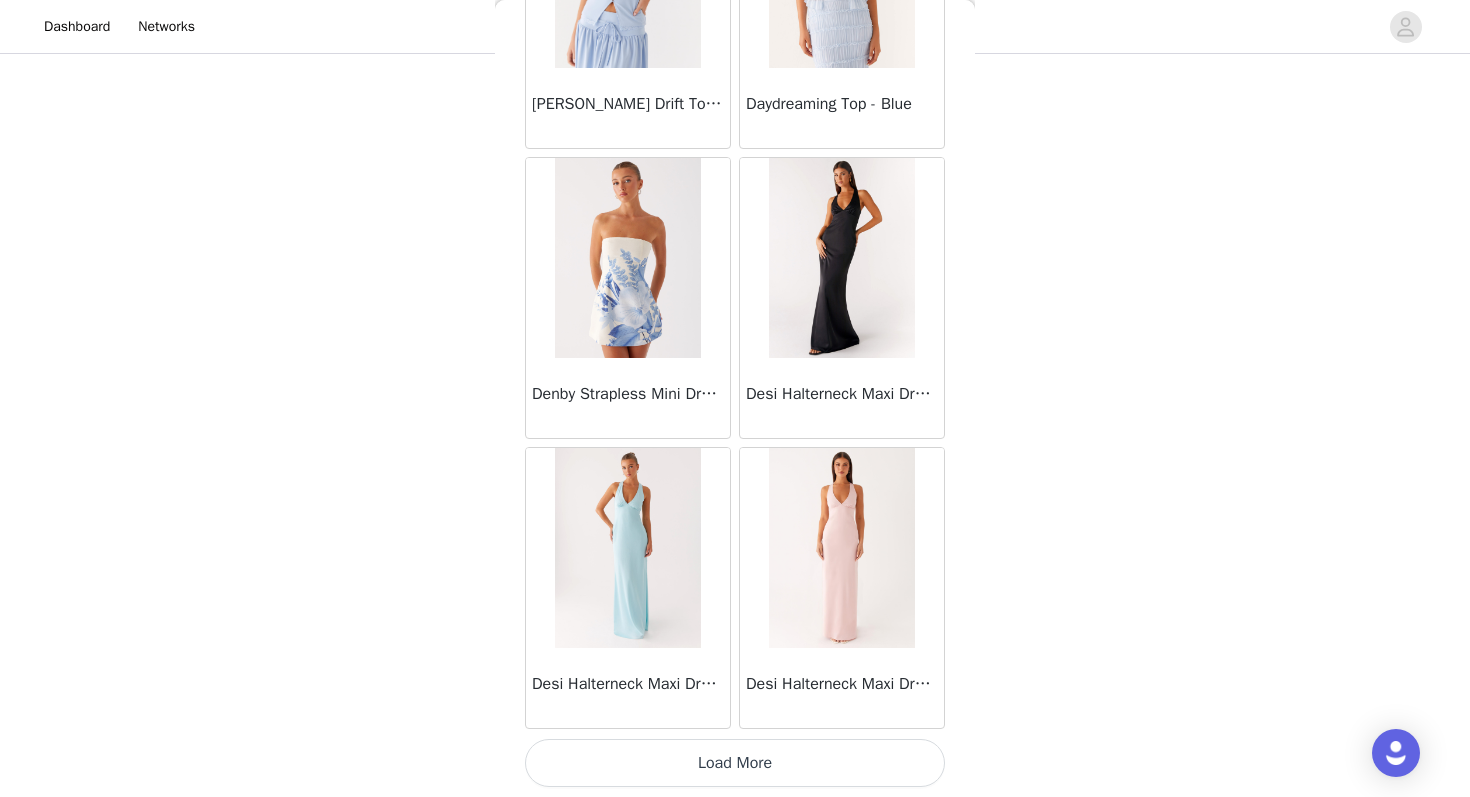 click on "Load More" at bounding box center (735, 763) 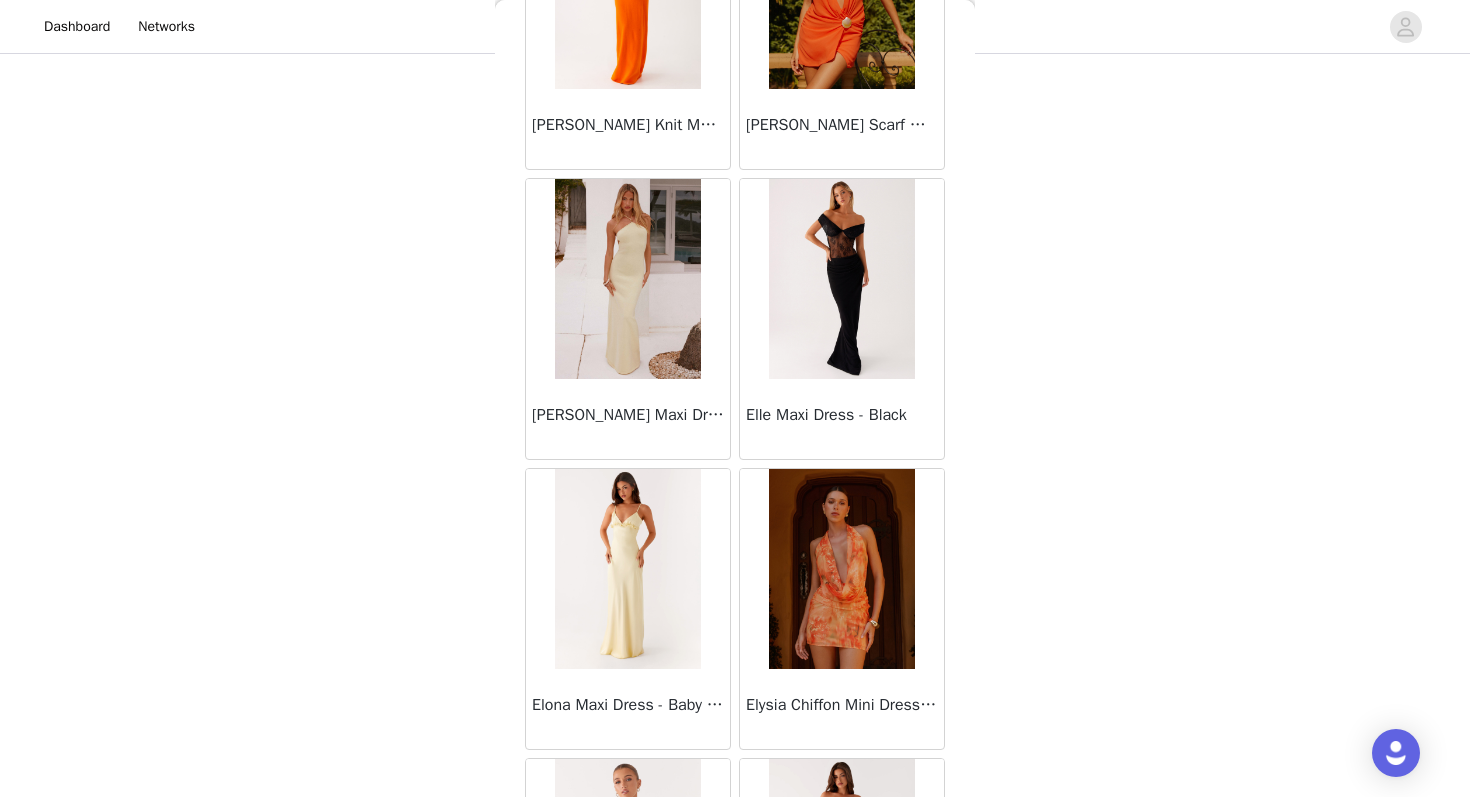 scroll, scrollTop: 19663, scrollLeft: 0, axis: vertical 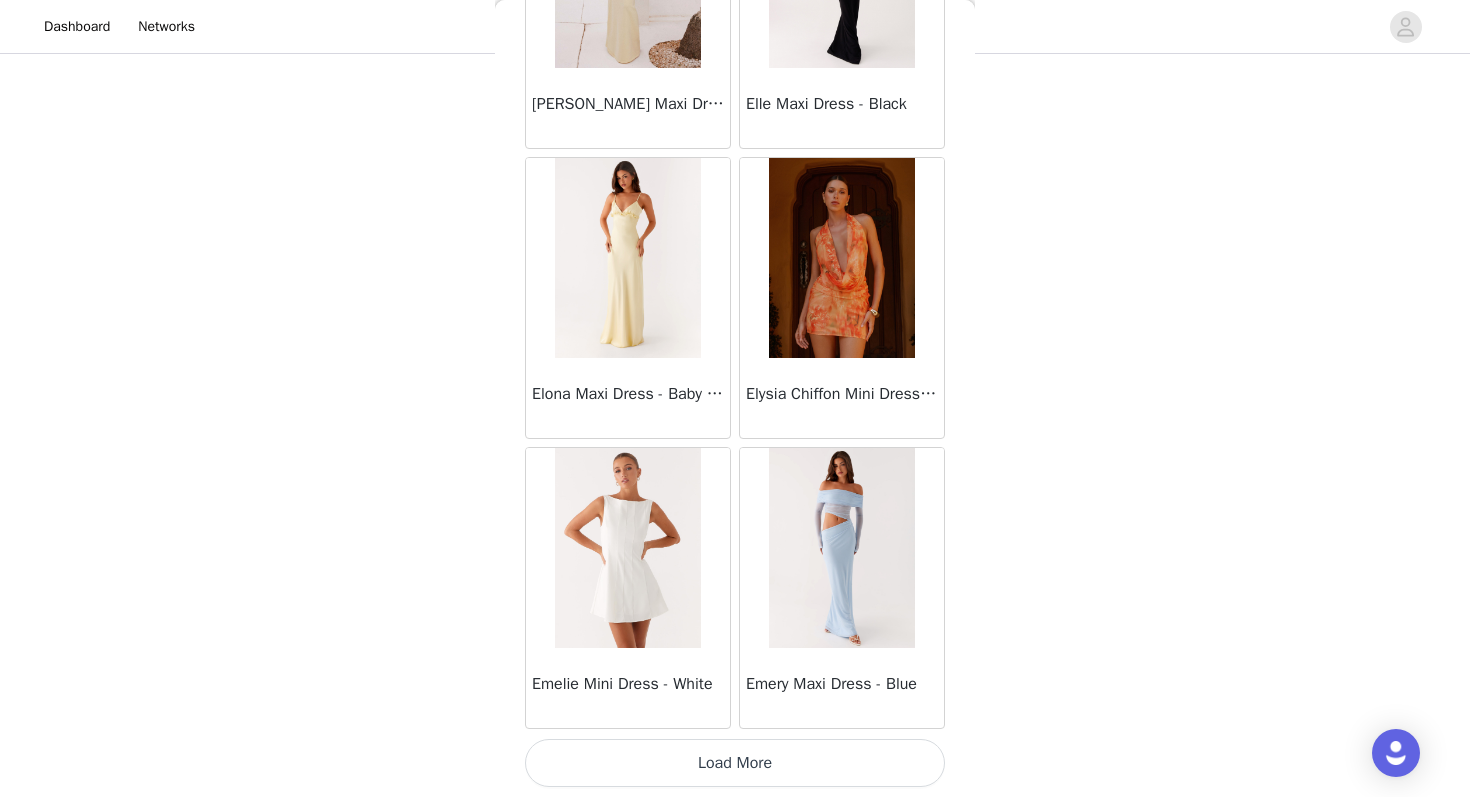 click on "Load More" at bounding box center [735, 763] 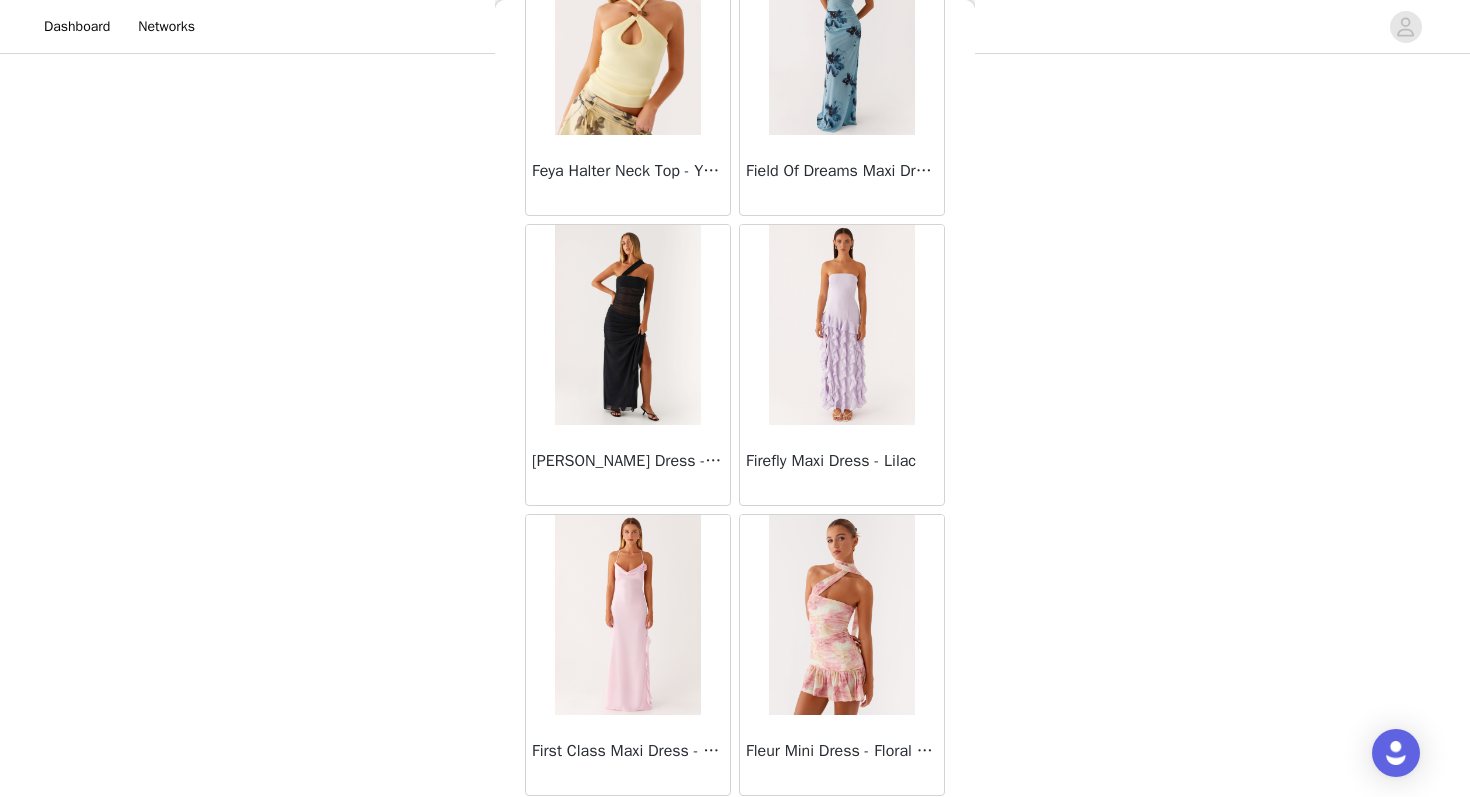 scroll, scrollTop: 22563, scrollLeft: 0, axis: vertical 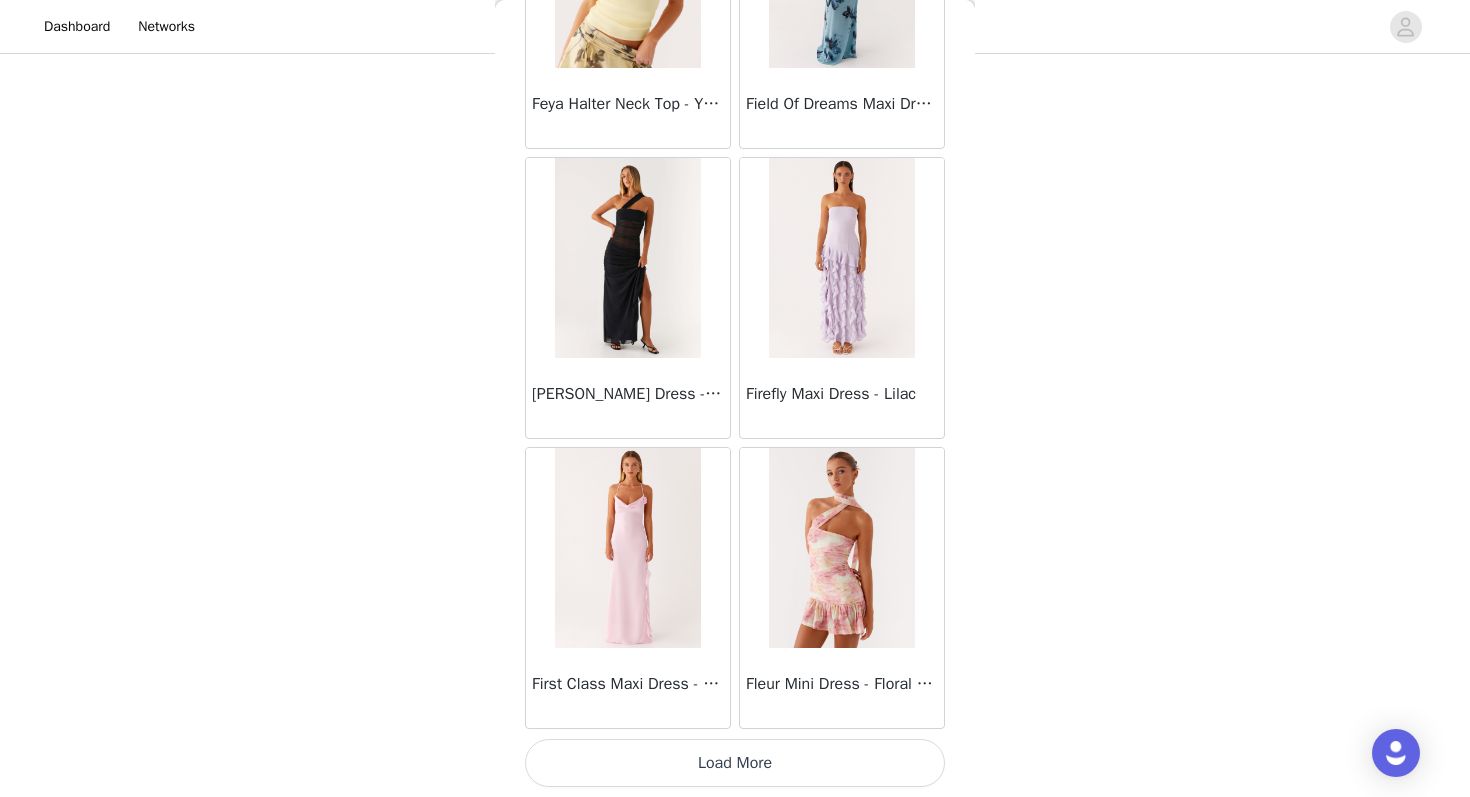 click on "Load More" at bounding box center [735, 763] 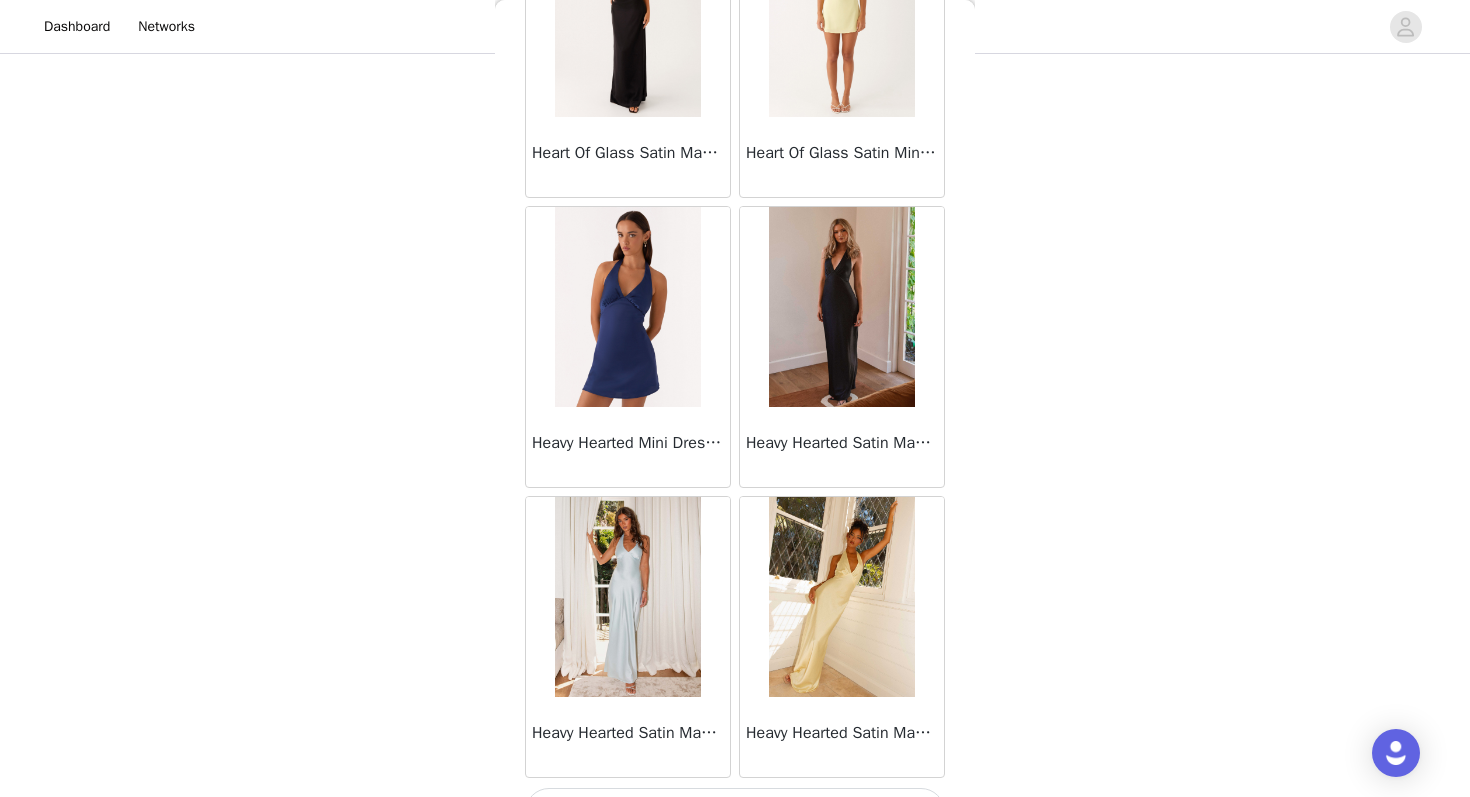 scroll, scrollTop: 25463, scrollLeft: 0, axis: vertical 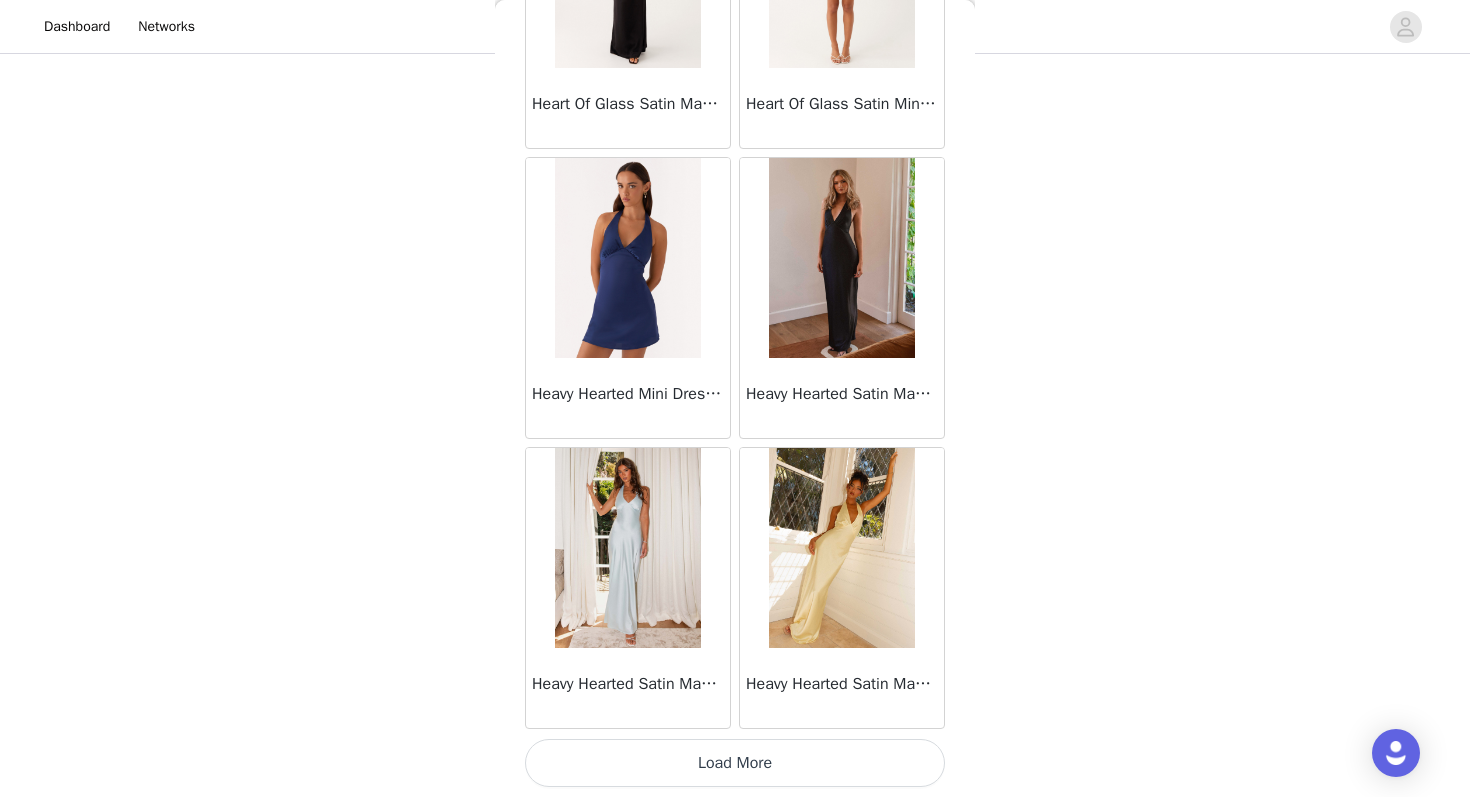 click on "Load More" at bounding box center (735, 763) 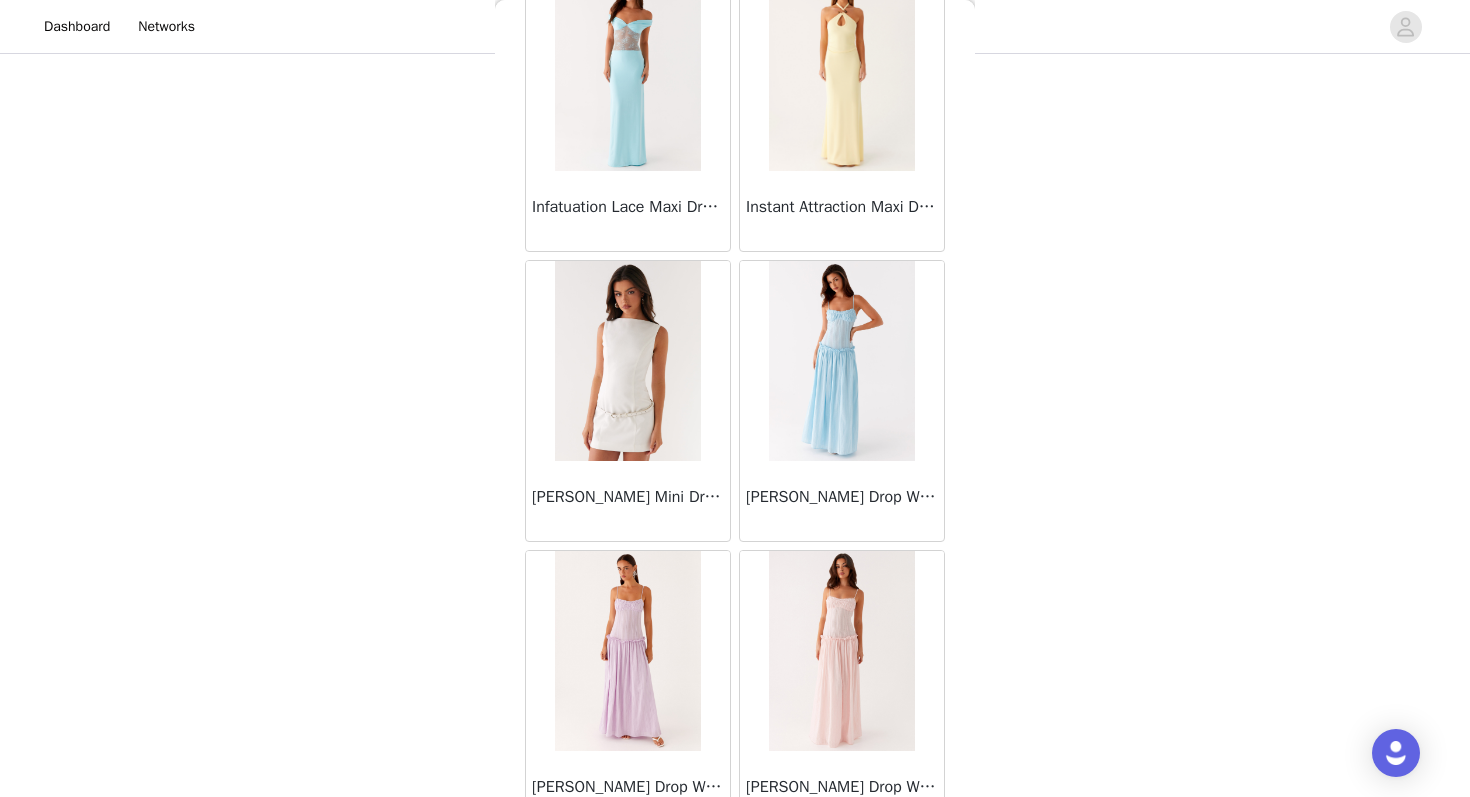 scroll, scrollTop: 28363, scrollLeft: 0, axis: vertical 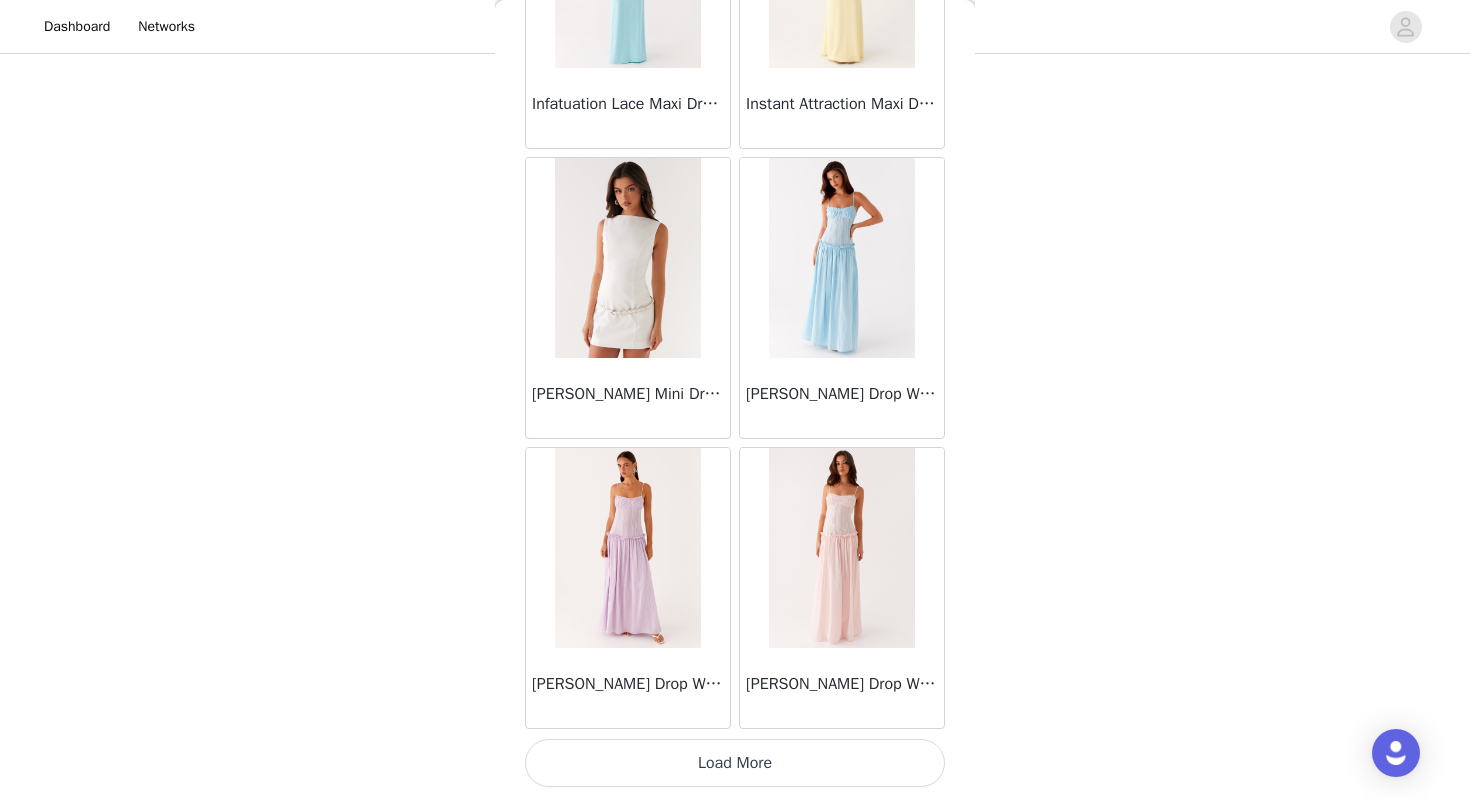 click on "Load More" at bounding box center (735, 763) 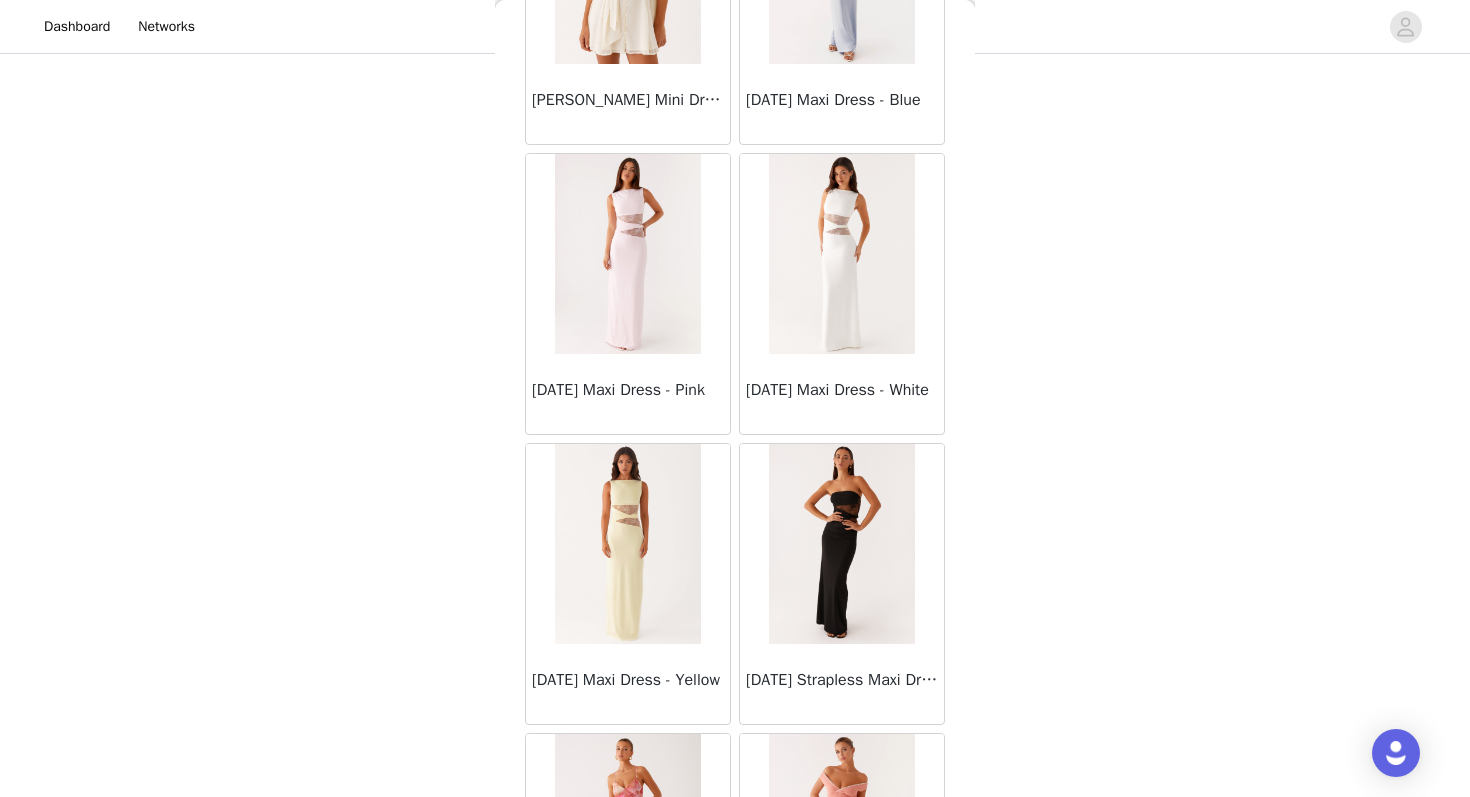 scroll, scrollTop: 30706, scrollLeft: 0, axis: vertical 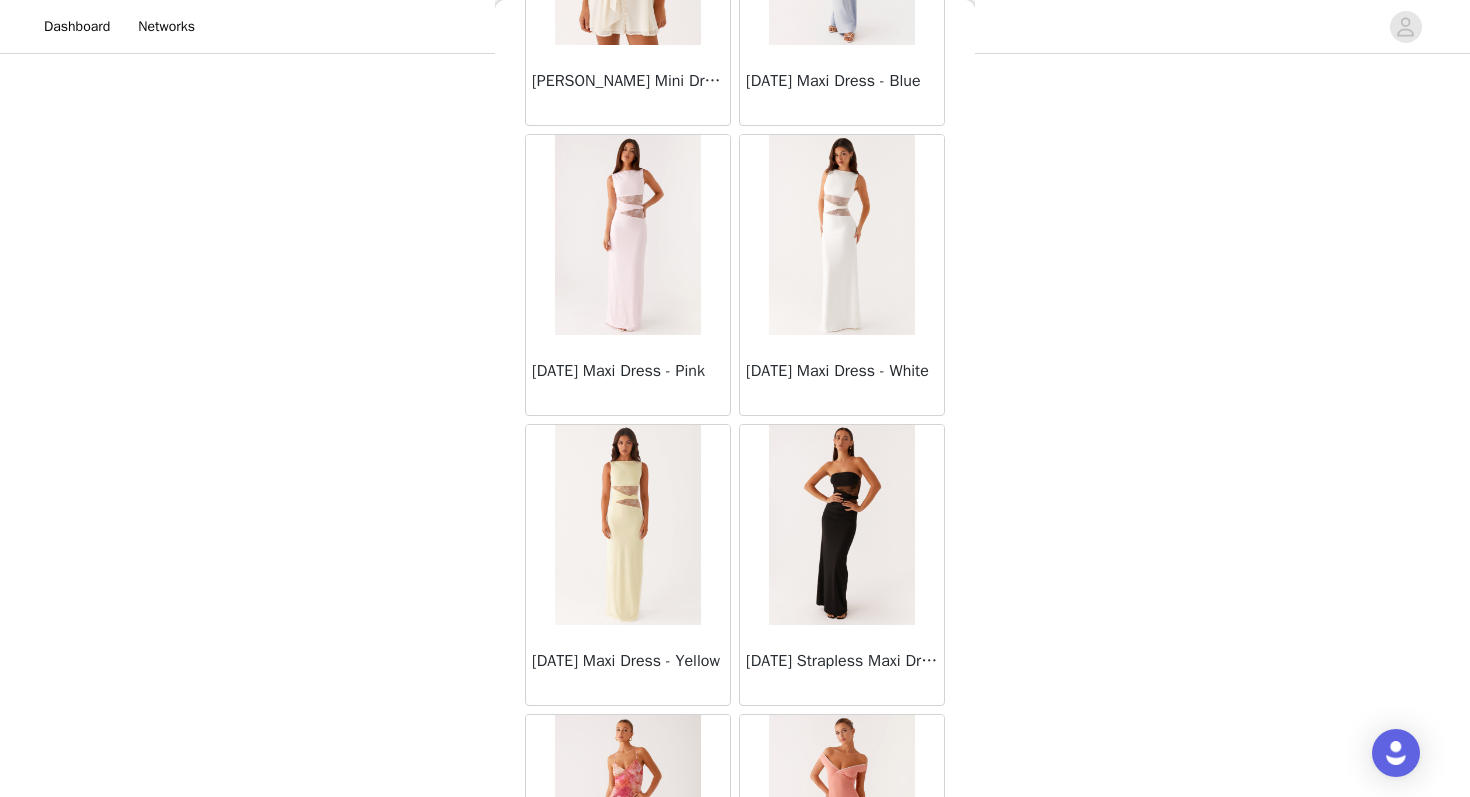 click at bounding box center (841, 525) 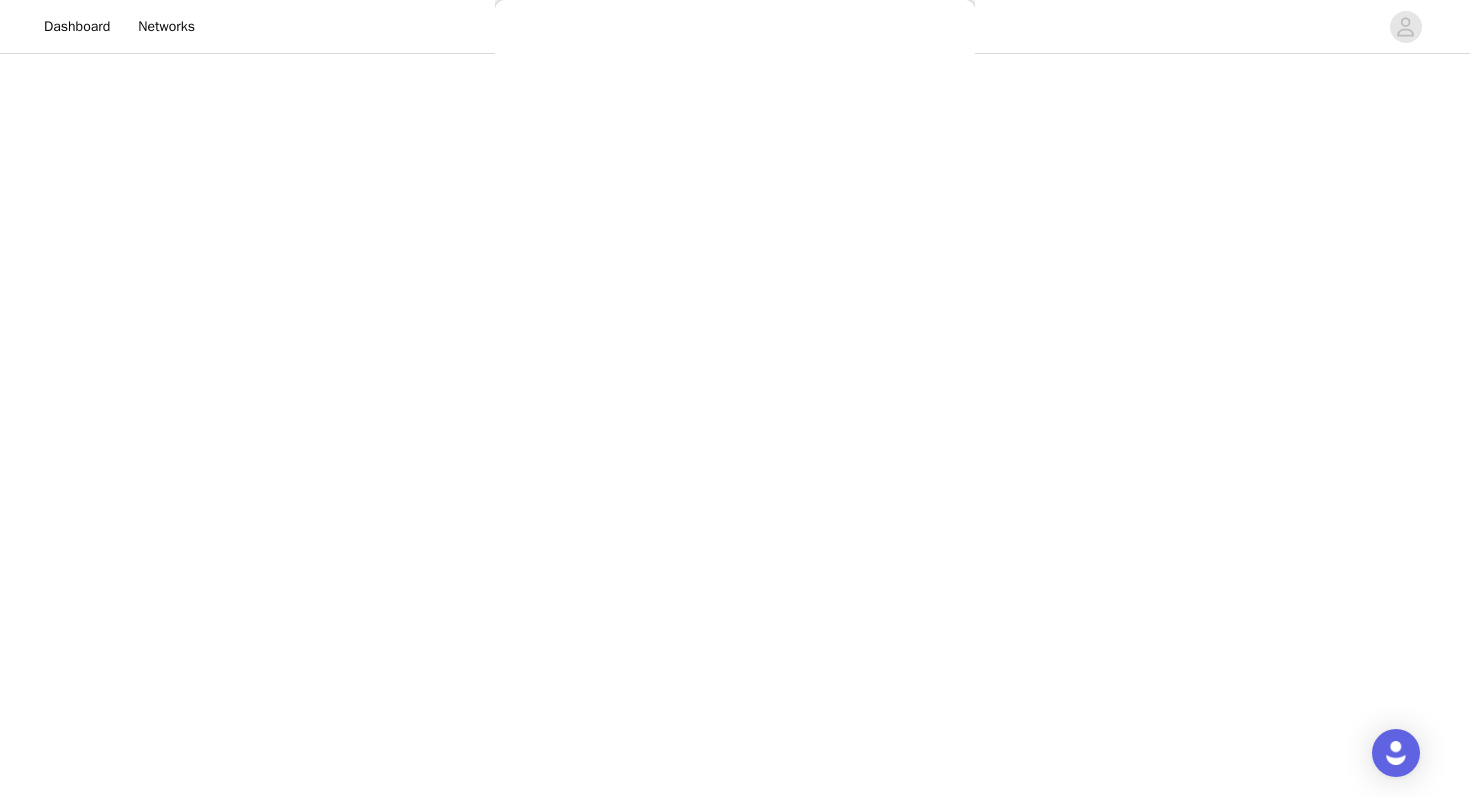 scroll, scrollTop: 0, scrollLeft: 0, axis: both 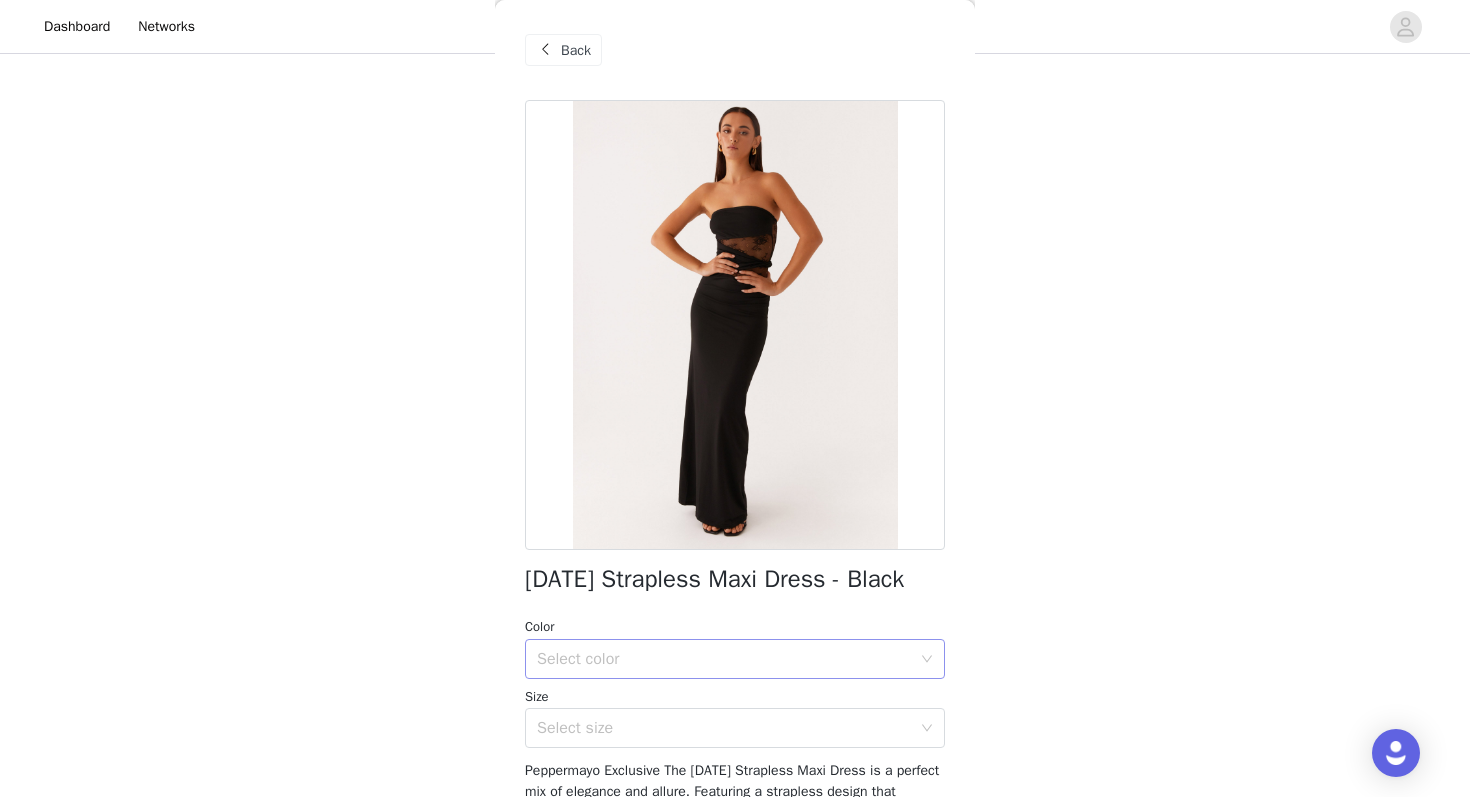 click on "Select color" at bounding box center (728, 659) 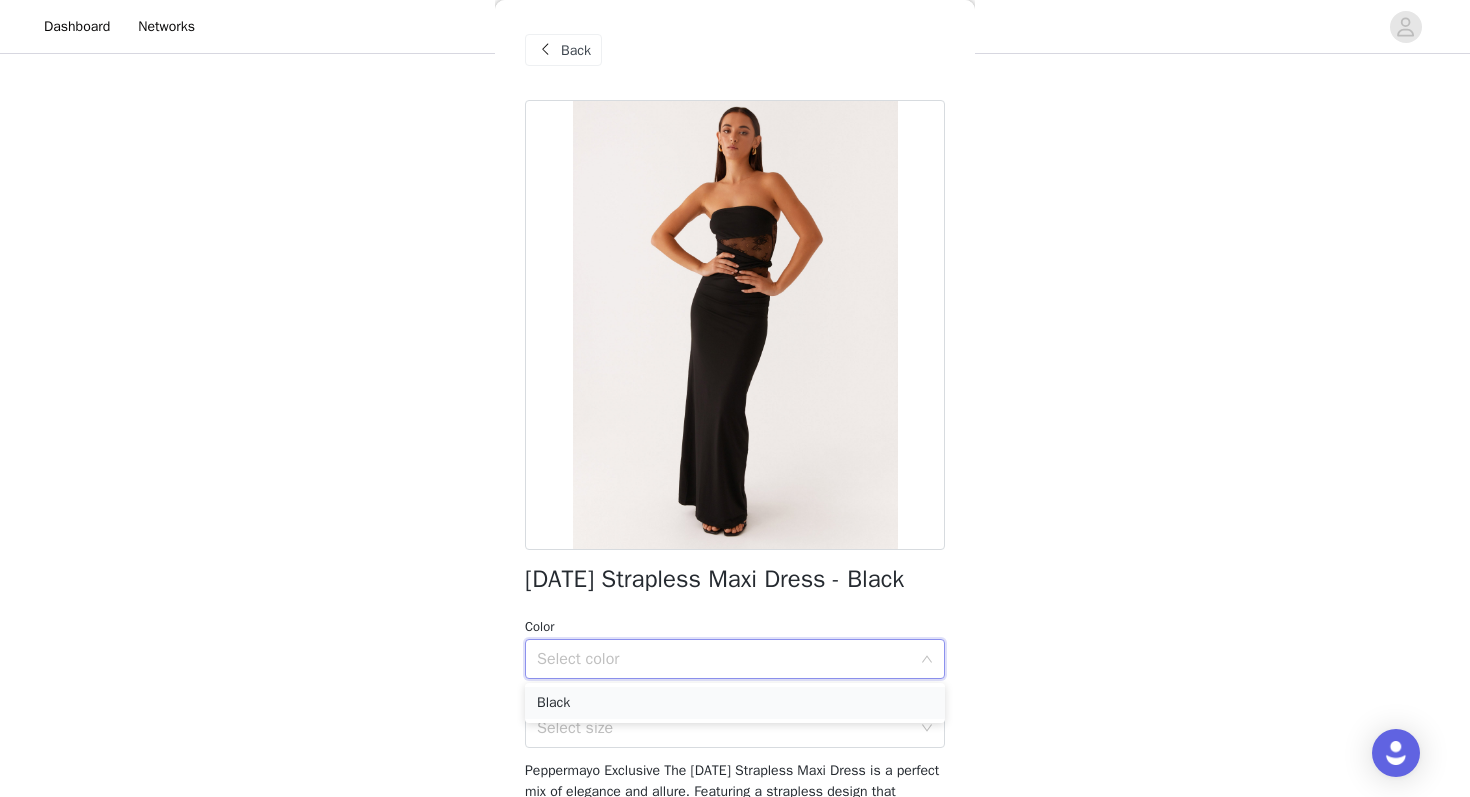 click on "Black" at bounding box center (735, 703) 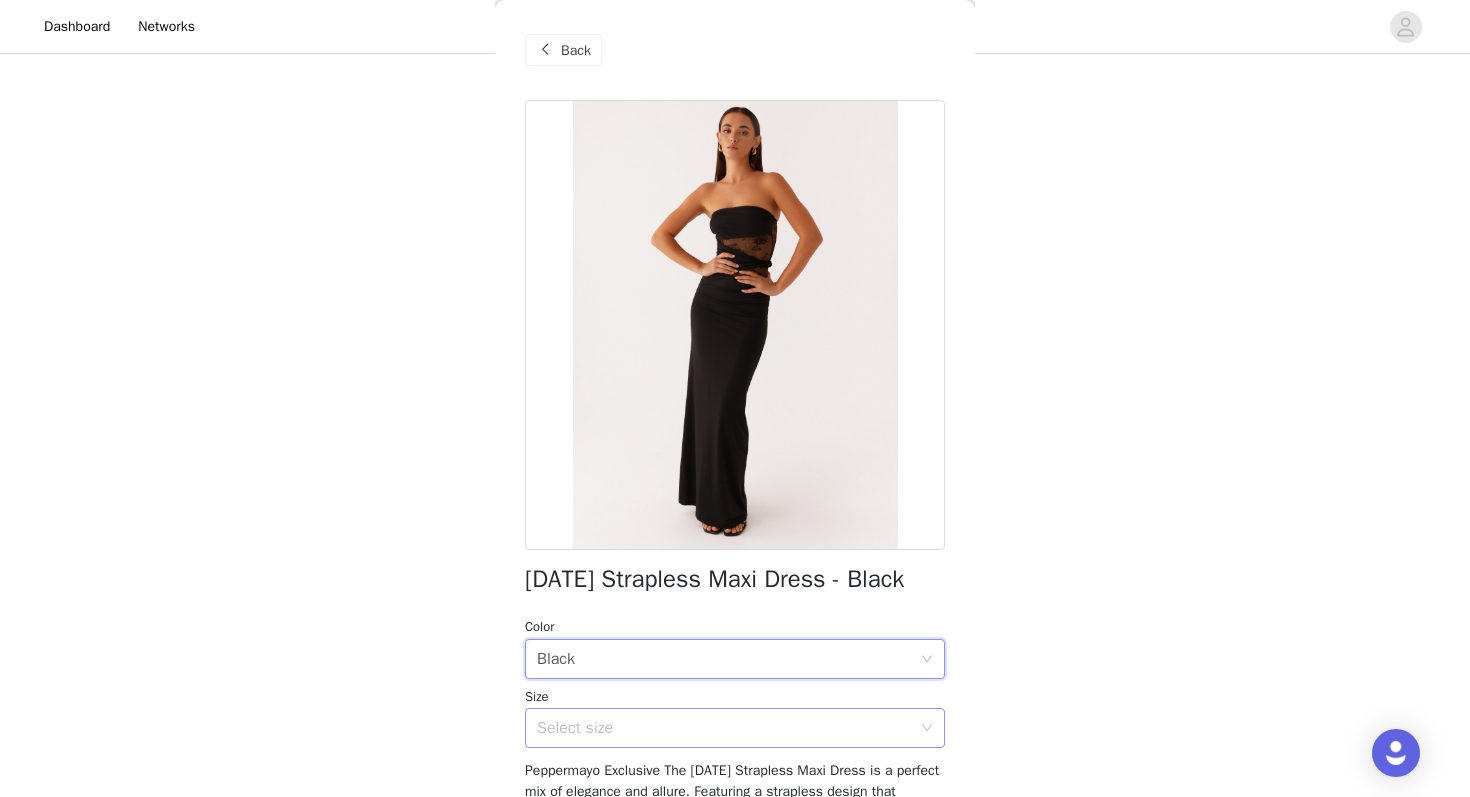 click on "Select size" at bounding box center [724, 728] 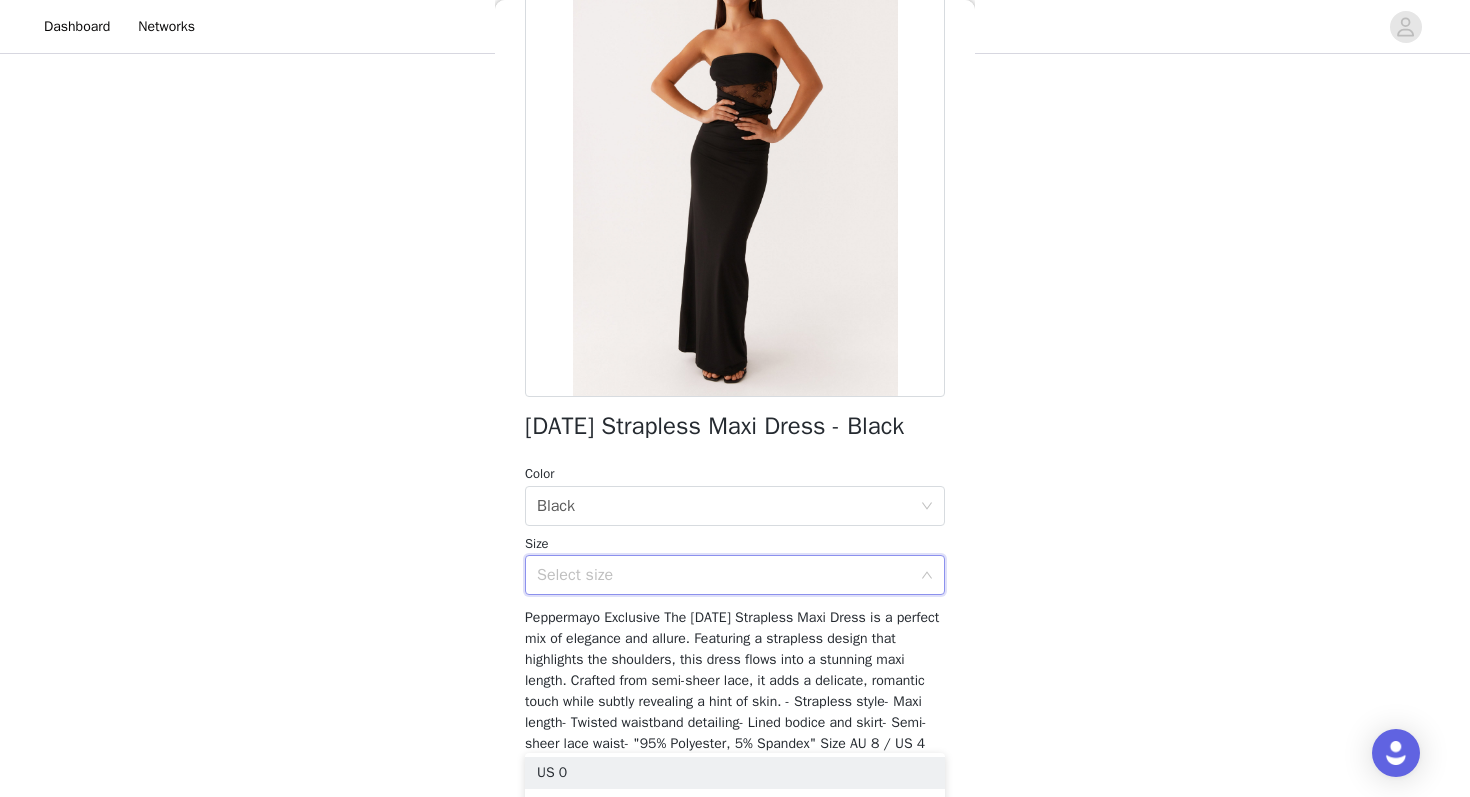 scroll, scrollTop: 157, scrollLeft: 0, axis: vertical 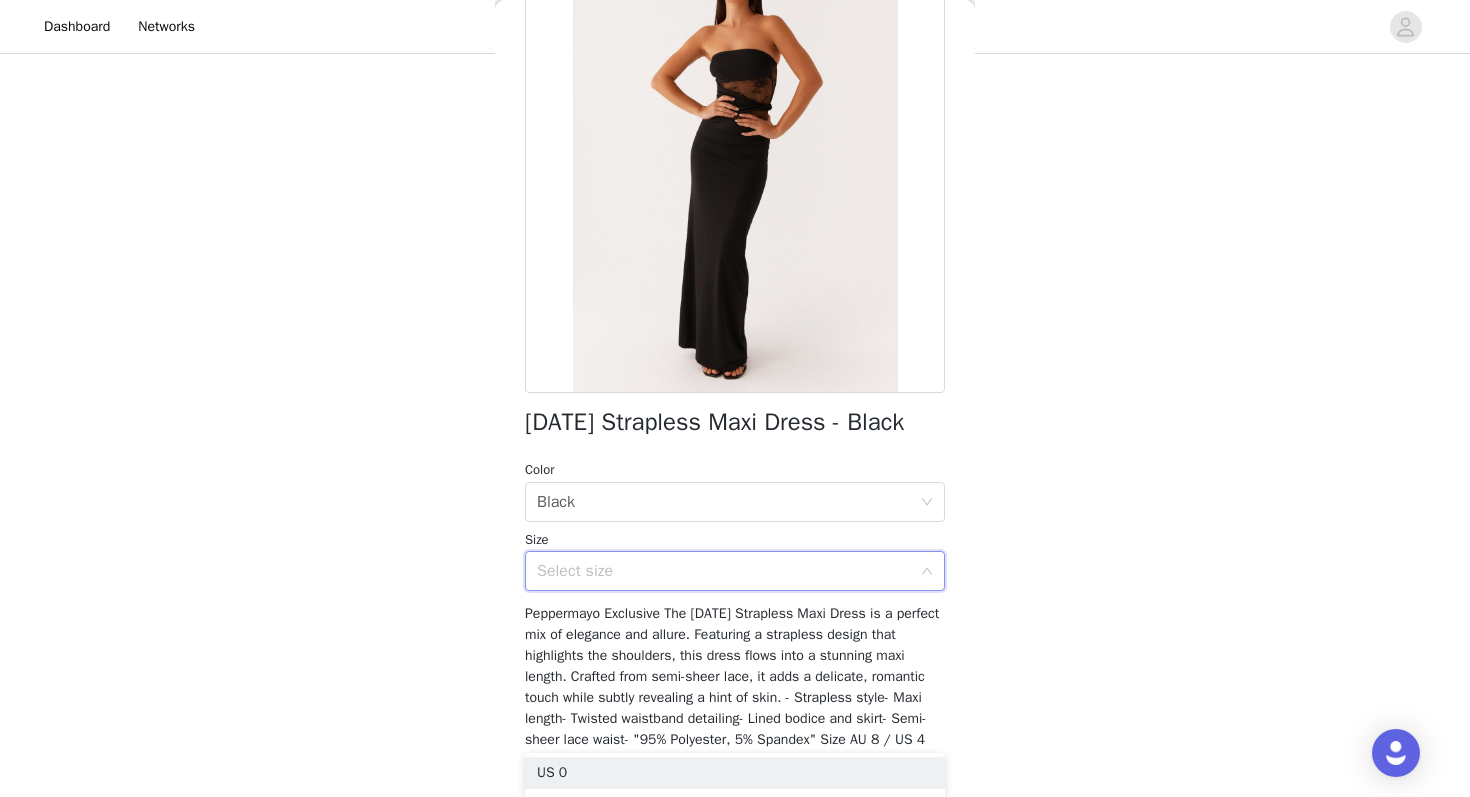 click on "Select size" at bounding box center [724, 571] 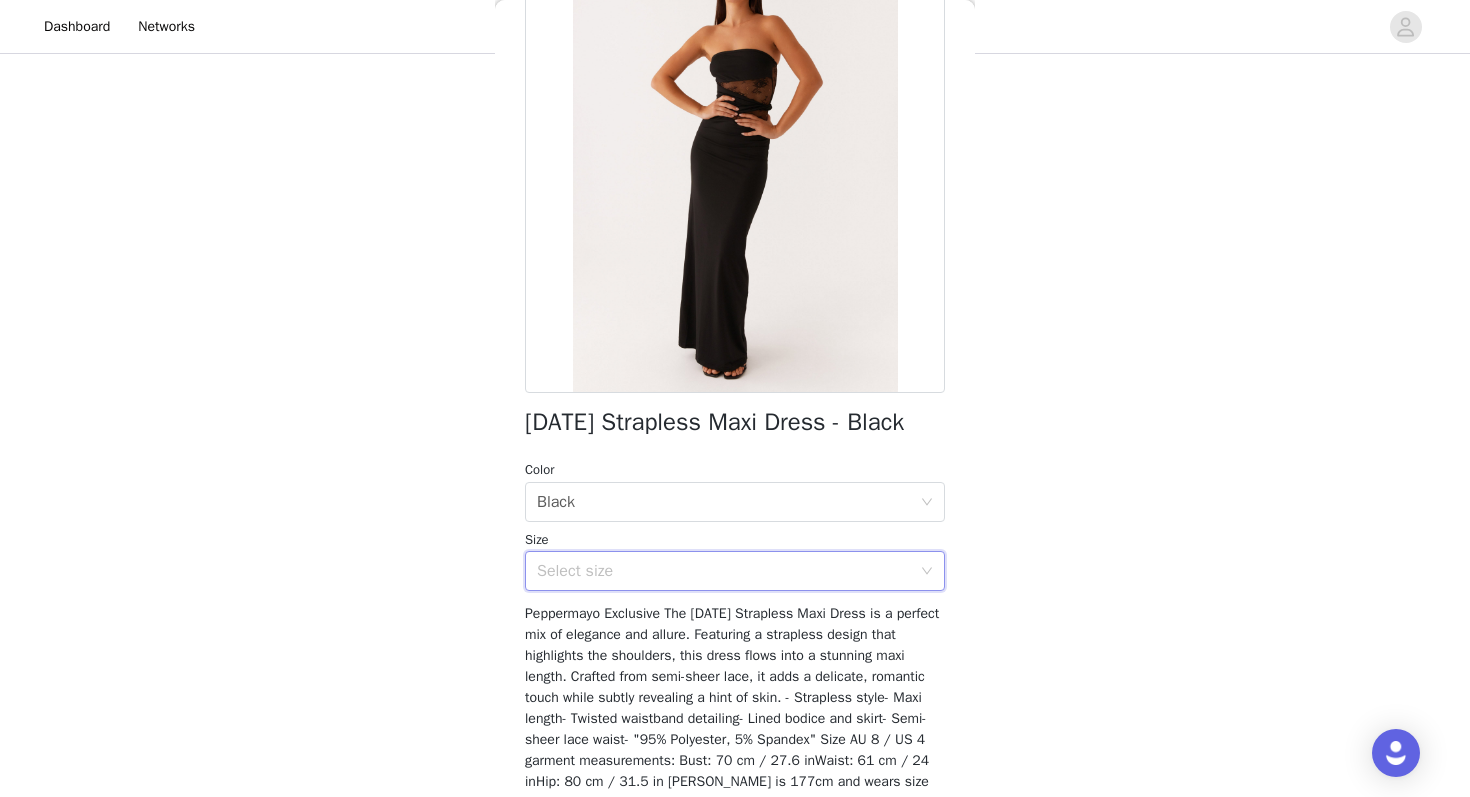 click on "Select size" at bounding box center [724, 571] 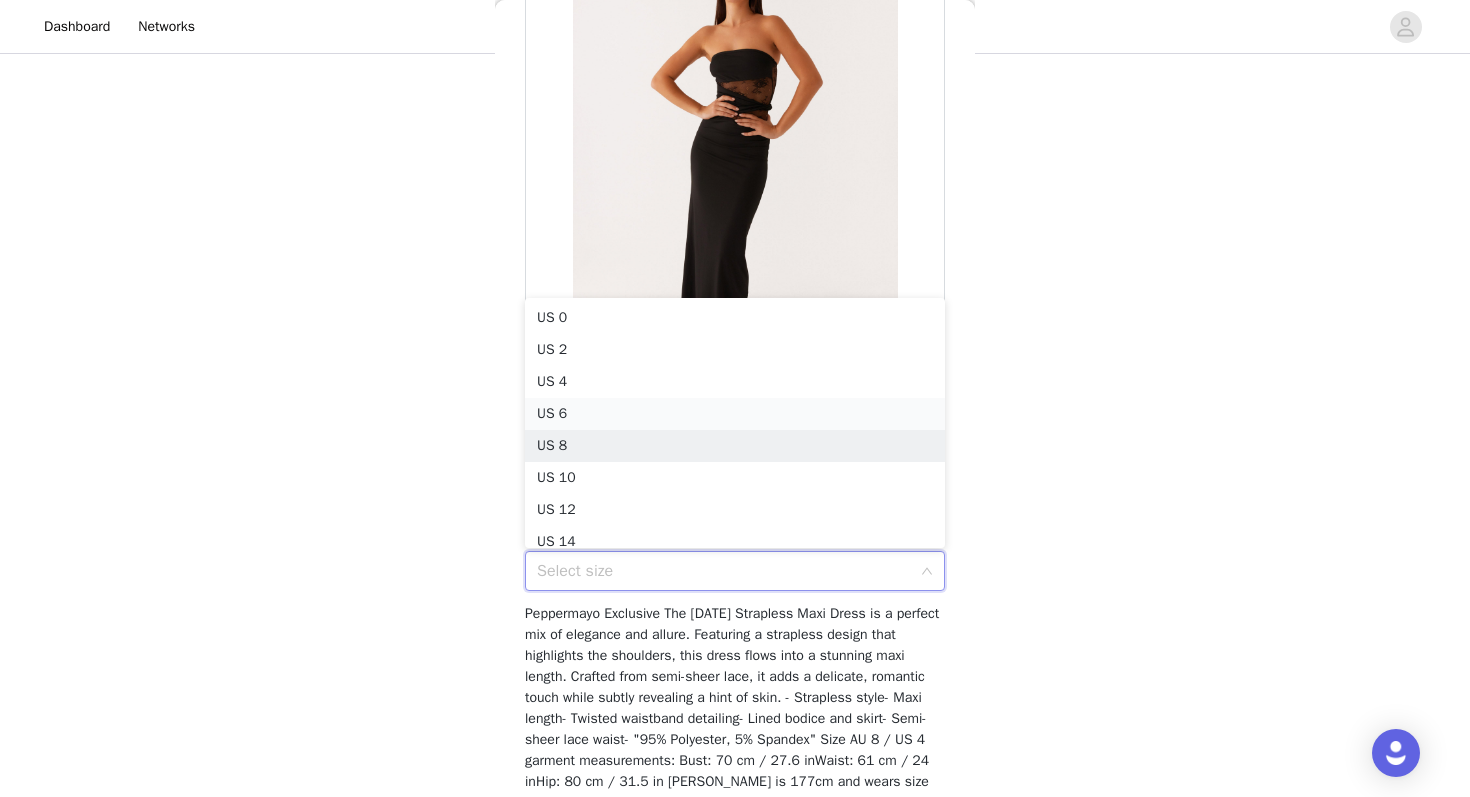 scroll, scrollTop: 10, scrollLeft: 0, axis: vertical 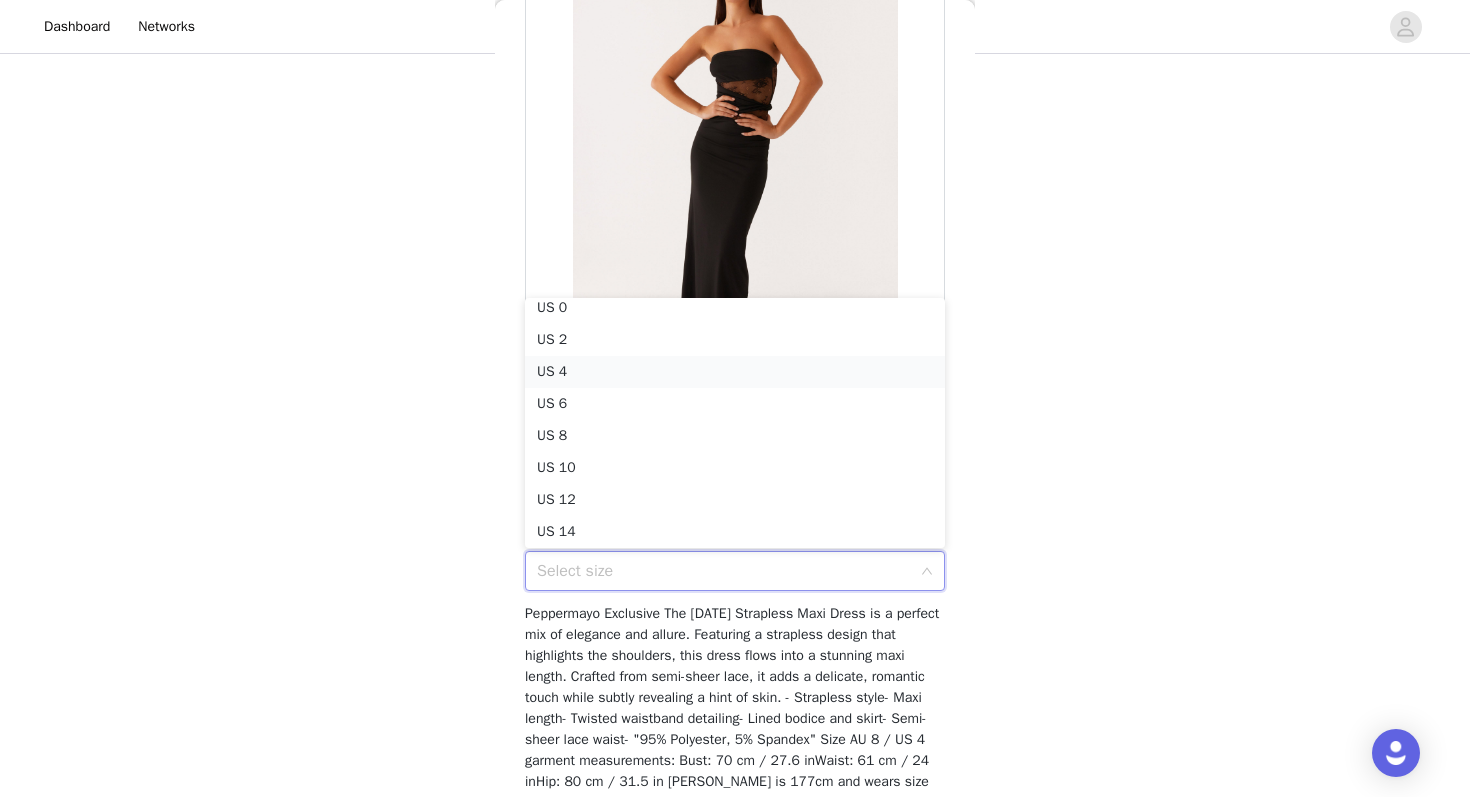 click on "US 4" at bounding box center (735, 372) 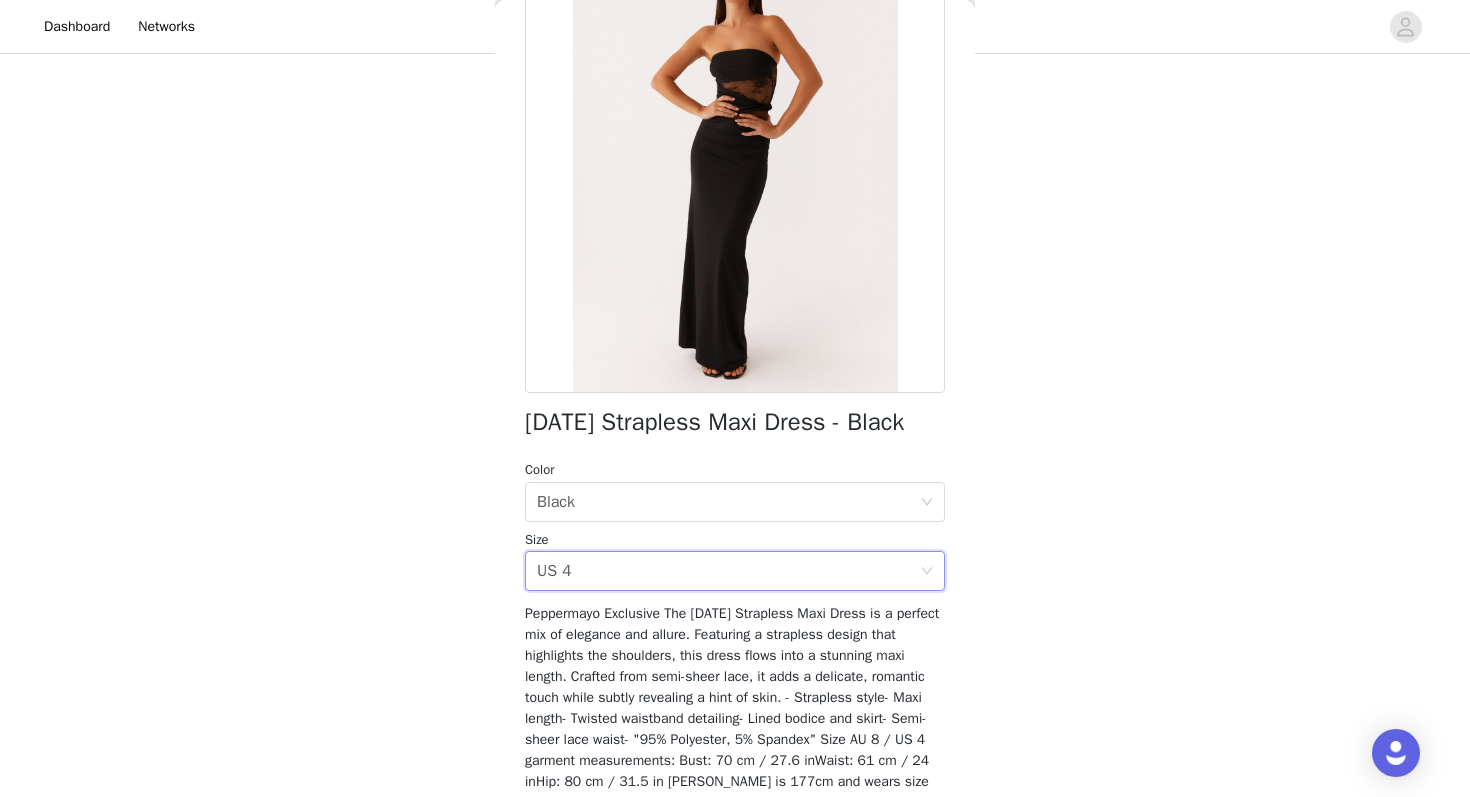 scroll, scrollTop: 257, scrollLeft: 0, axis: vertical 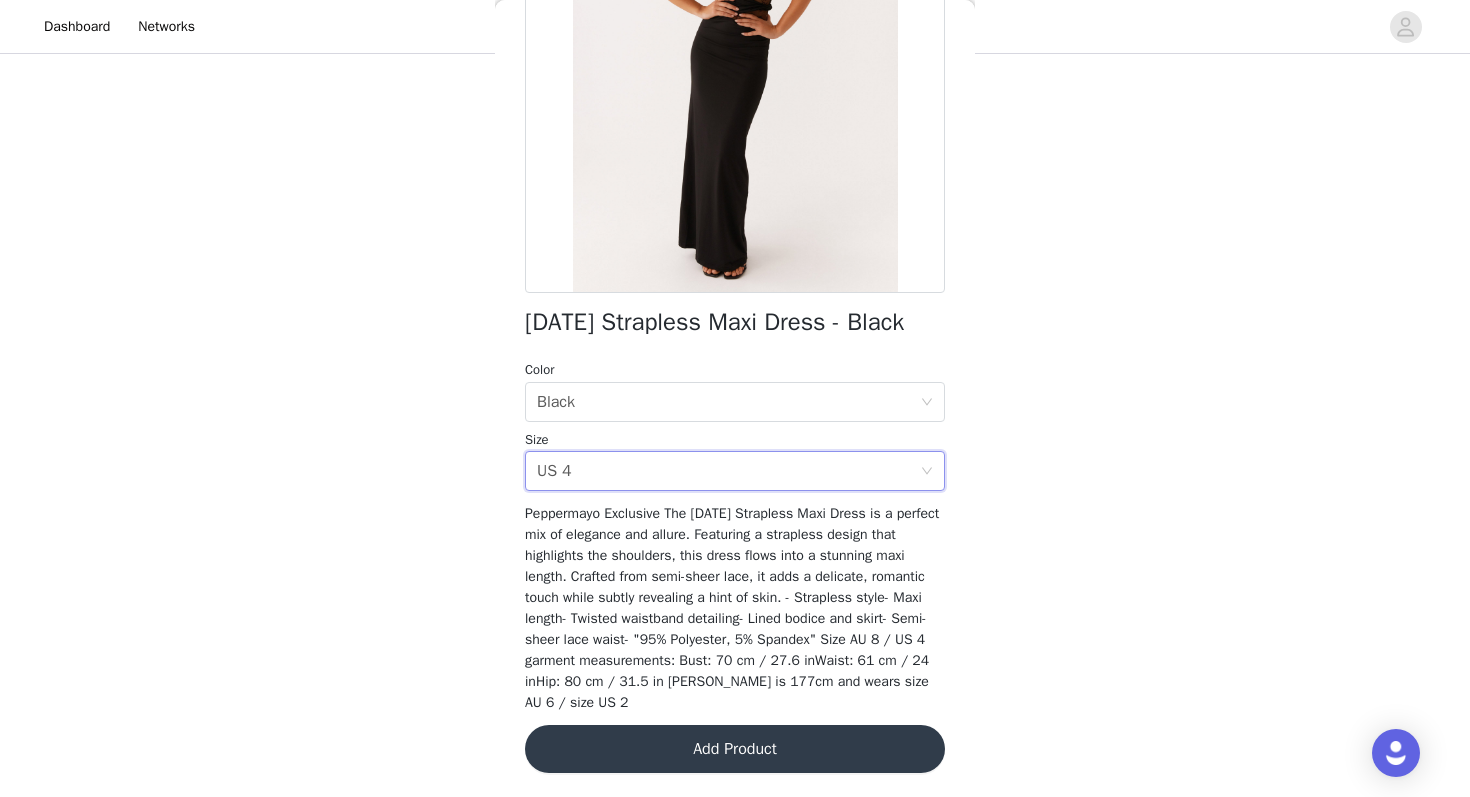 click on "Add Product" at bounding box center (735, 749) 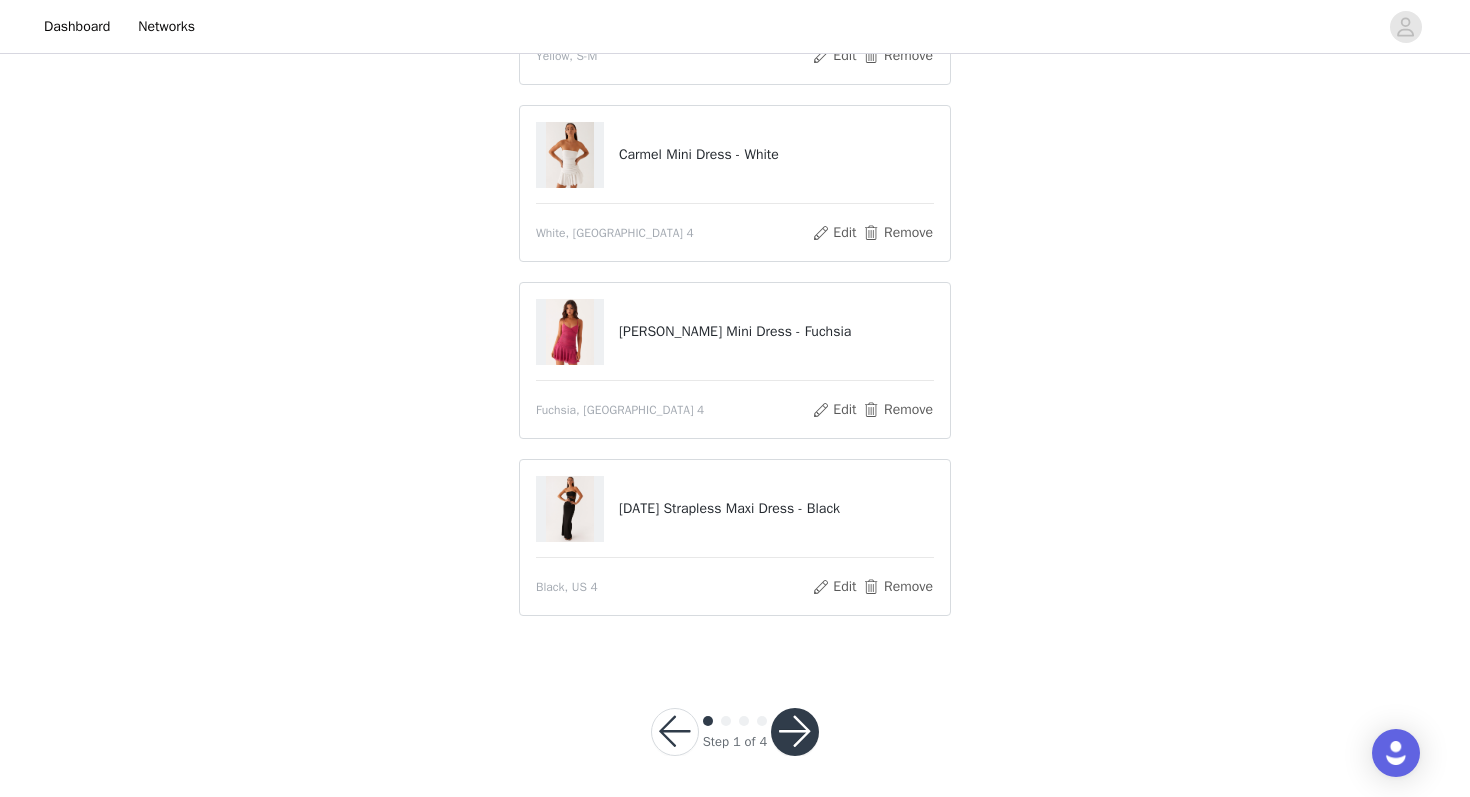 scroll, scrollTop: 300, scrollLeft: 0, axis: vertical 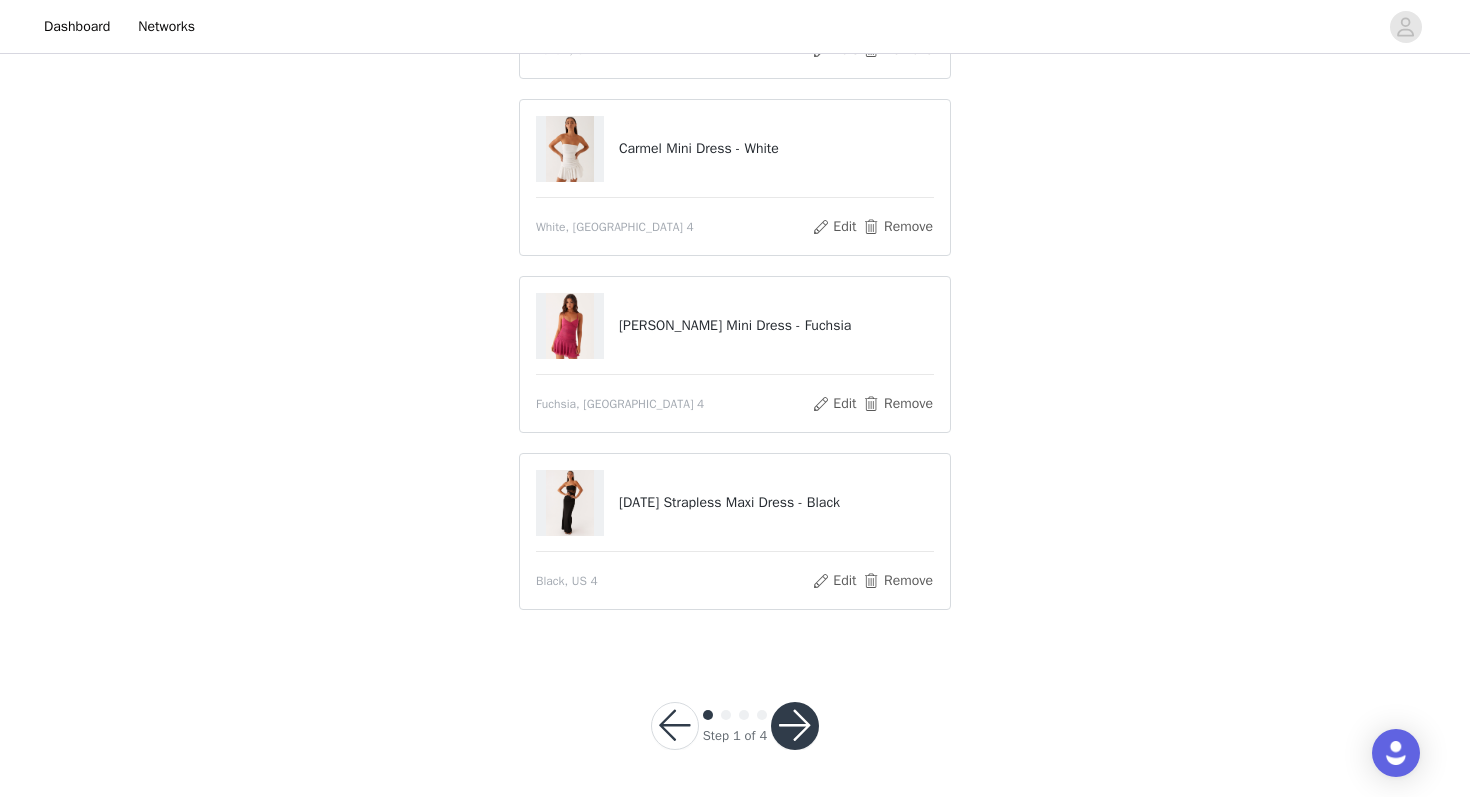 click at bounding box center (795, 726) 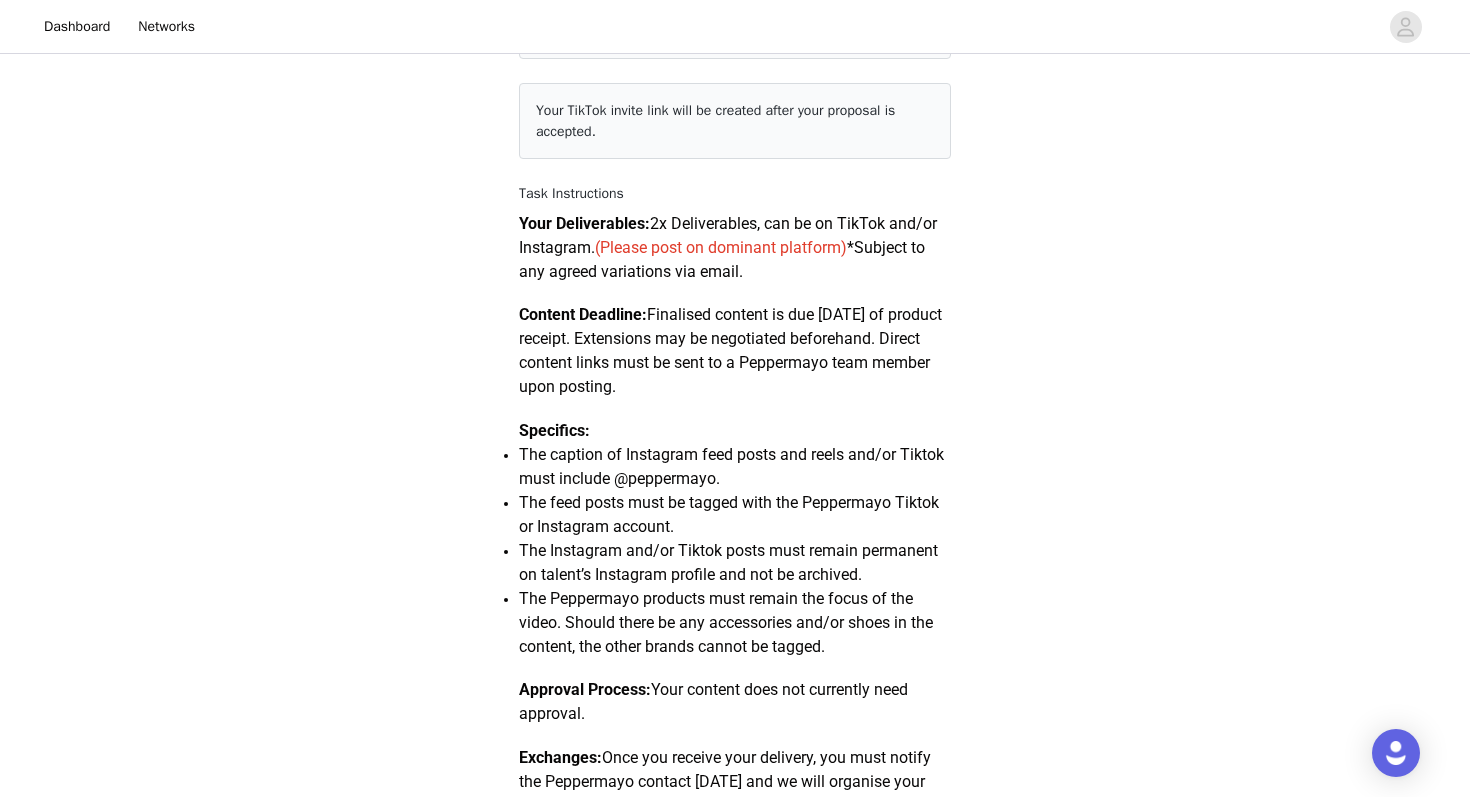 scroll, scrollTop: 1127, scrollLeft: 0, axis: vertical 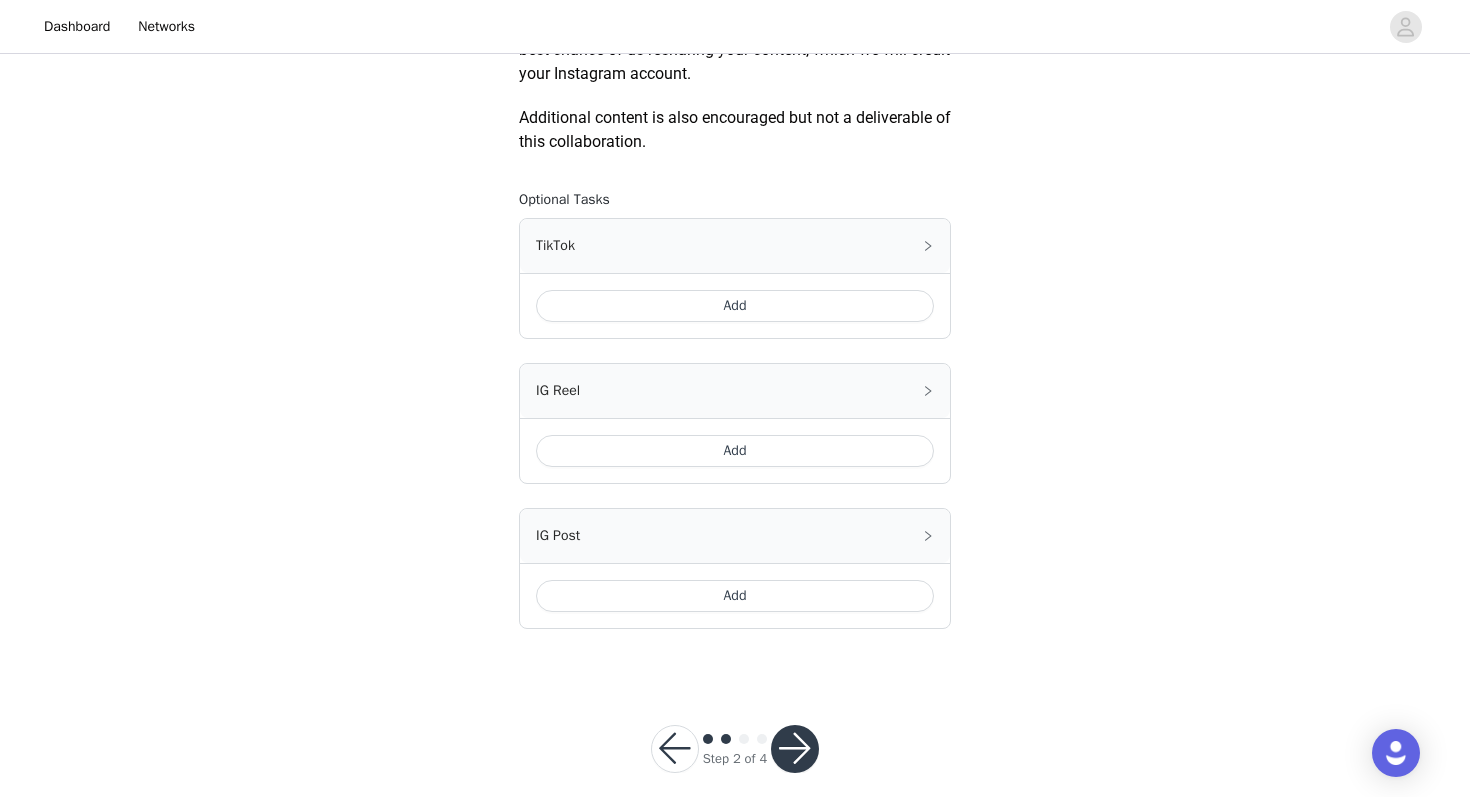 click at bounding box center (795, 749) 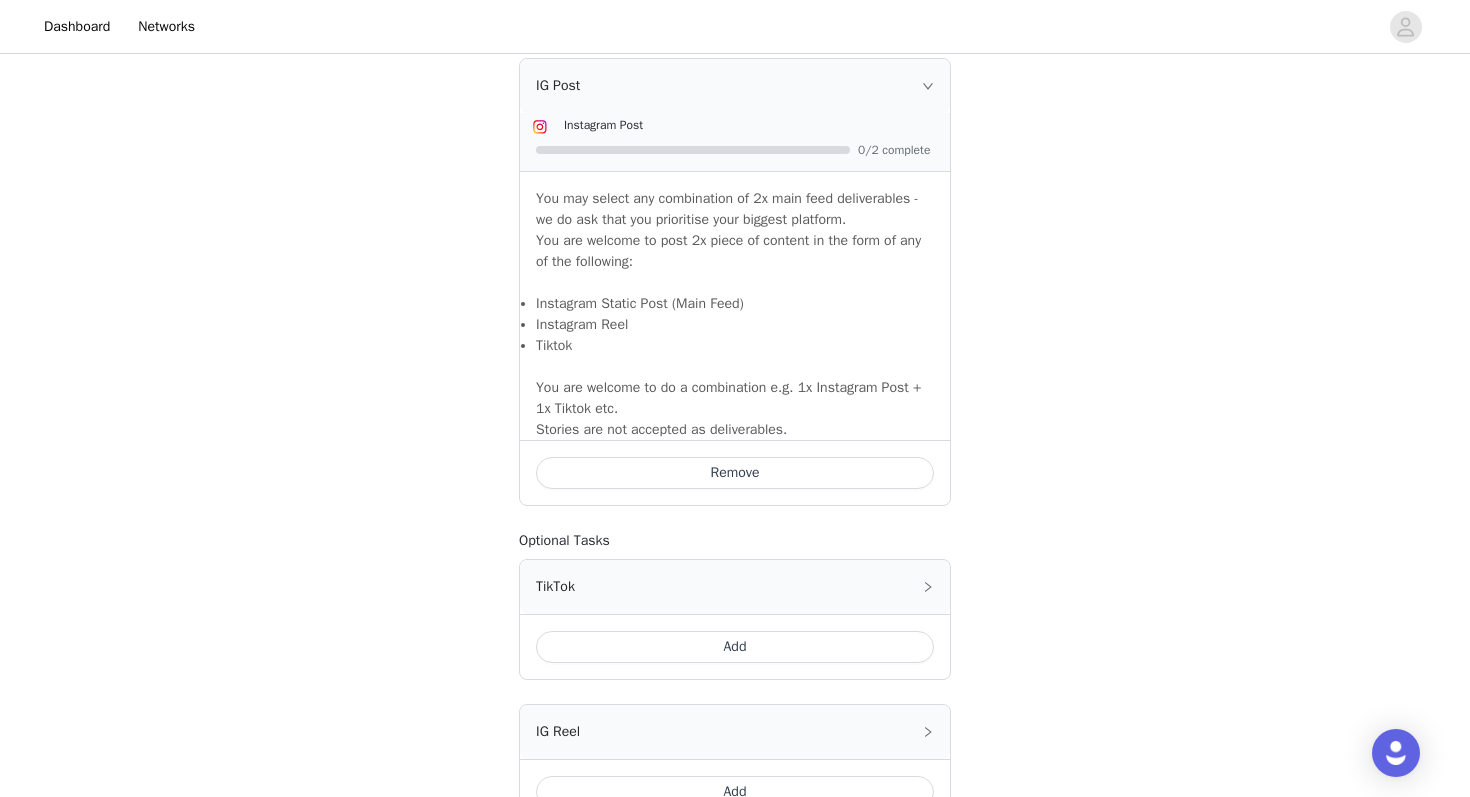 scroll, scrollTop: 1507, scrollLeft: 0, axis: vertical 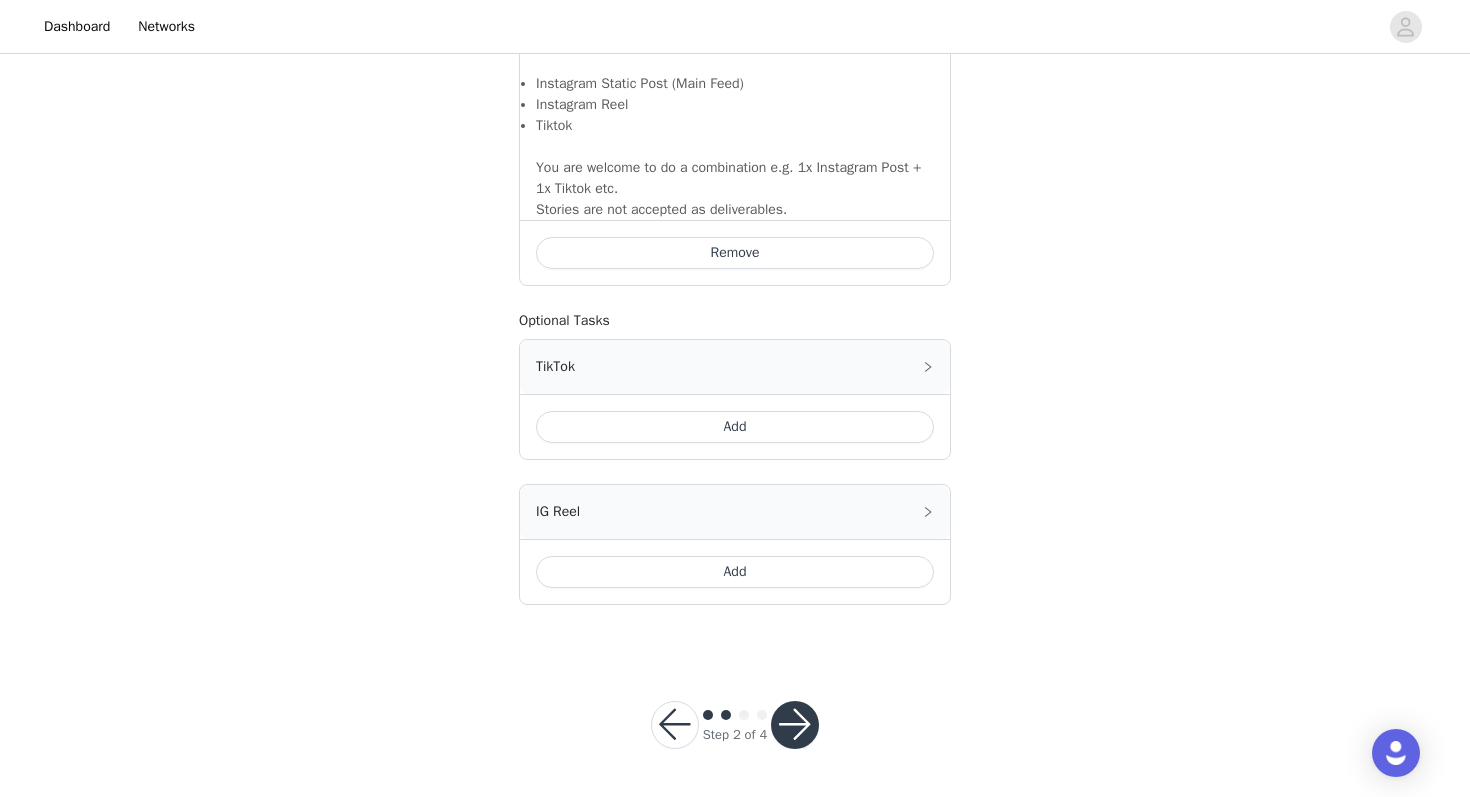 click at bounding box center (795, 725) 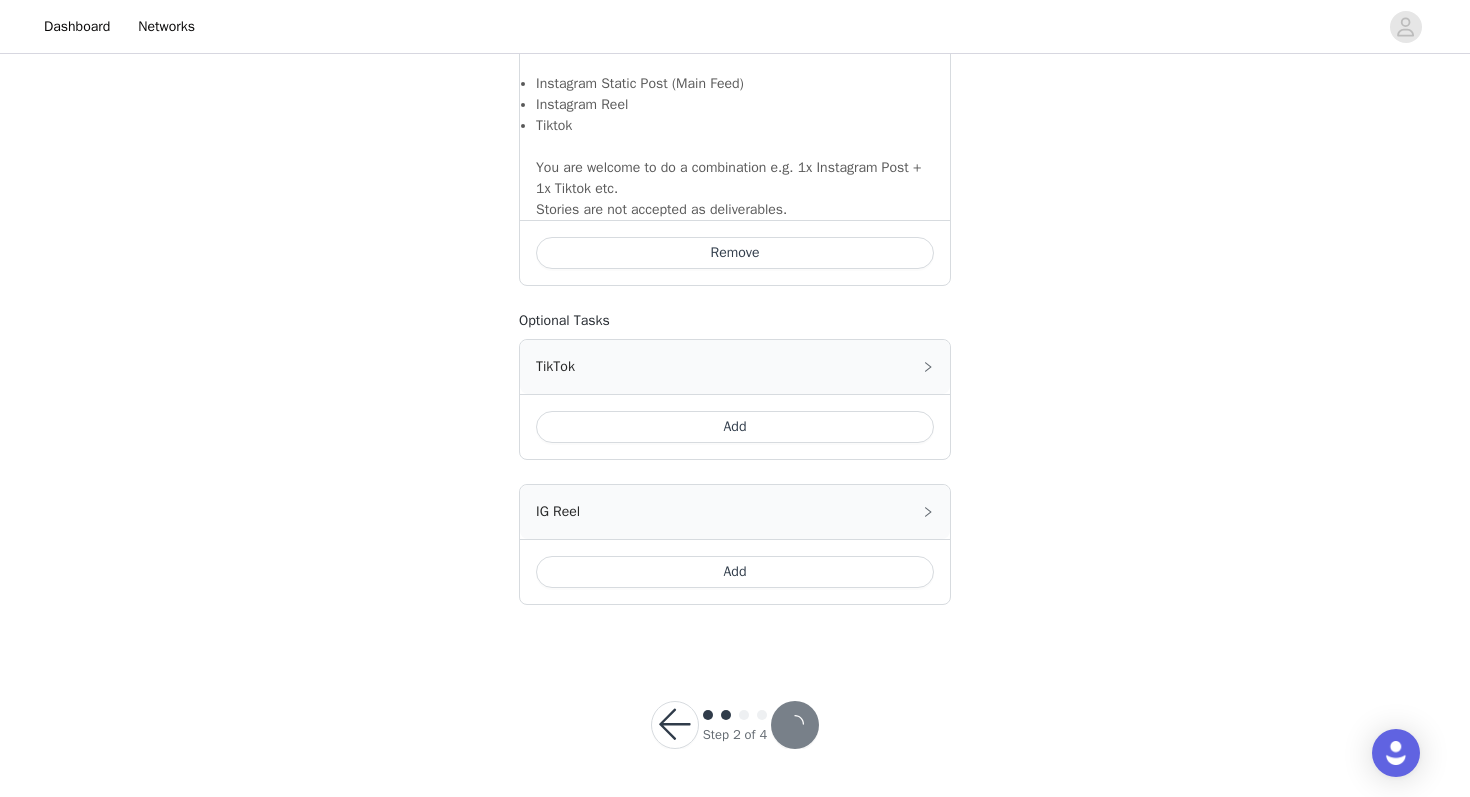 scroll, scrollTop: 0, scrollLeft: 0, axis: both 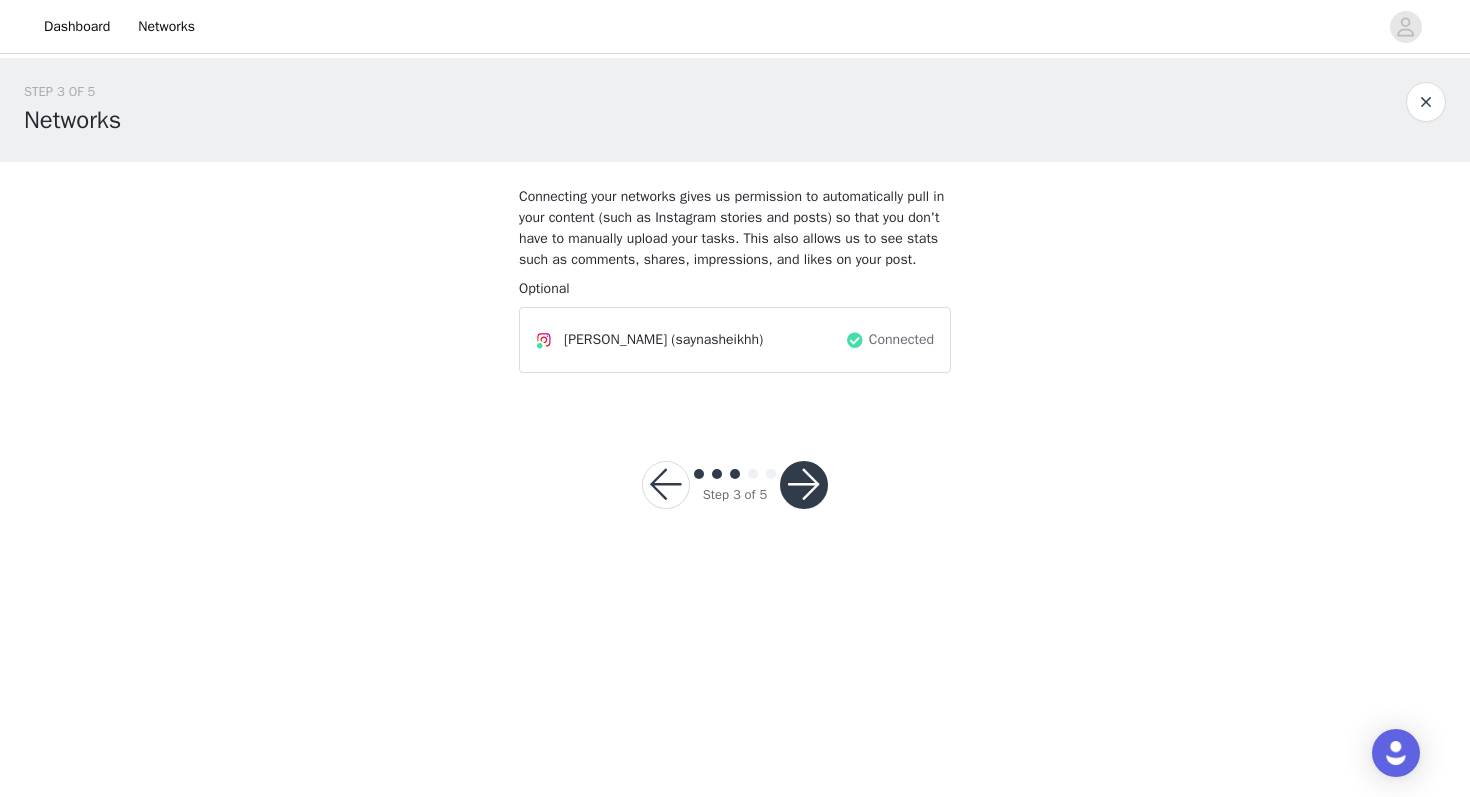 click at bounding box center [804, 485] 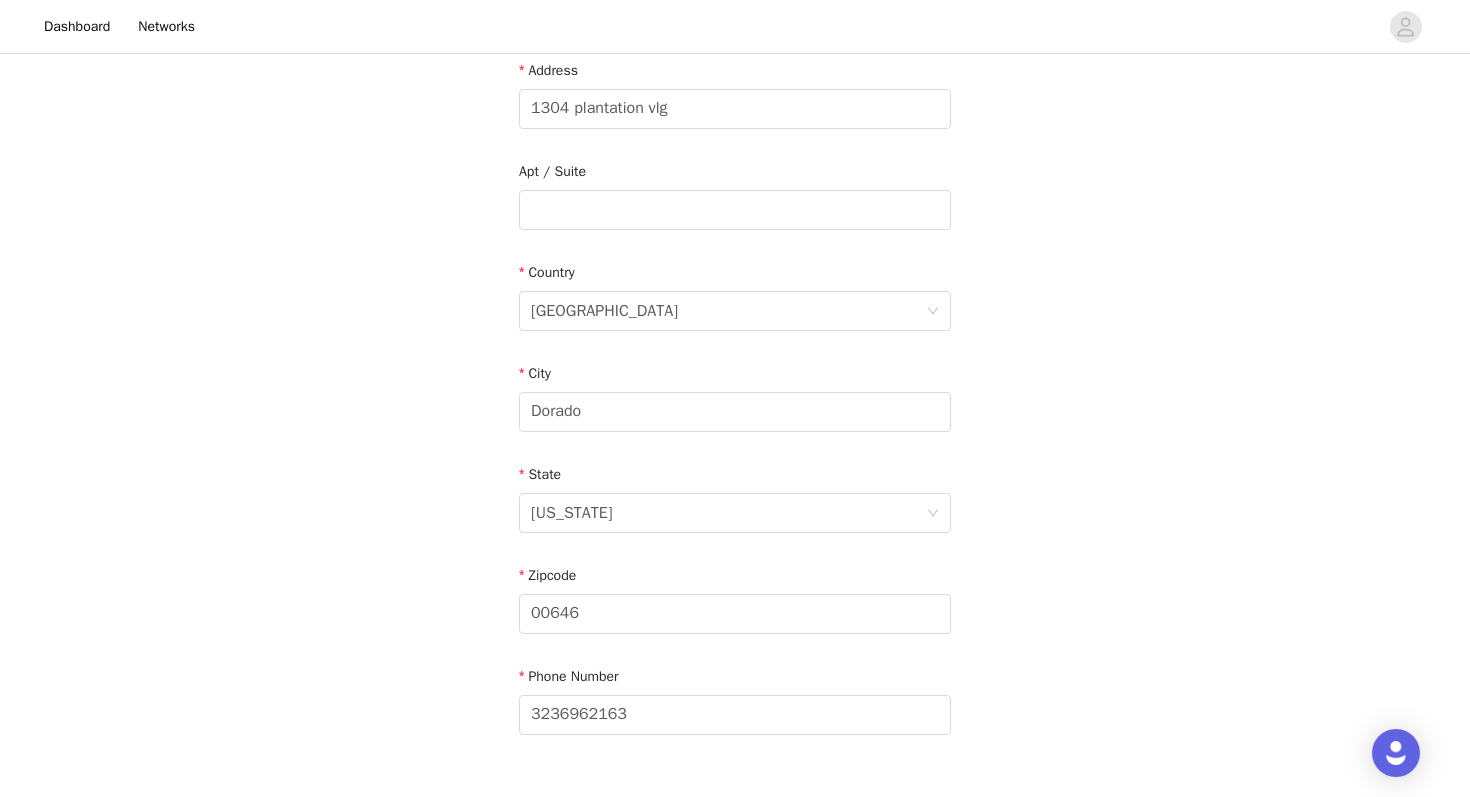 scroll, scrollTop: 566, scrollLeft: 0, axis: vertical 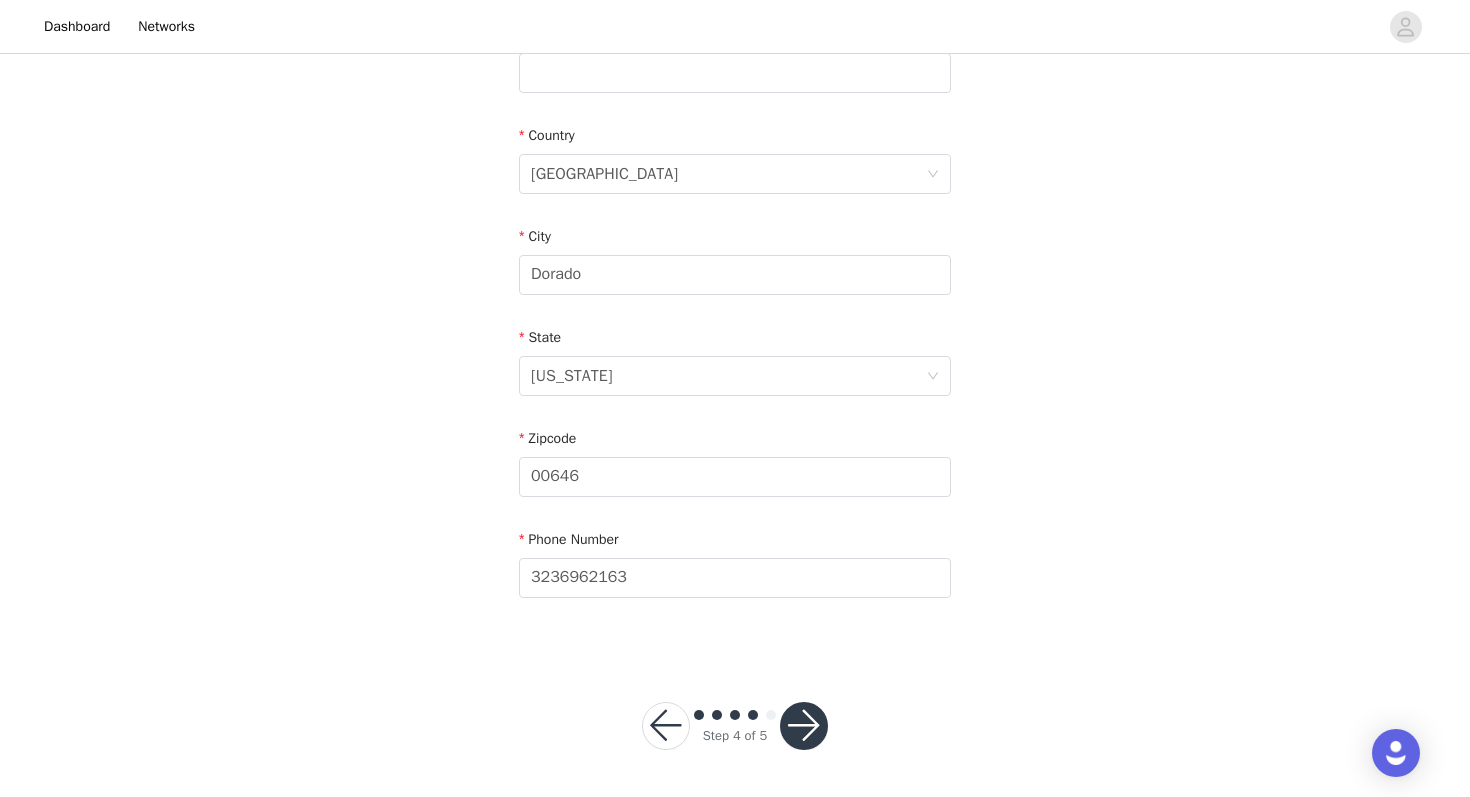 click at bounding box center (804, 726) 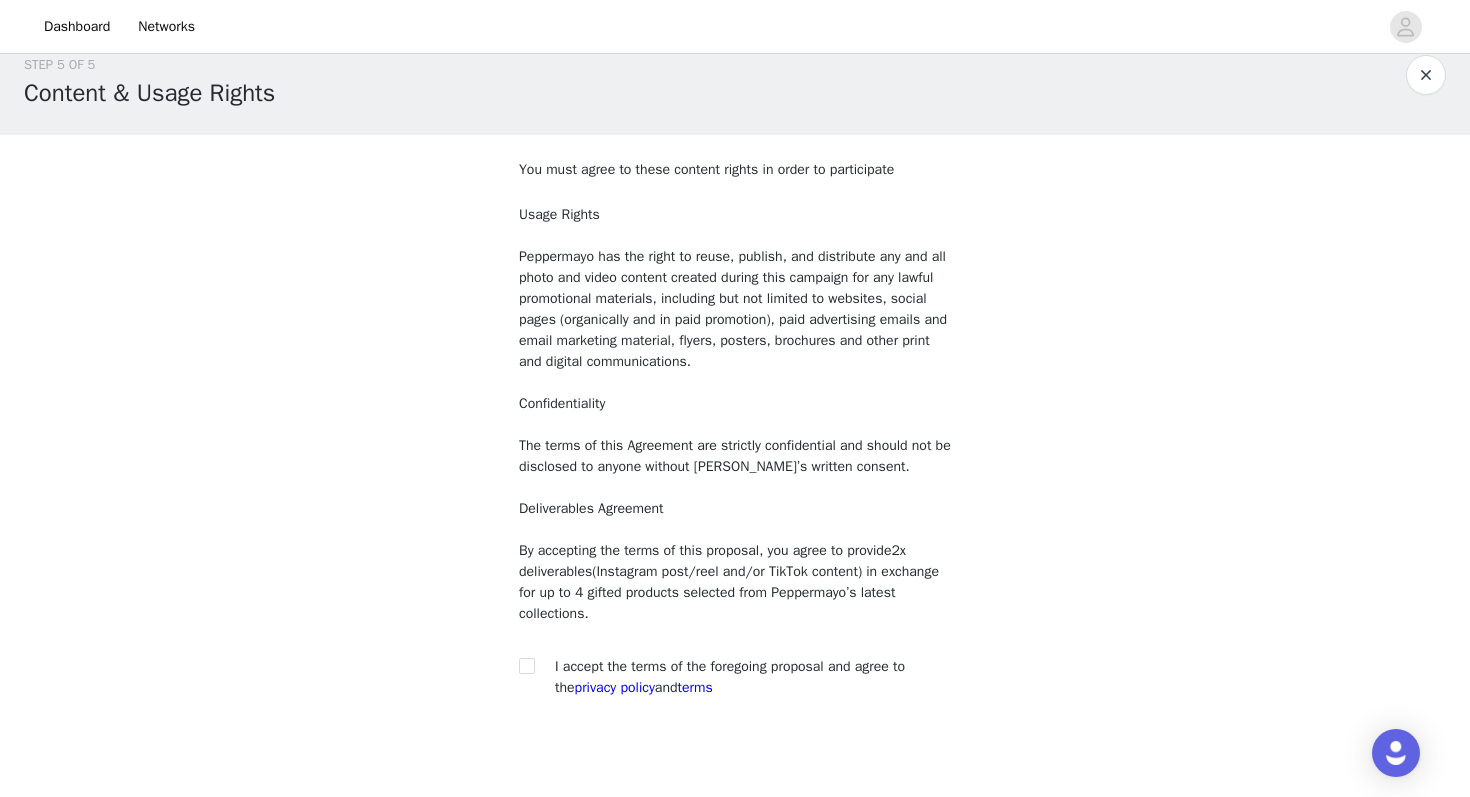 scroll, scrollTop: 28, scrollLeft: 0, axis: vertical 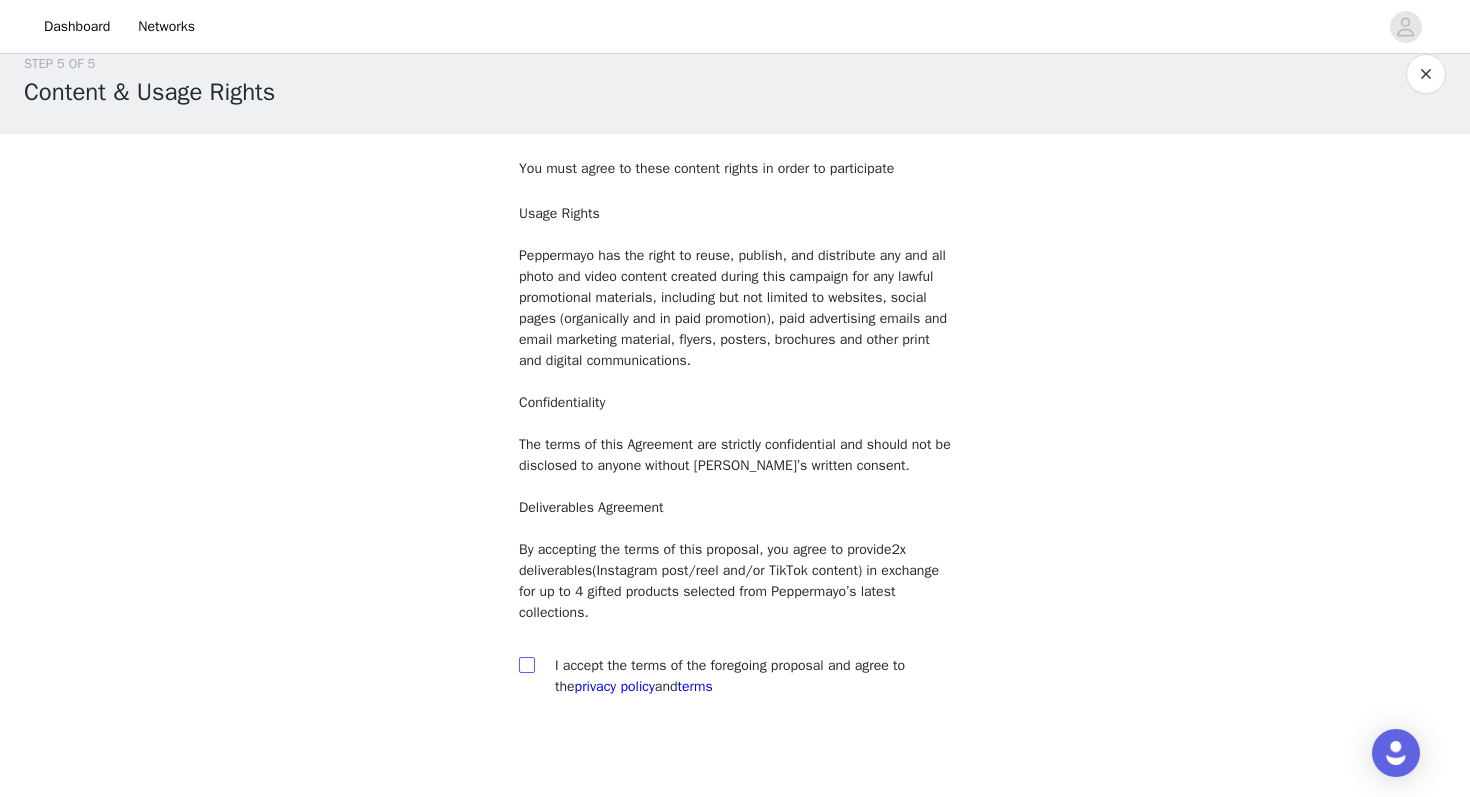 click at bounding box center [526, 664] 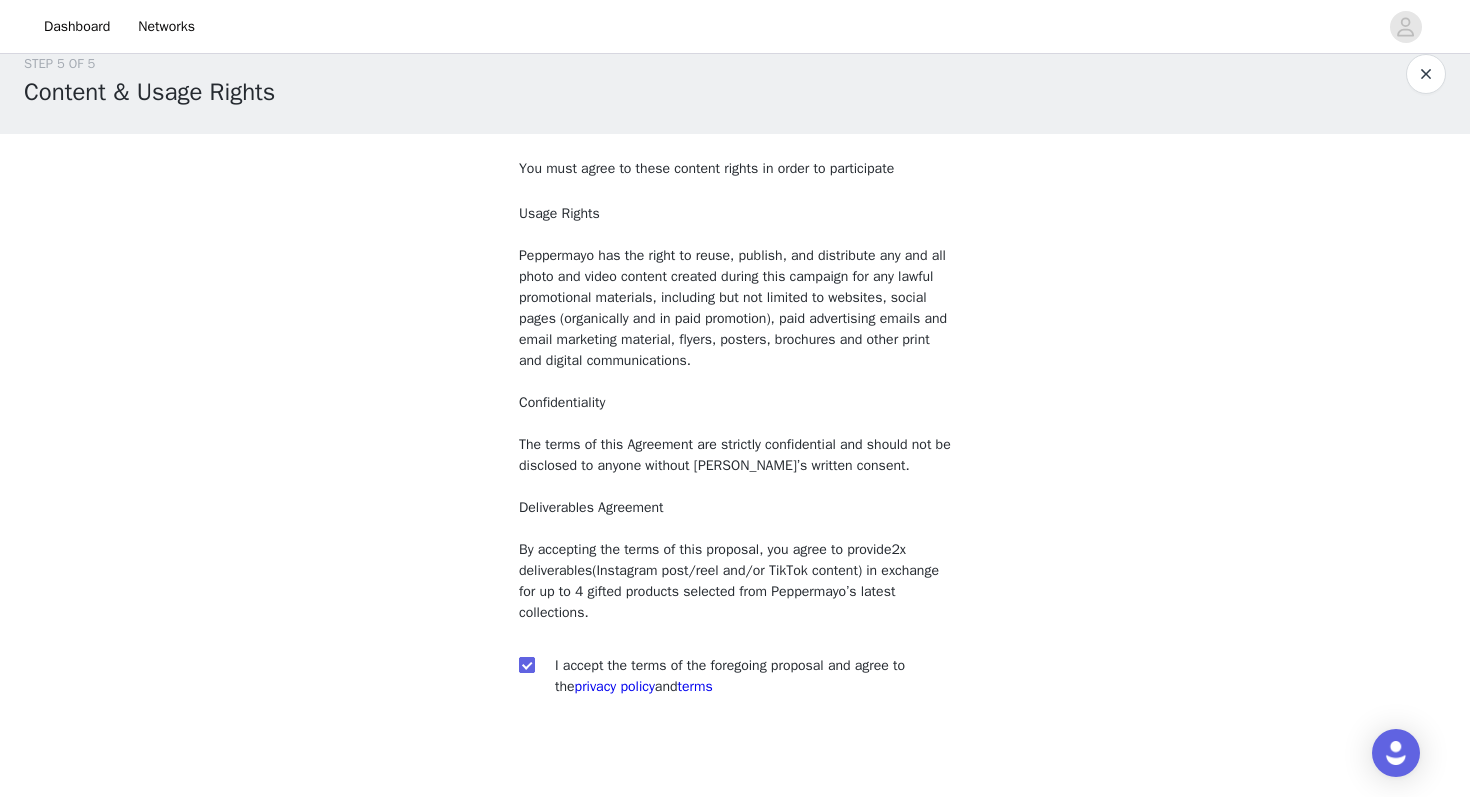 scroll, scrollTop: 127, scrollLeft: 0, axis: vertical 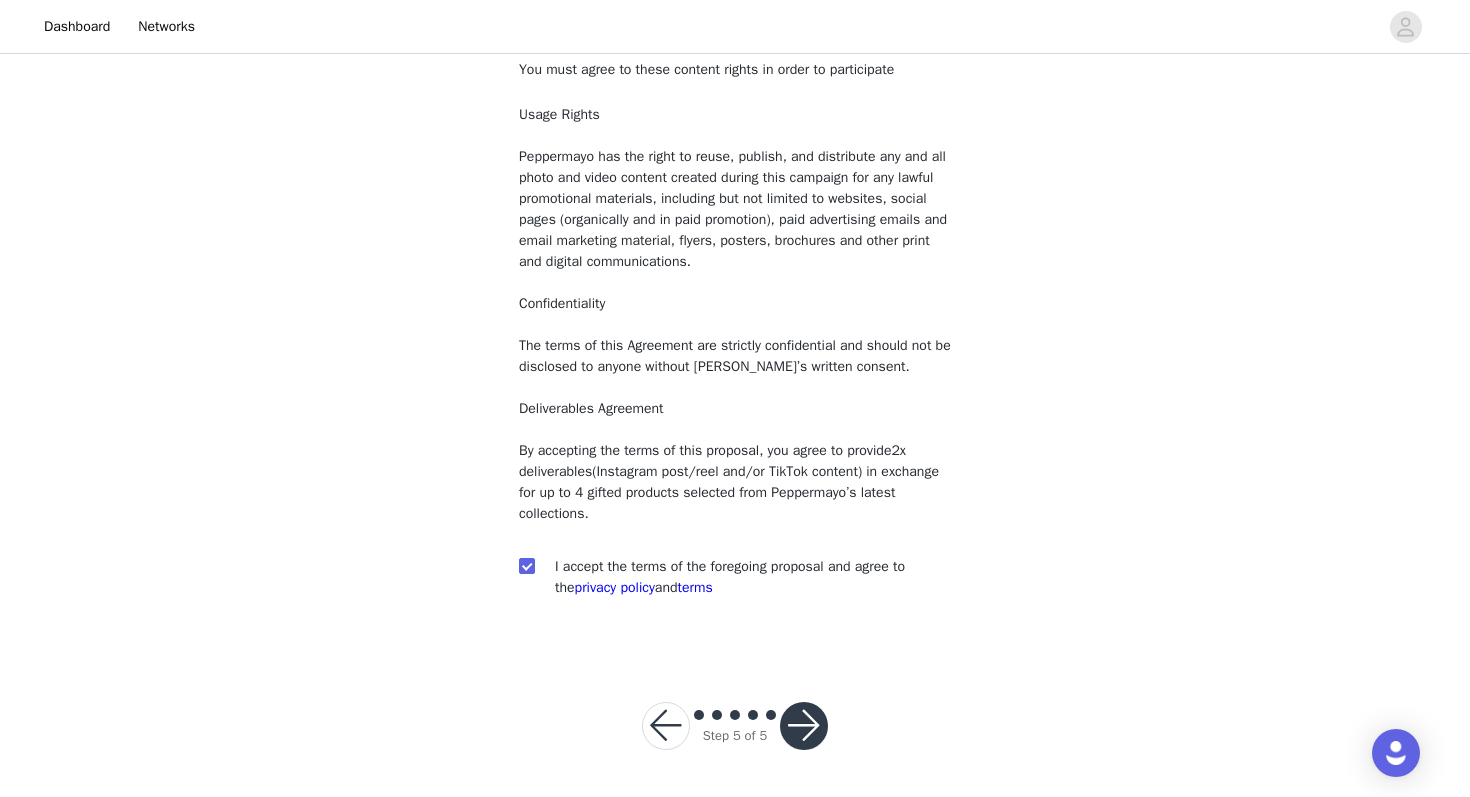 click at bounding box center (804, 726) 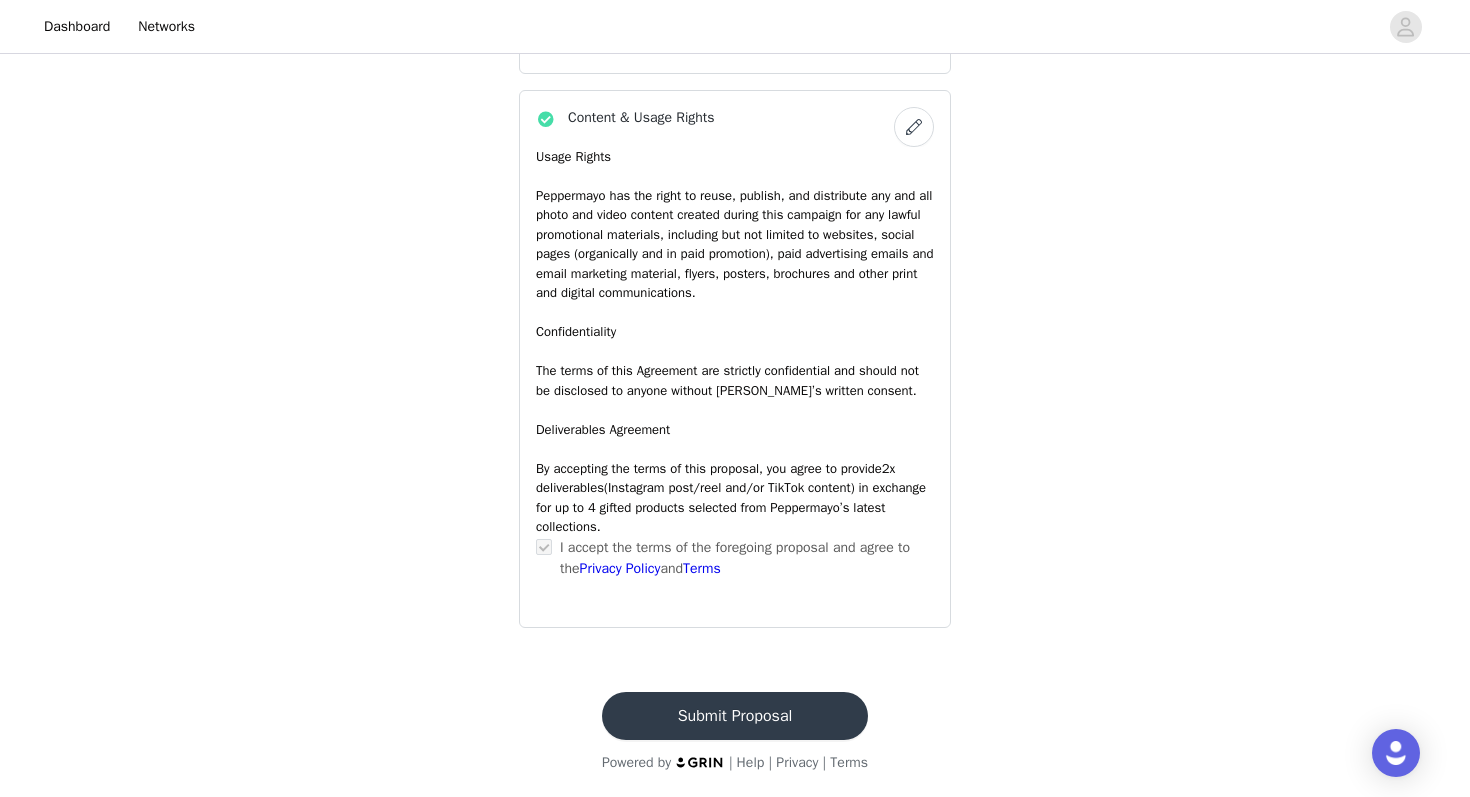 click on "Submit Proposal" at bounding box center (735, 716) 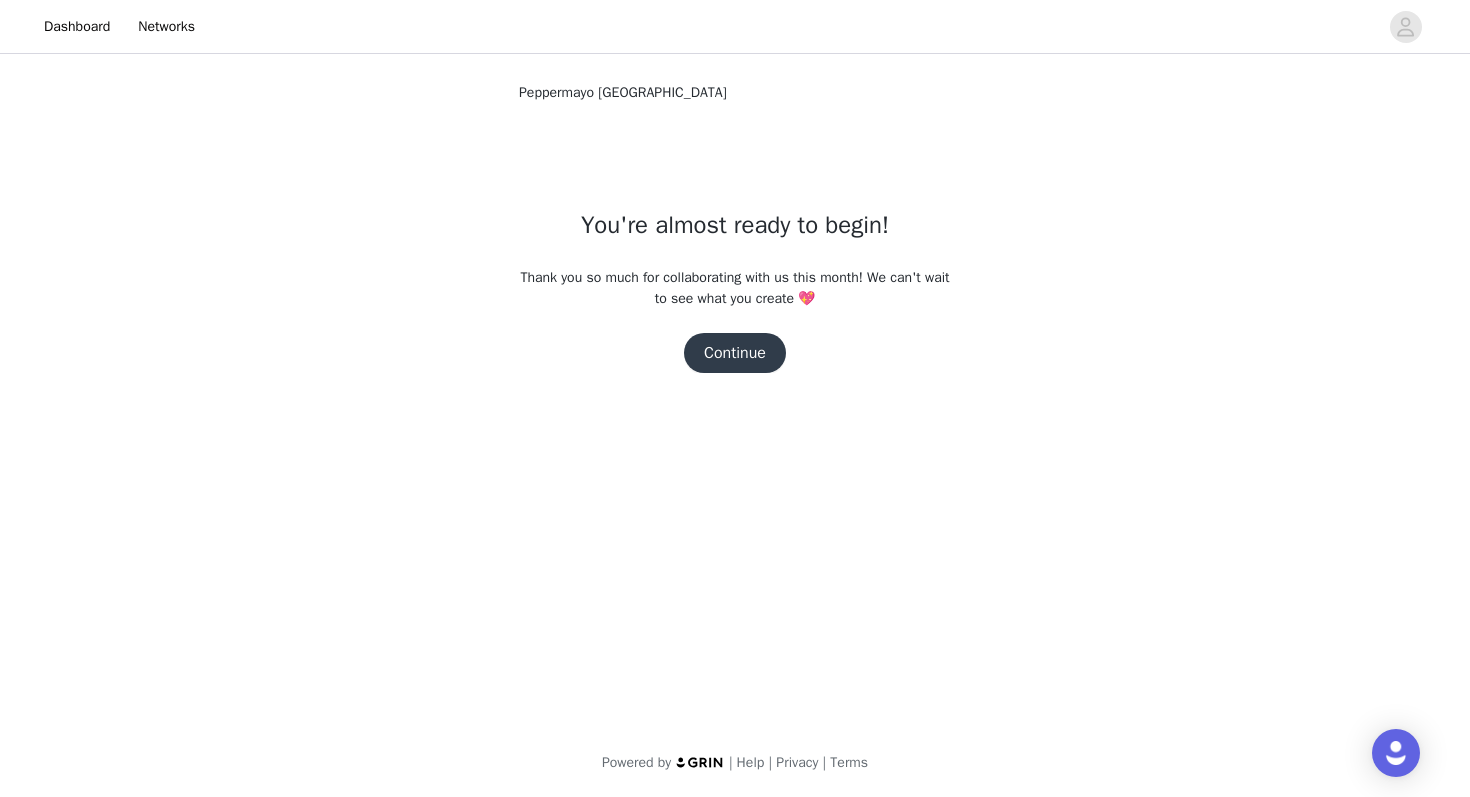 scroll, scrollTop: 0, scrollLeft: 0, axis: both 